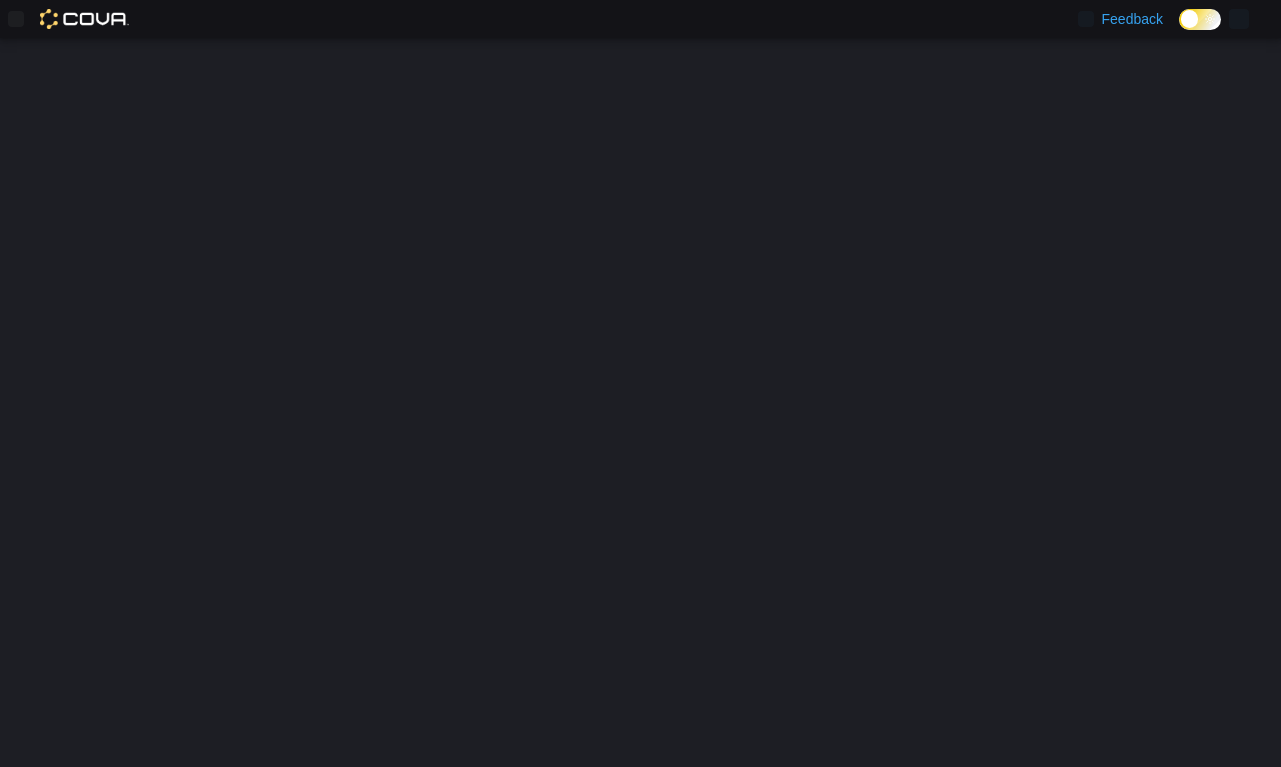 scroll, scrollTop: 0, scrollLeft: 0, axis: both 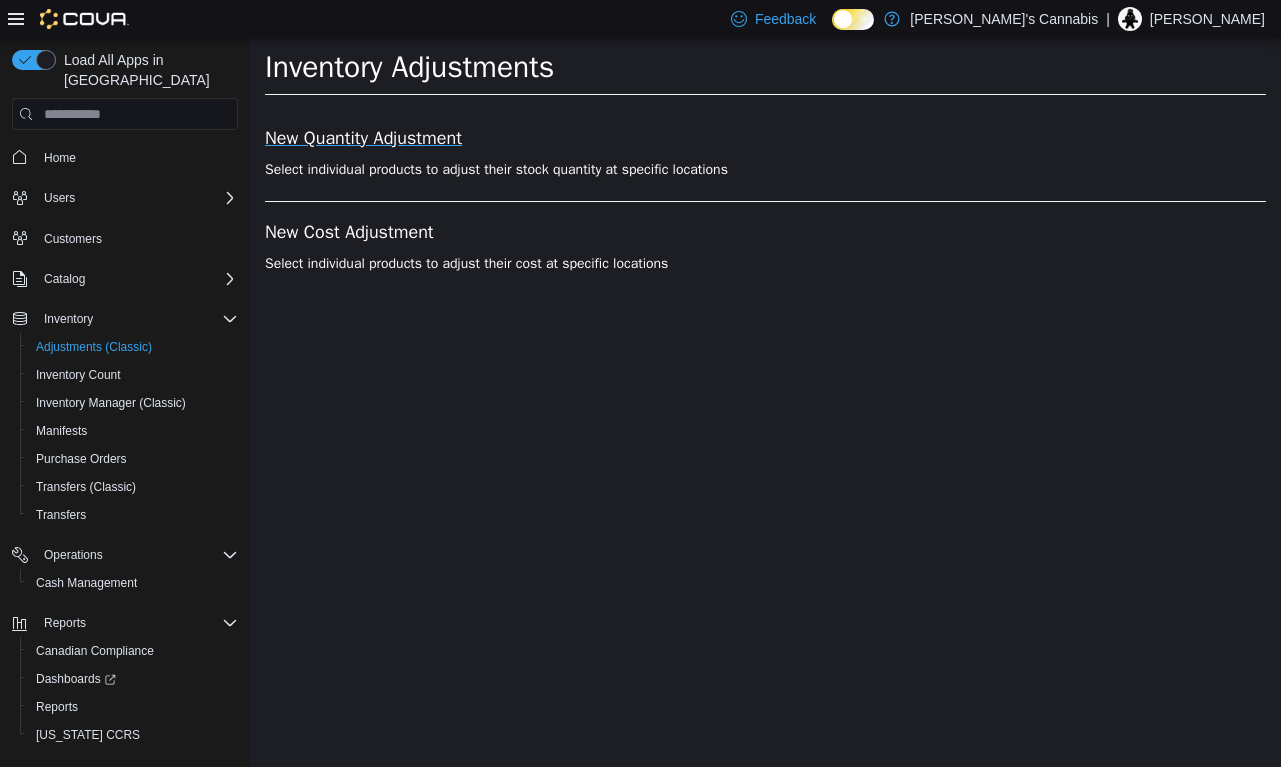 click on "New Quantity Adjustment" at bounding box center [765, 139] 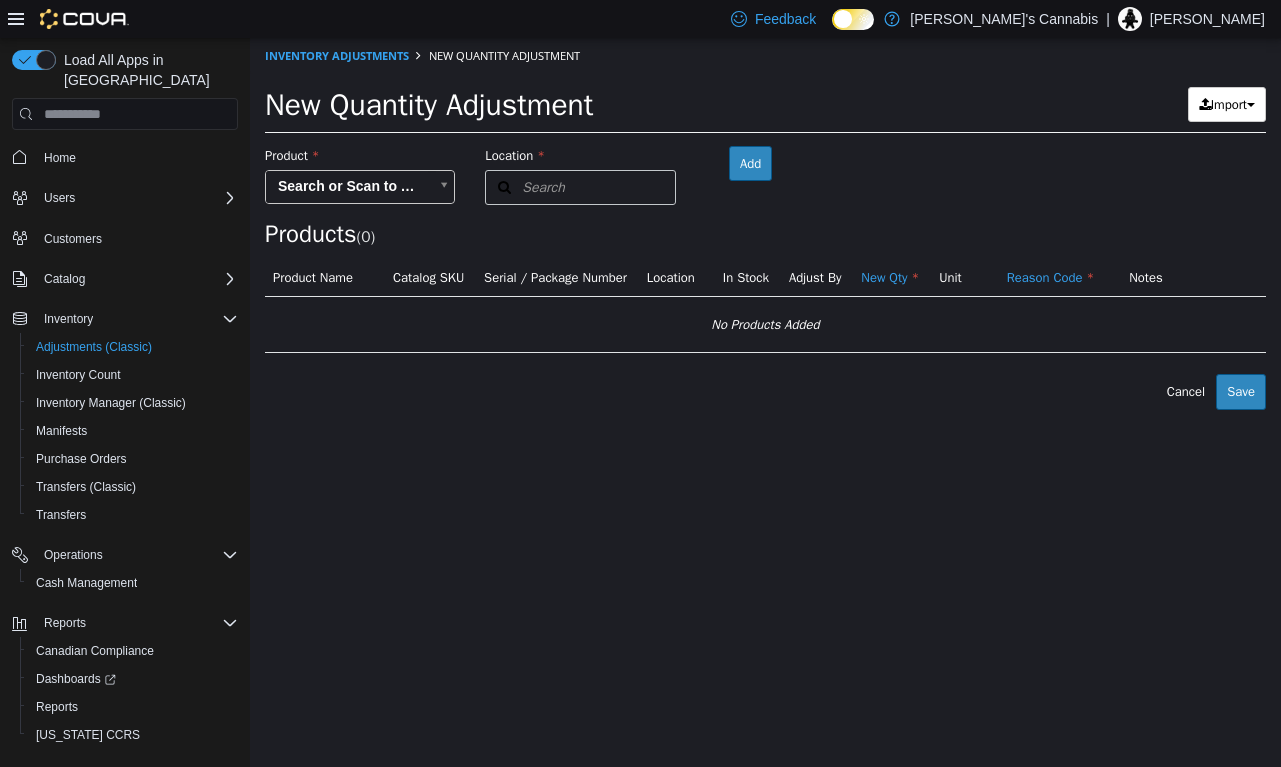 click on "×
Inventory Adjustments
New Quantity Adjustment
New Quantity Adjustment
Import  Inventory Export (.CSV) Package List (.TXT)
Product     Search or Scan to Add Product                             Location Search Type 3 or more characters or browse       MaryJane's Cannabis     (4)         [PERSON_NAME]'s Oshawa             MaryJane's [PERSON_NAME]'s [PERSON_NAME]'s YYZ         Room   Add Products  ( 0 ) Product Name Catalog SKU Serial / Package Number Location In Stock Adjust By New Qty Unit Reason Code Notes No Products Added Error saving adjustment please resolve the errors above. Cancel Save" at bounding box center (765, 224) 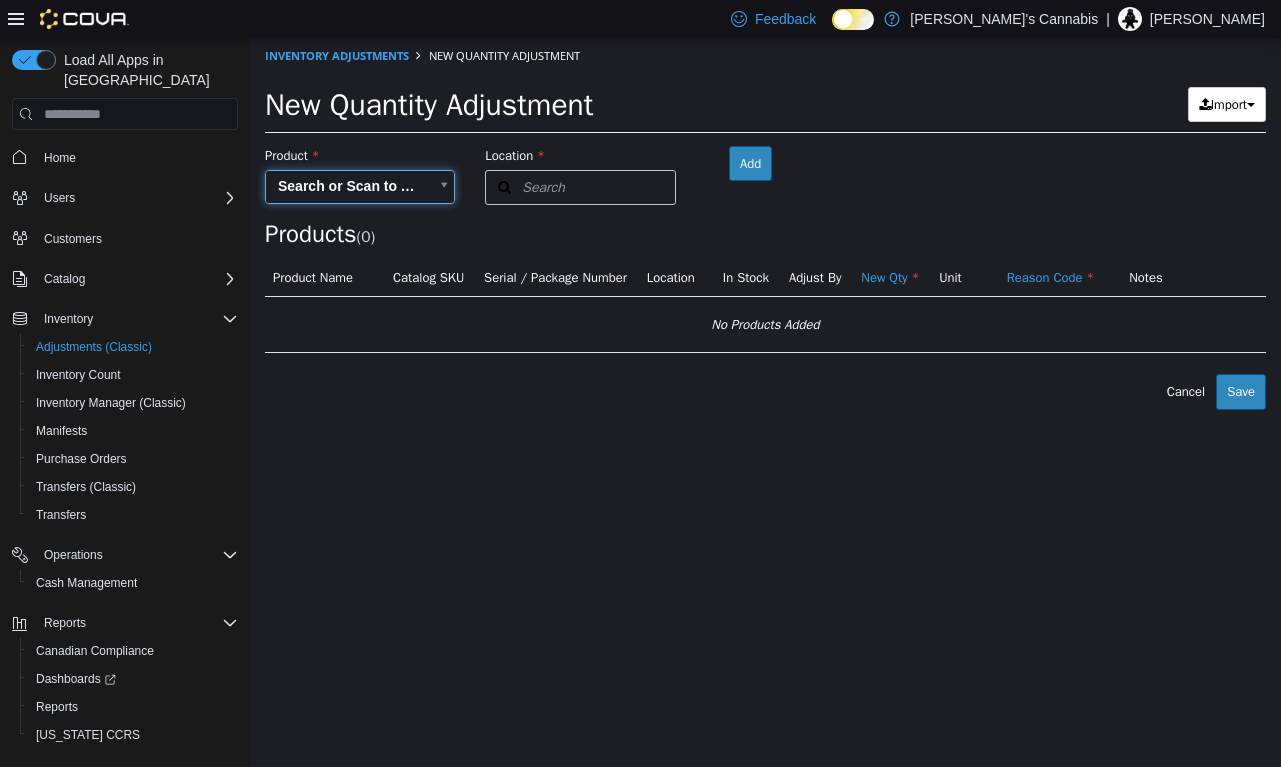 click on "×
Inventory Adjustments
New Quantity Adjustment
New Quantity Adjustment
Import  Inventory Export (.CSV) Package List (.TXT)
Product     Search or Scan to Add Product     Location Search Type 3 or more characters or browse       MaryJane's Cannabis     (4)         [PERSON_NAME]'s Oshawa             MaryJane's [PERSON_NAME]'s [PERSON_NAME]'s YYZ         Room   Add Products  ( 0 ) Product Name Catalog SKU Serial / Package Number Location In Stock Adjust By New Qty Unit Reason Code Notes No Products Added Error saving adjustment please resolve the errors above. Cancel Save" at bounding box center (765, 224) 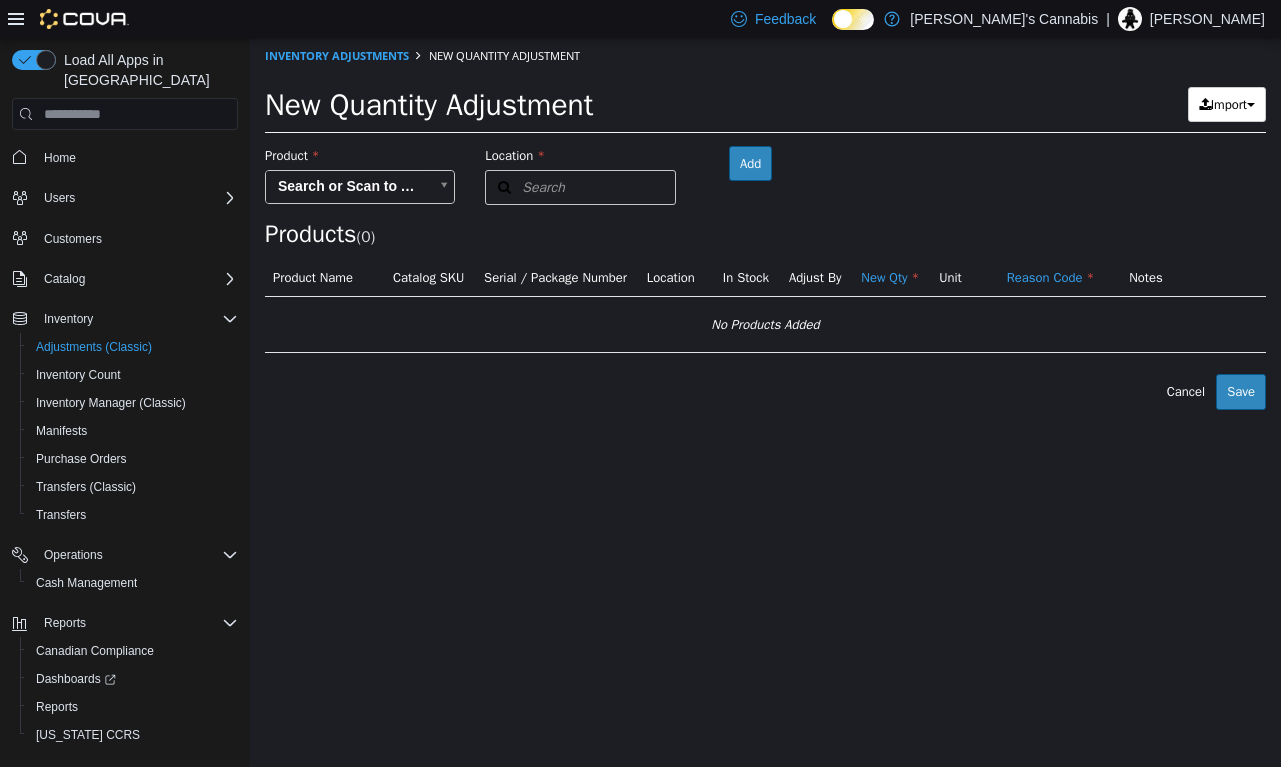 click on "Product" at bounding box center [360, 158] 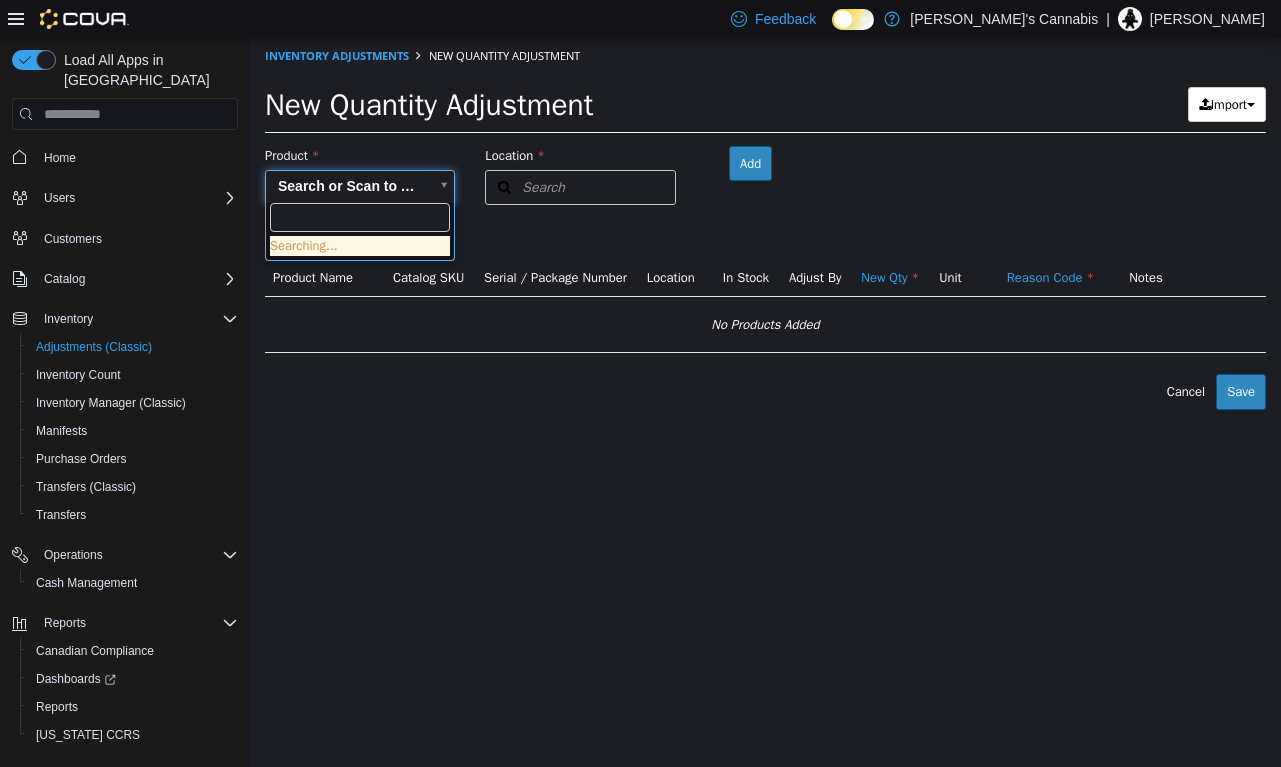 click on "×
Inventory Adjustments
New Quantity Adjustment
New Quantity Adjustment
Import  Inventory Export (.CSV) Package List (.TXT)
Product     Search or Scan to Add Product     Location Search Type 3 or more characters or browse       MaryJane's Cannabis     (4)         [PERSON_NAME]'s Oshawa             MaryJane's [PERSON_NAME]'s [PERSON_NAME]'s YYZ         Room   Add Products  ( 0 ) Product Name Catalog SKU Serial / Package Number Location In Stock Adjust By New Qty Unit Reason Code Notes No Products Added Error saving adjustment please resolve the errors above. Cancel Save
Searching..." at bounding box center (765, 224) 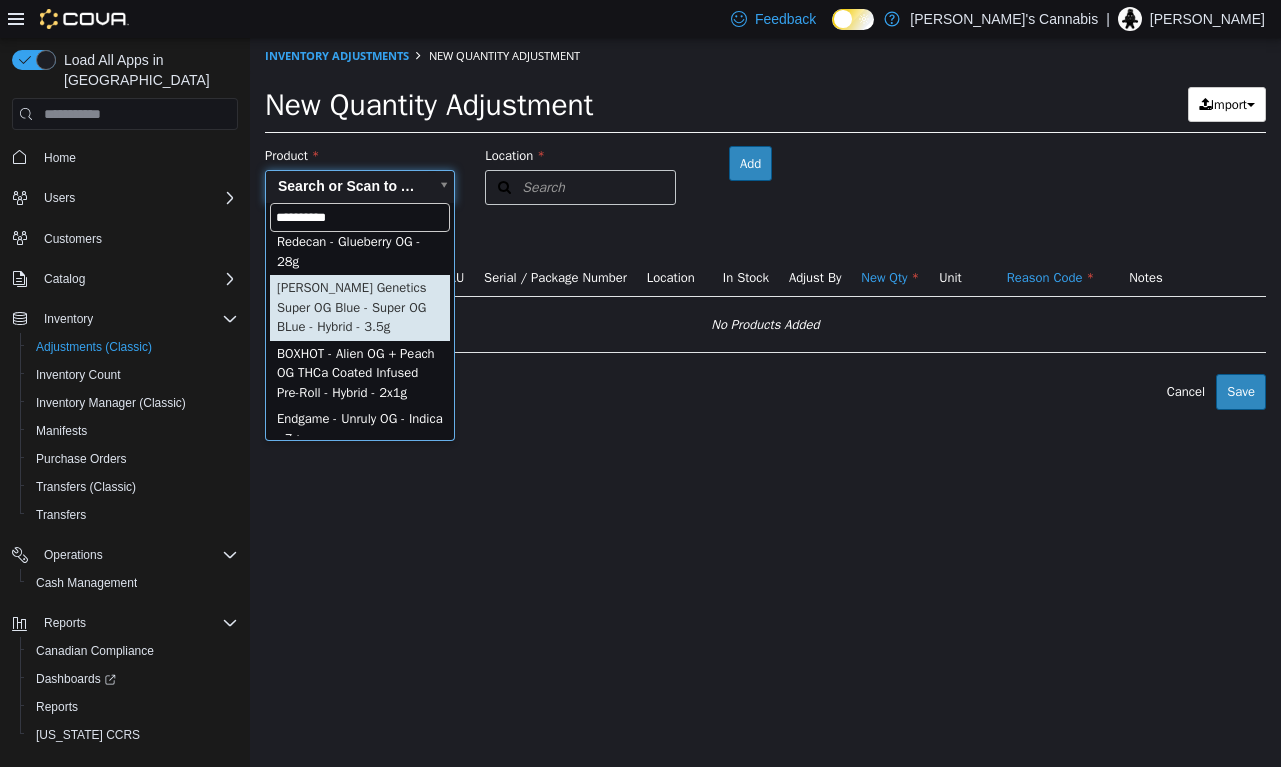 scroll, scrollTop: 149, scrollLeft: 0, axis: vertical 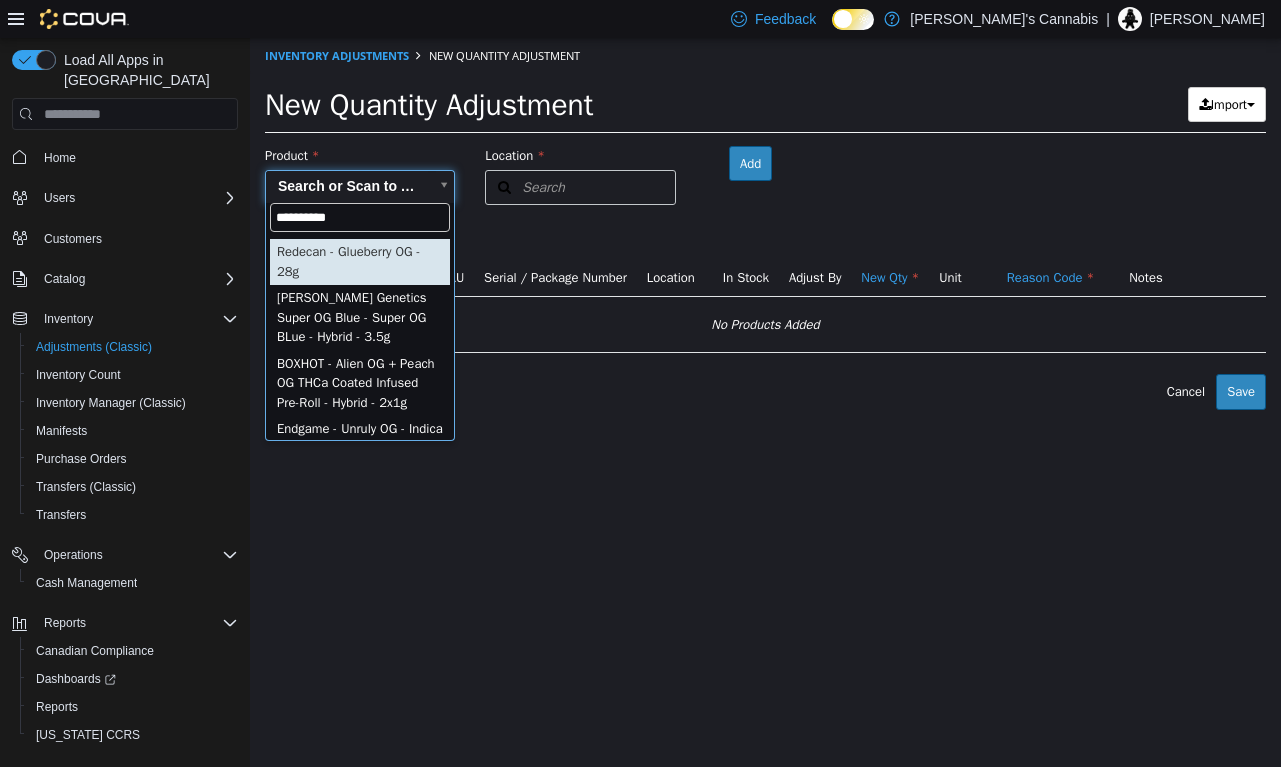 click on "**********" at bounding box center (360, 218) 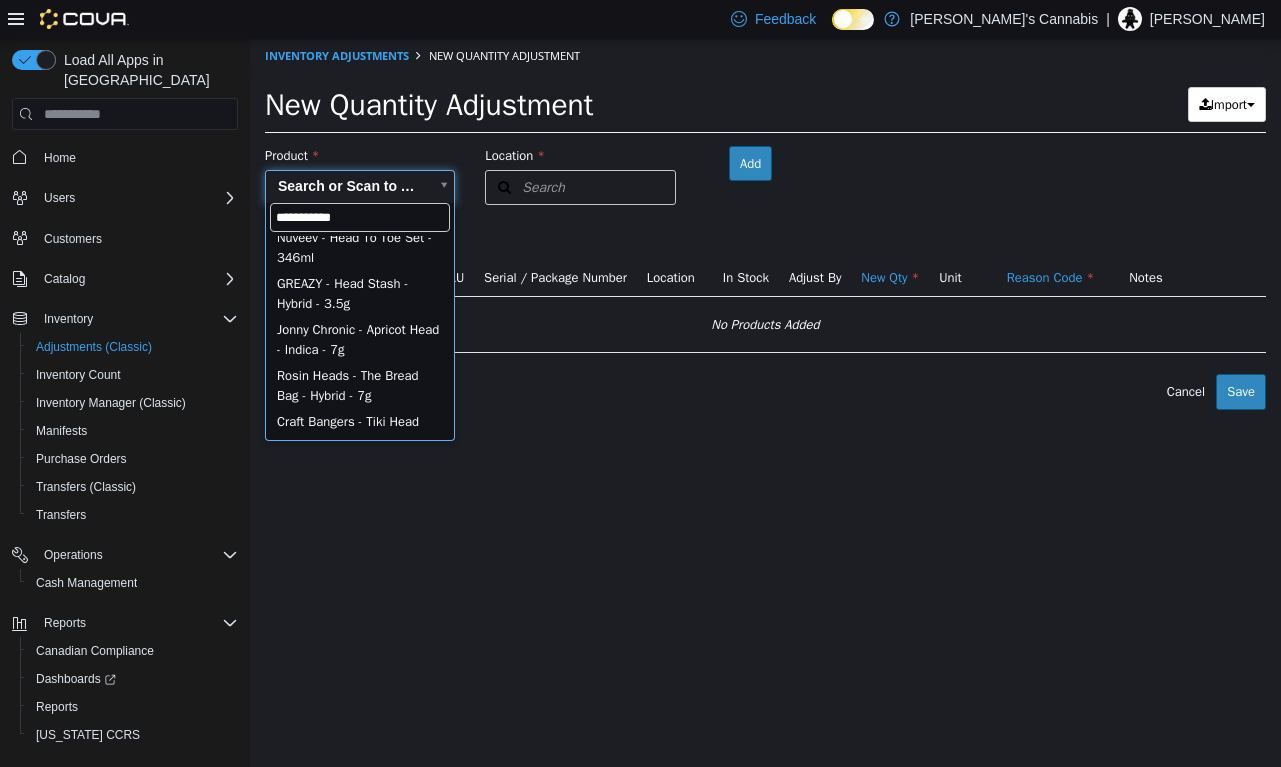 scroll, scrollTop: 0, scrollLeft: 0, axis: both 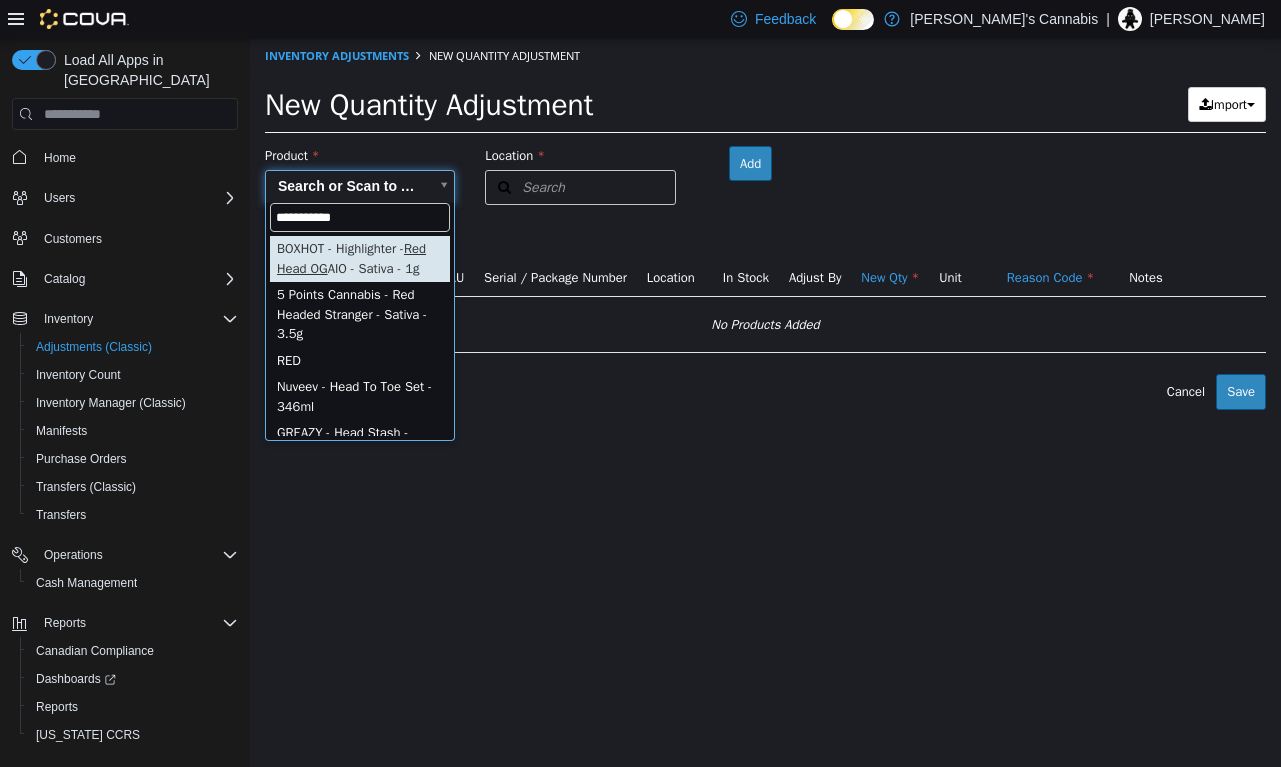 type on "**********" 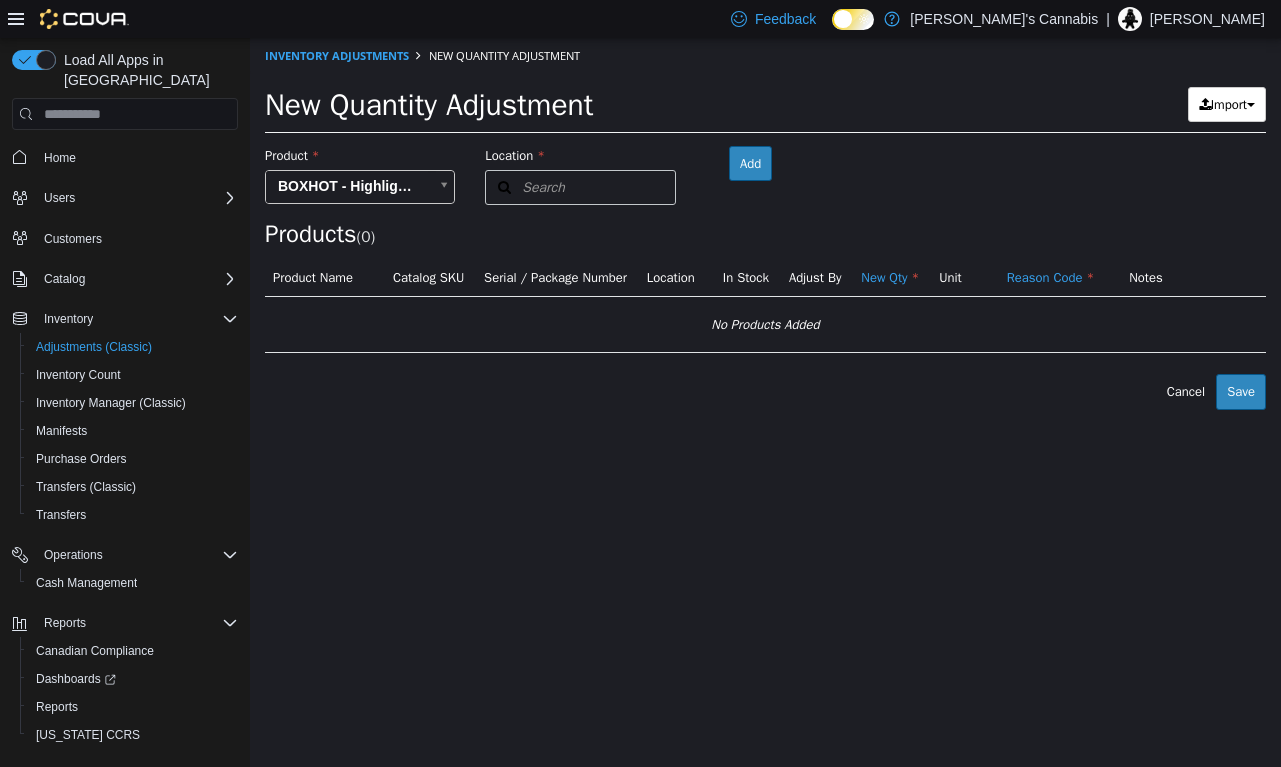 click on "Search" at bounding box center [525, 187] 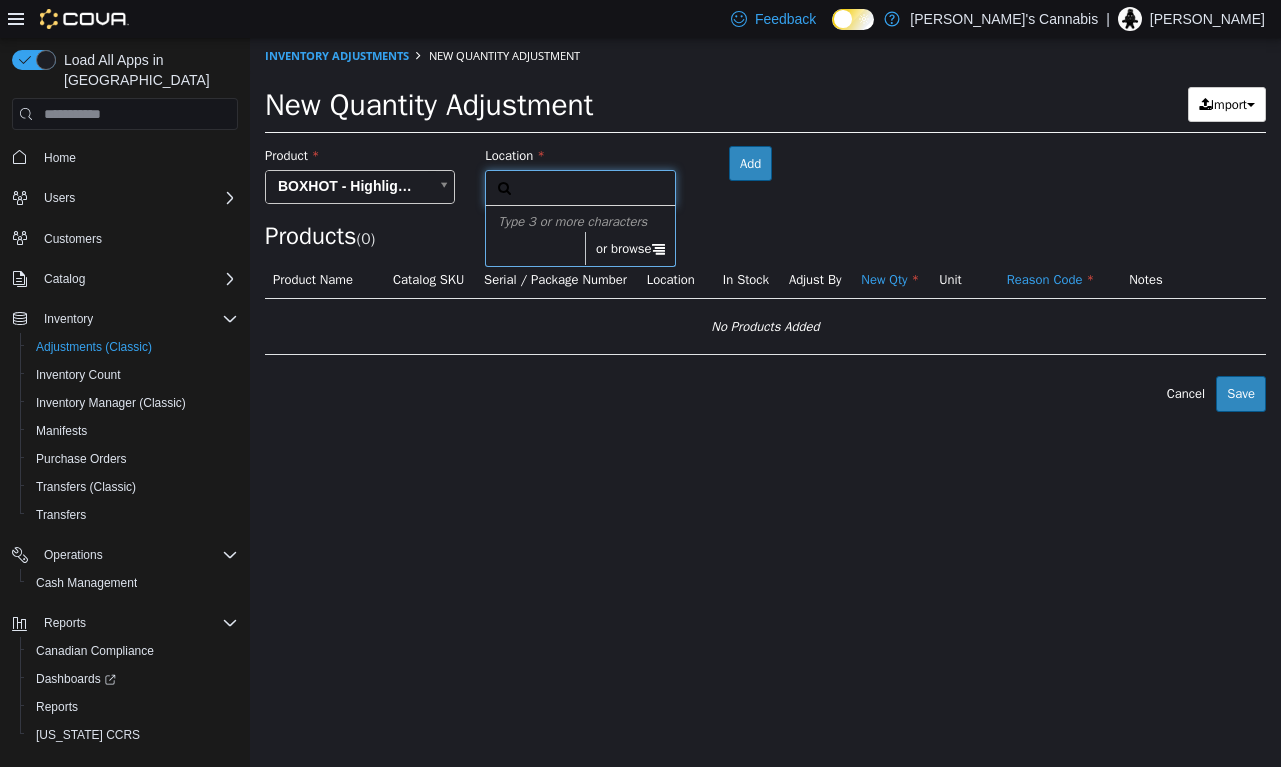 click on "or browse" at bounding box center (630, 249) 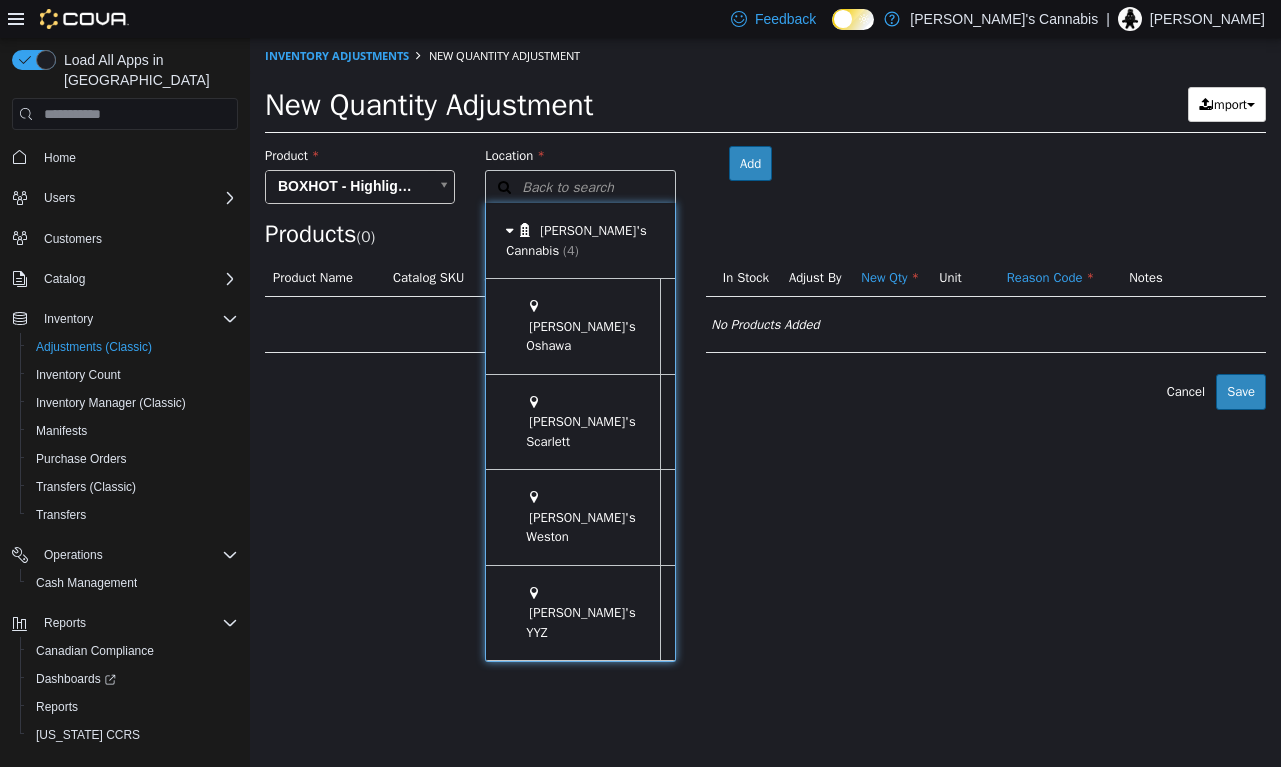 click at bounding box center [691, 517] 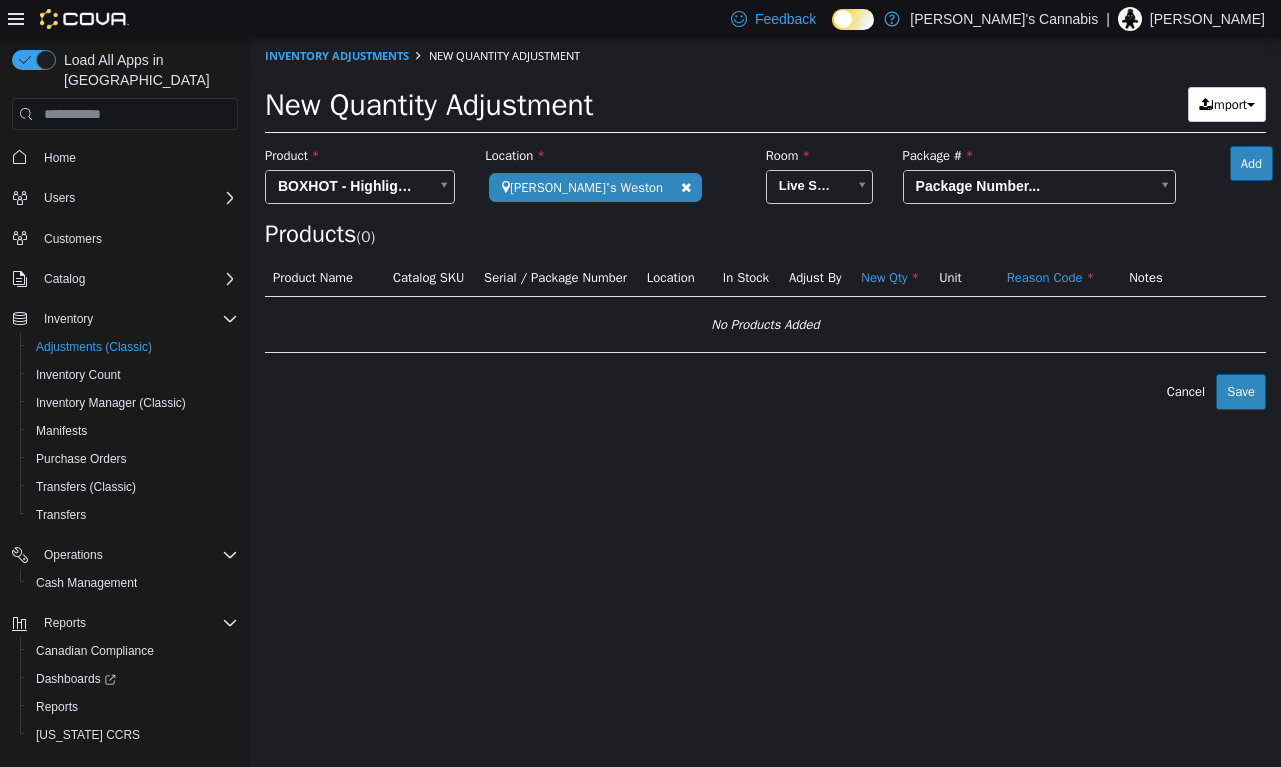 click on "**********" at bounding box center [765, 224] 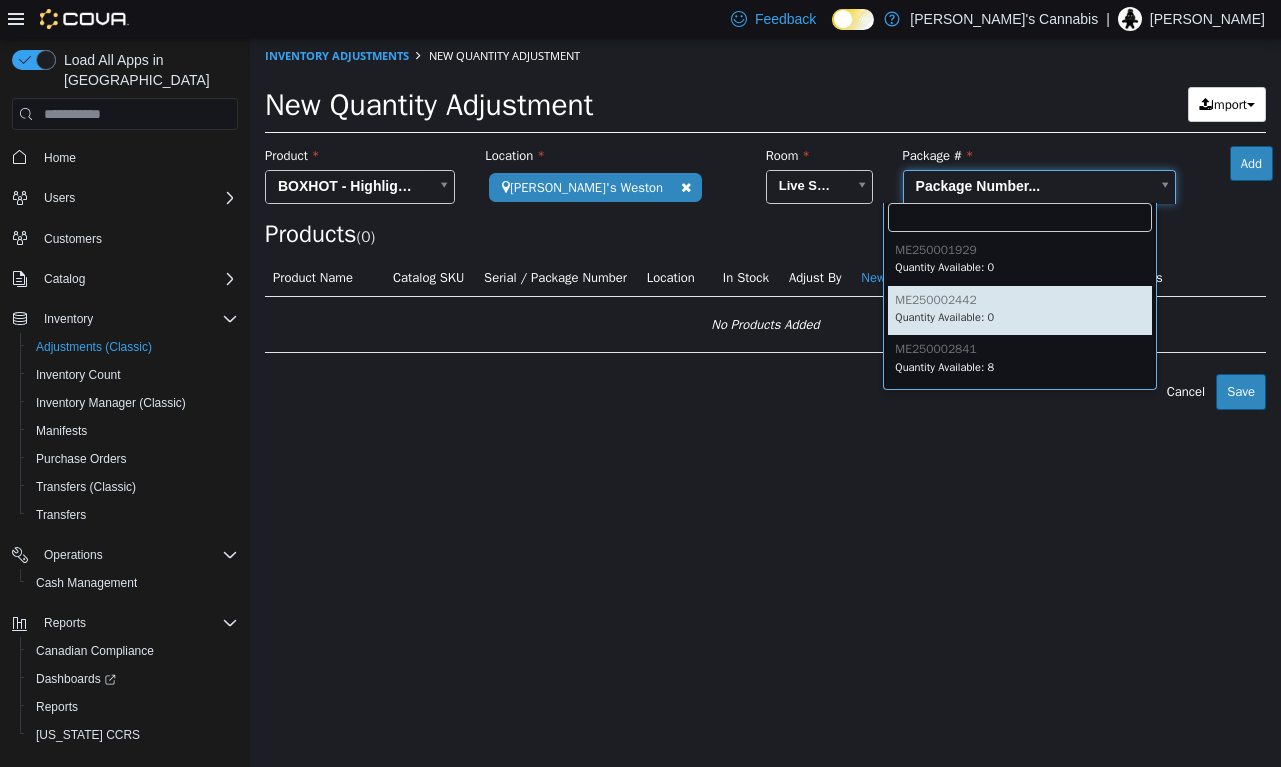 scroll, scrollTop: 0, scrollLeft: 0, axis: both 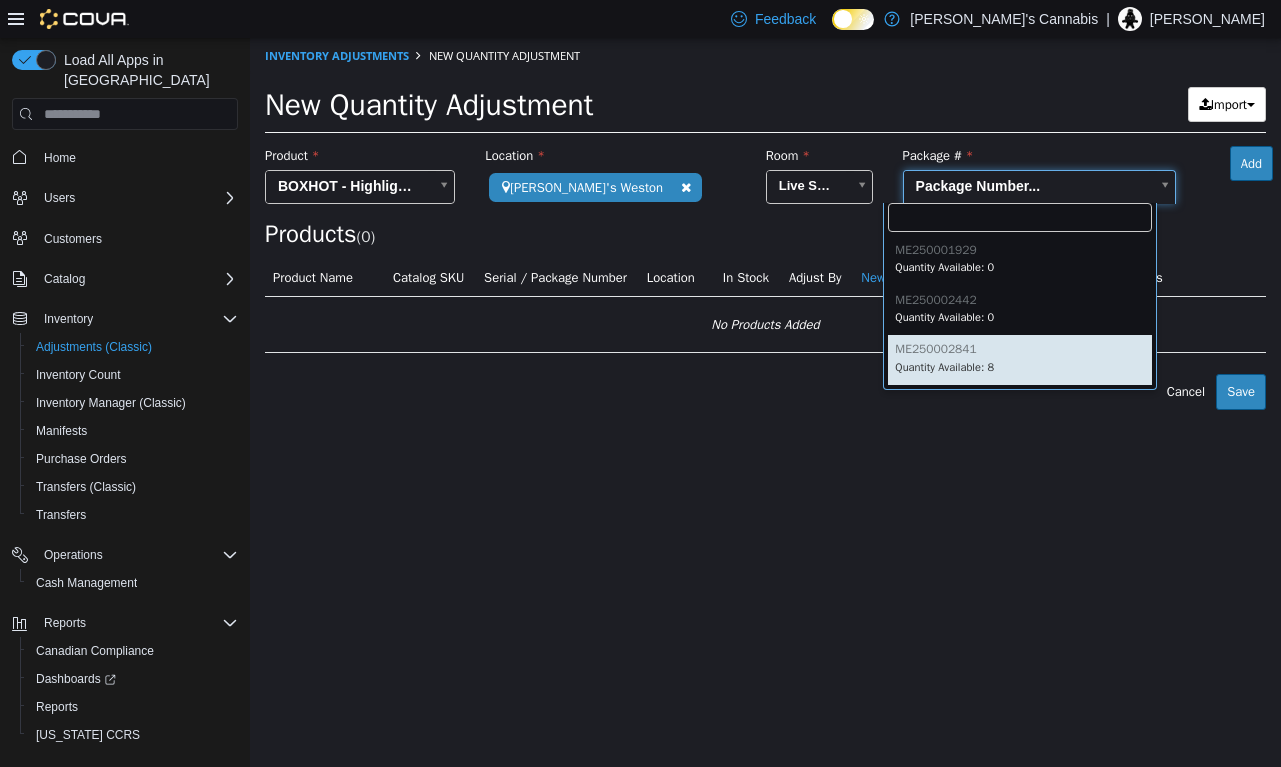 click on "**********" at bounding box center [765, 224] 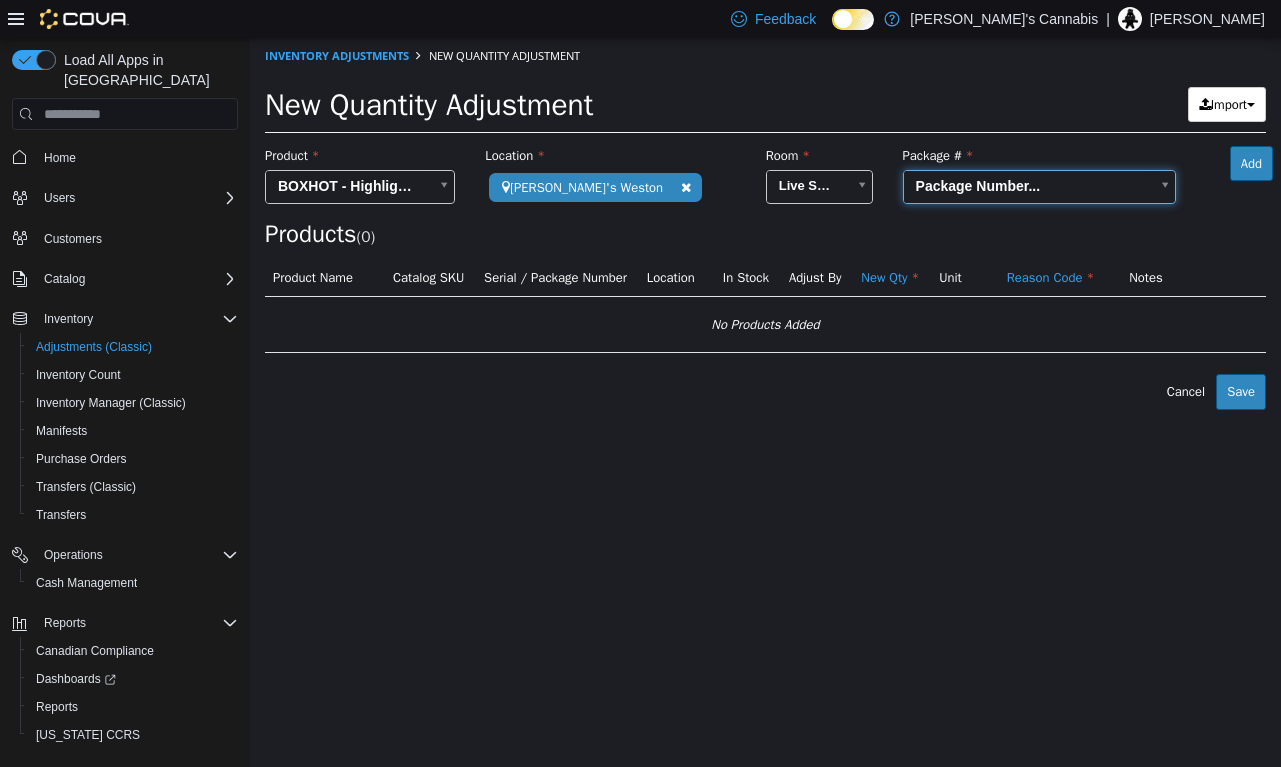 click on "**********" at bounding box center [765, 224] 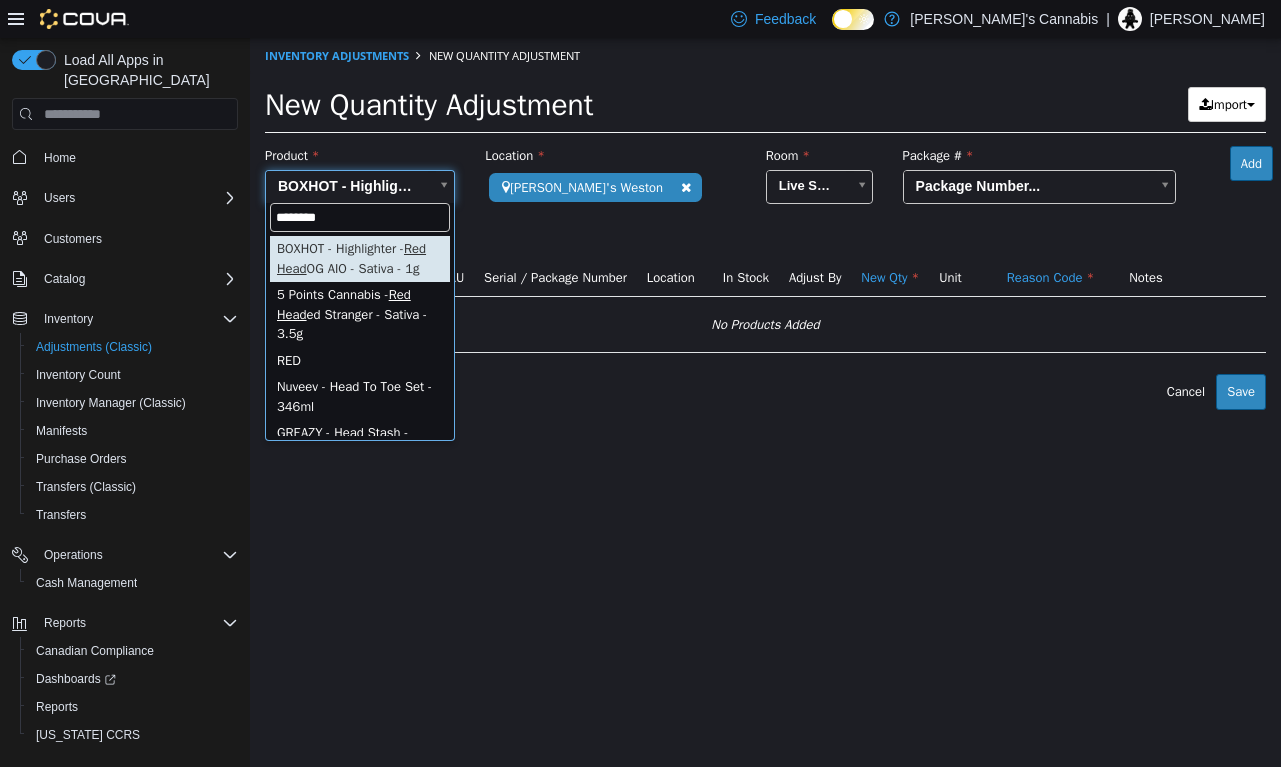 type on "********" 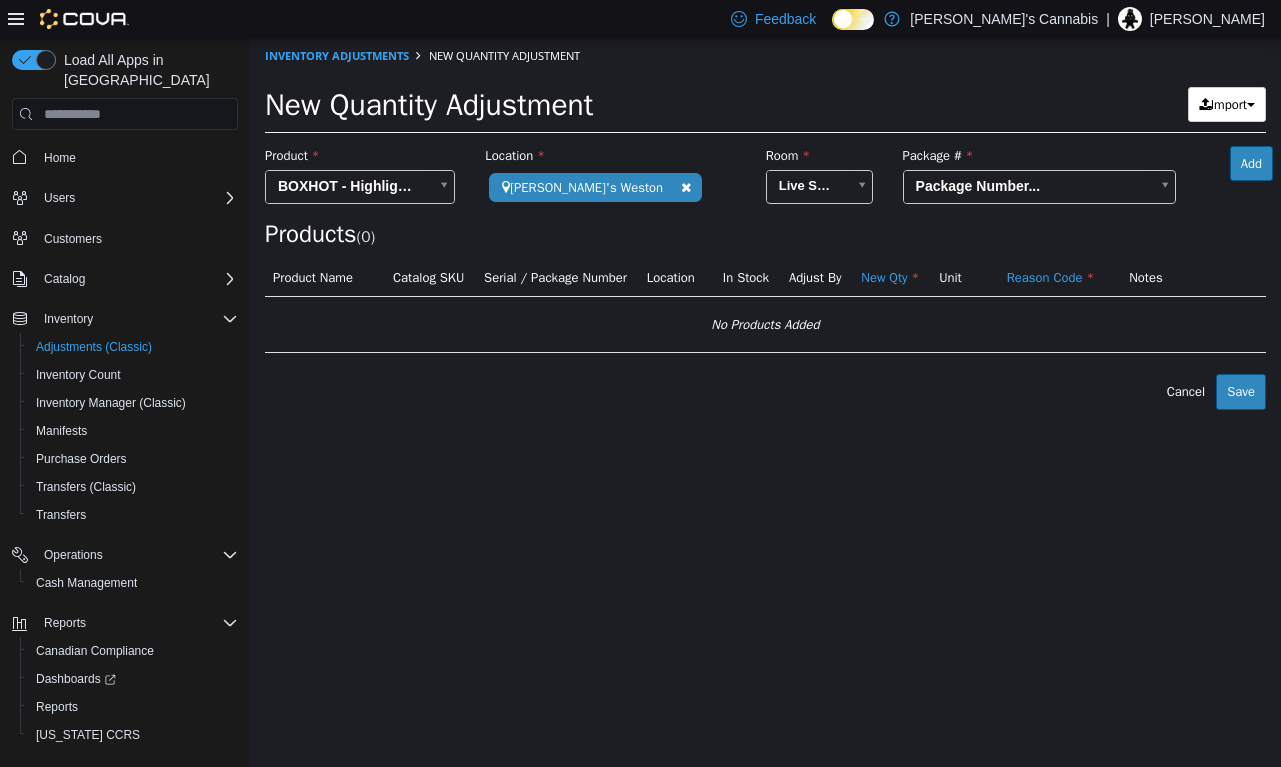 click on "**********" at bounding box center (765, 224) 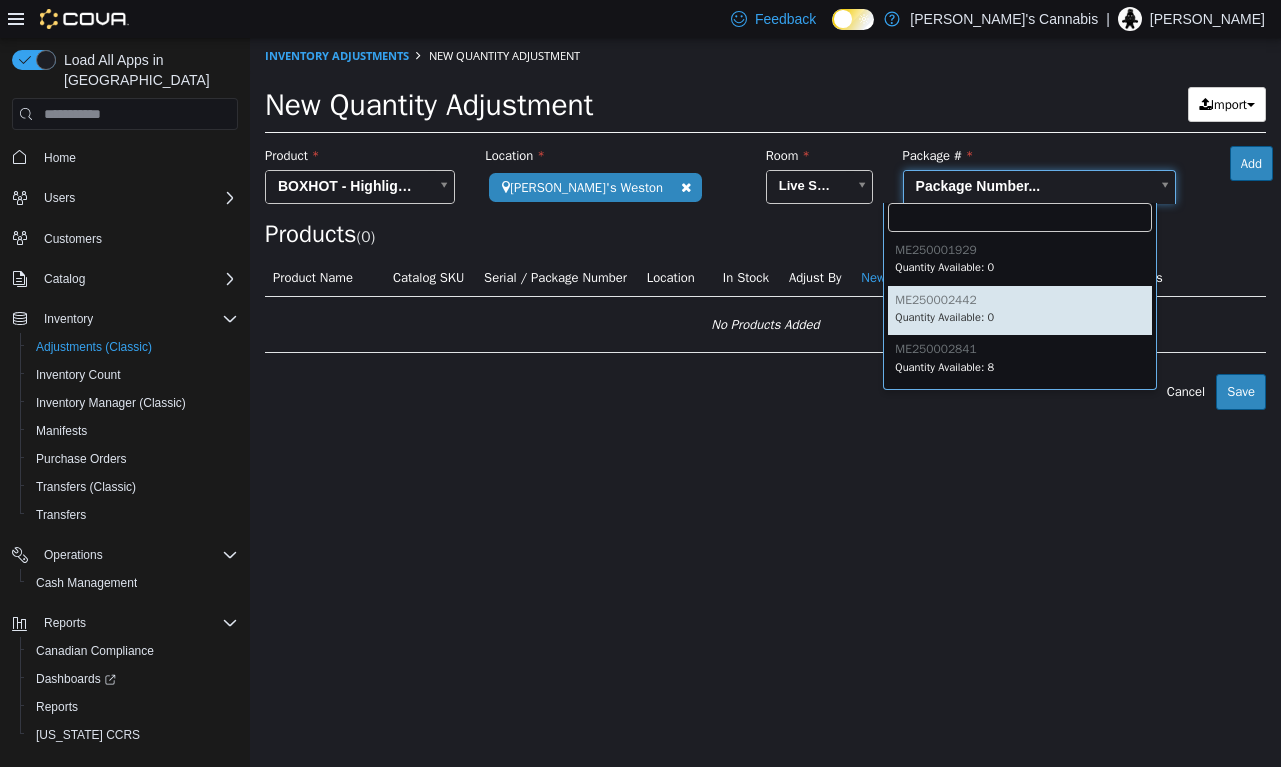 scroll, scrollTop: 0, scrollLeft: 0, axis: both 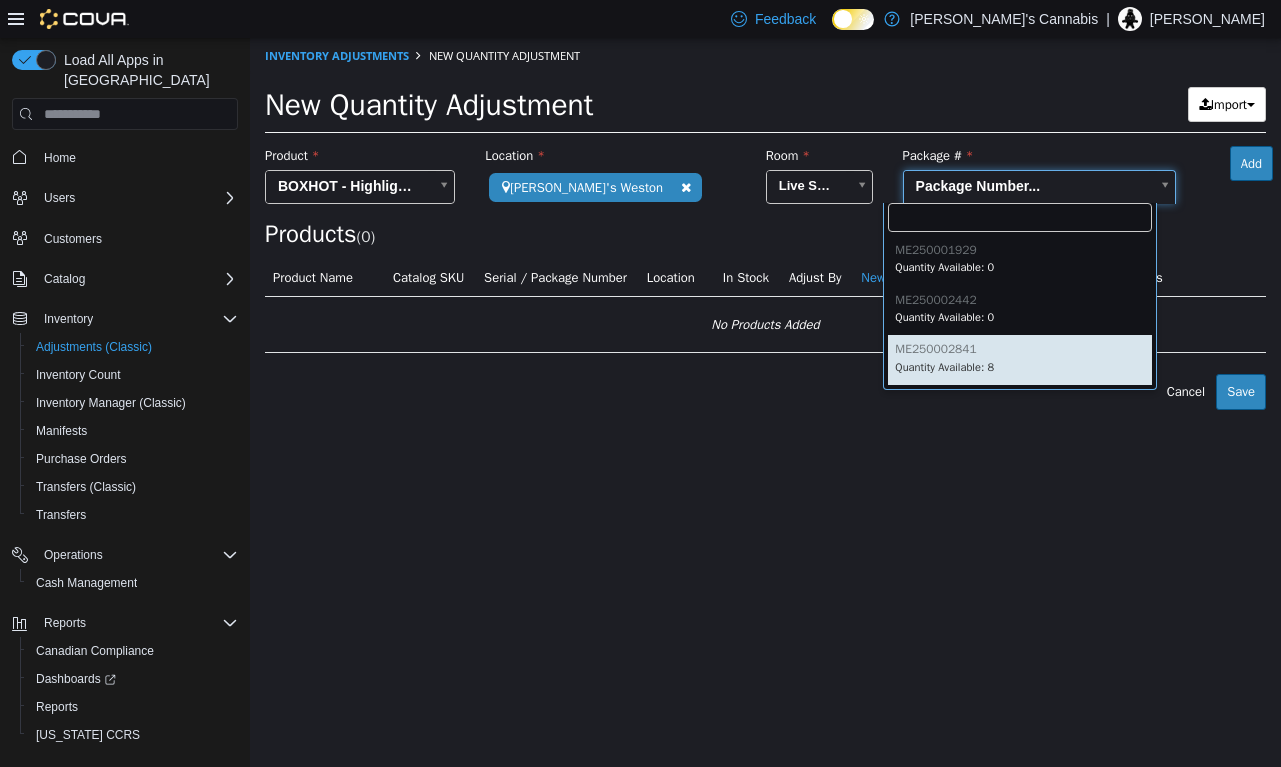 click on "**********" at bounding box center [765, 224] 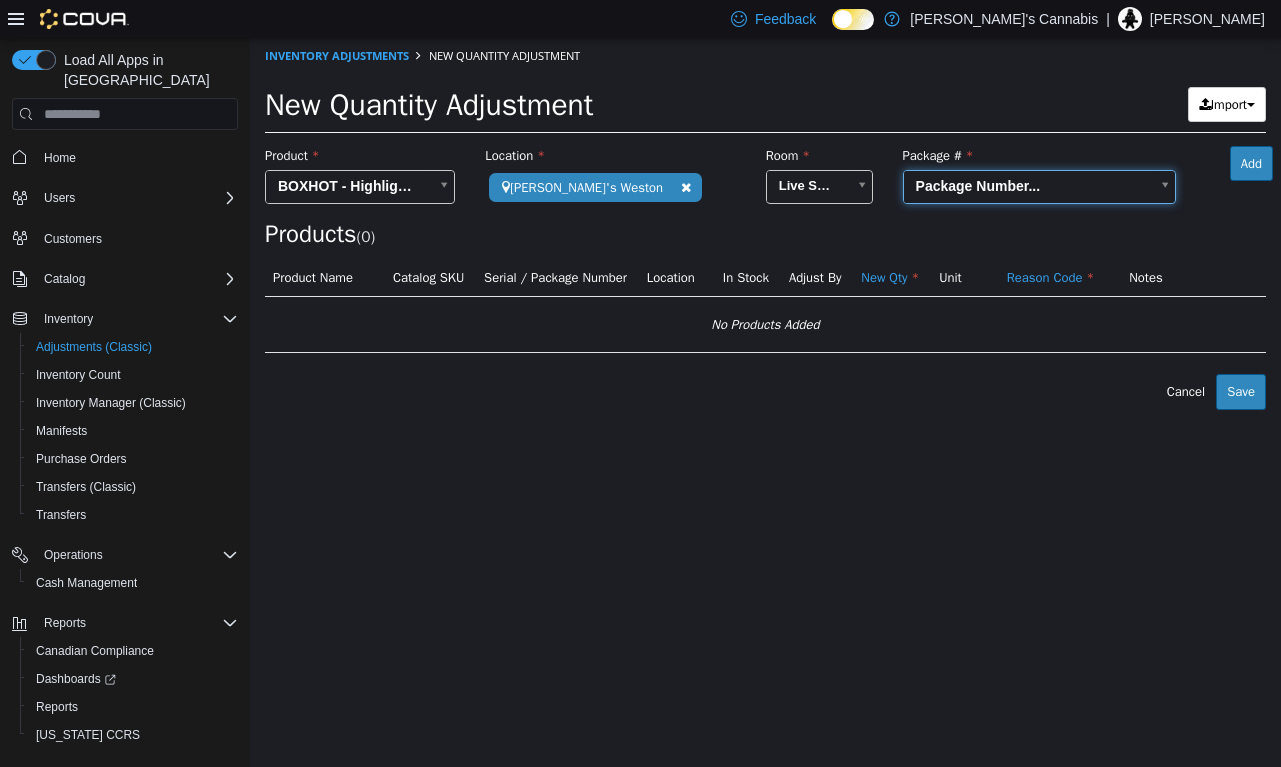 click on "**********" at bounding box center (765, 224) 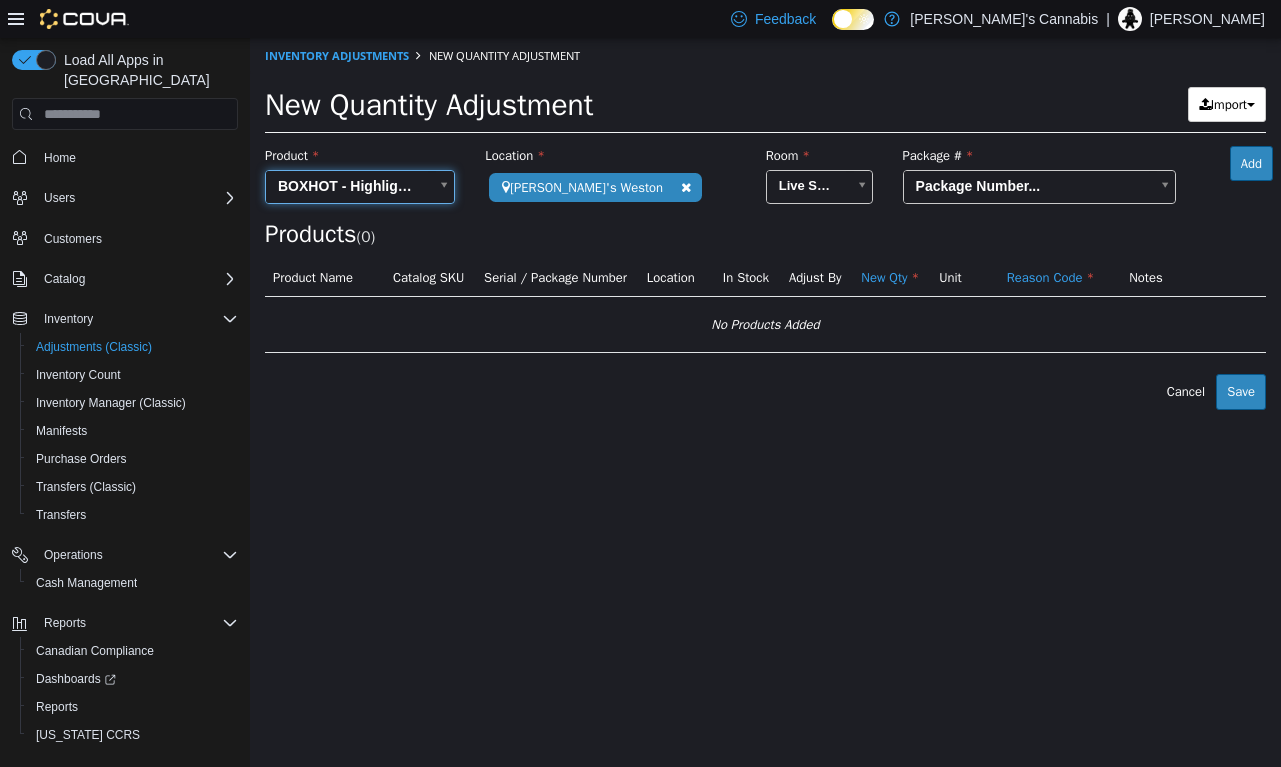 click on "**********" at bounding box center (765, 224) 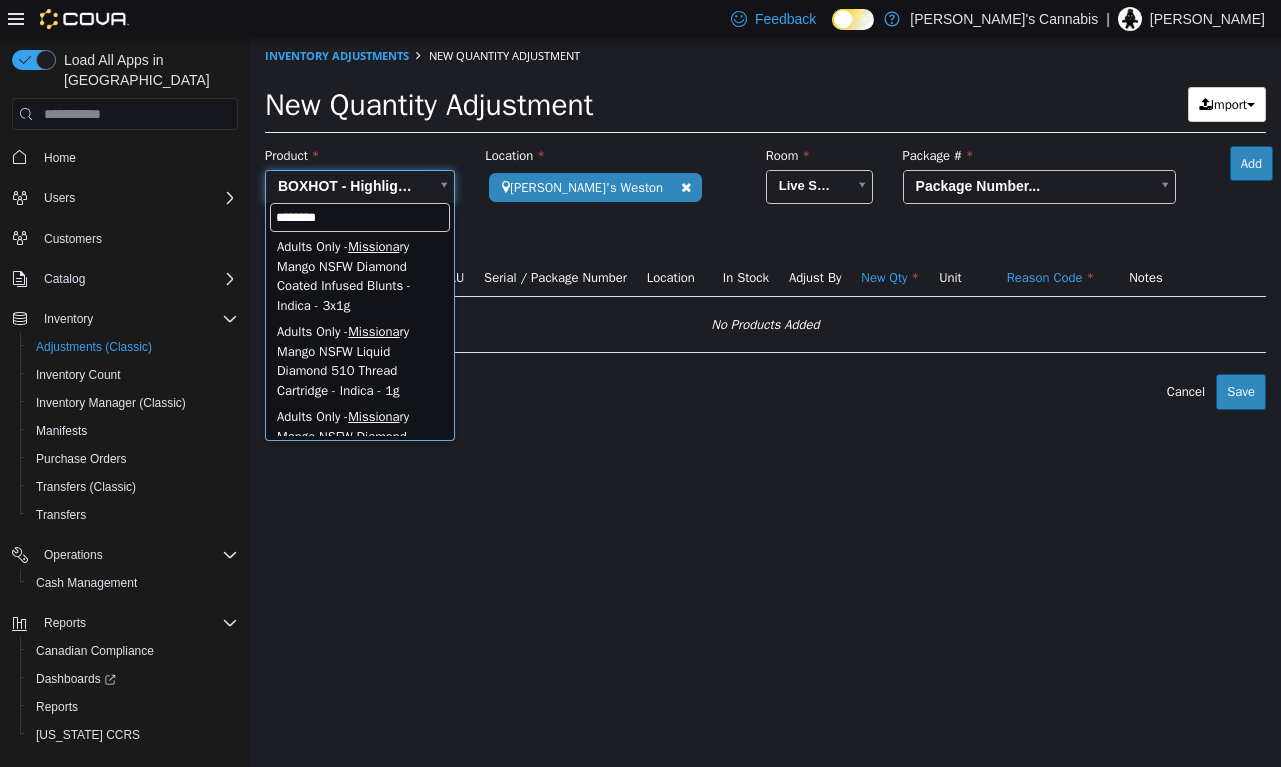 scroll, scrollTop: 191, scrollLeft: 0, axis: vertical 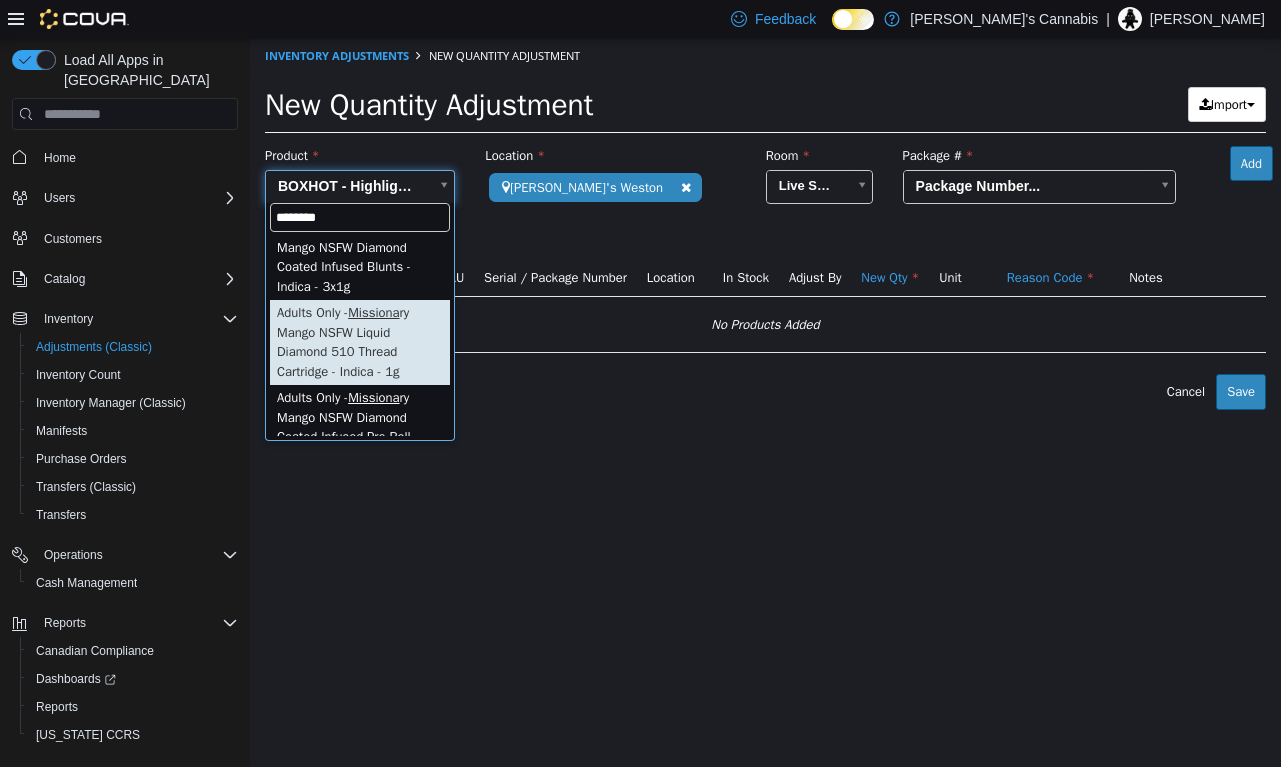 type on "********" 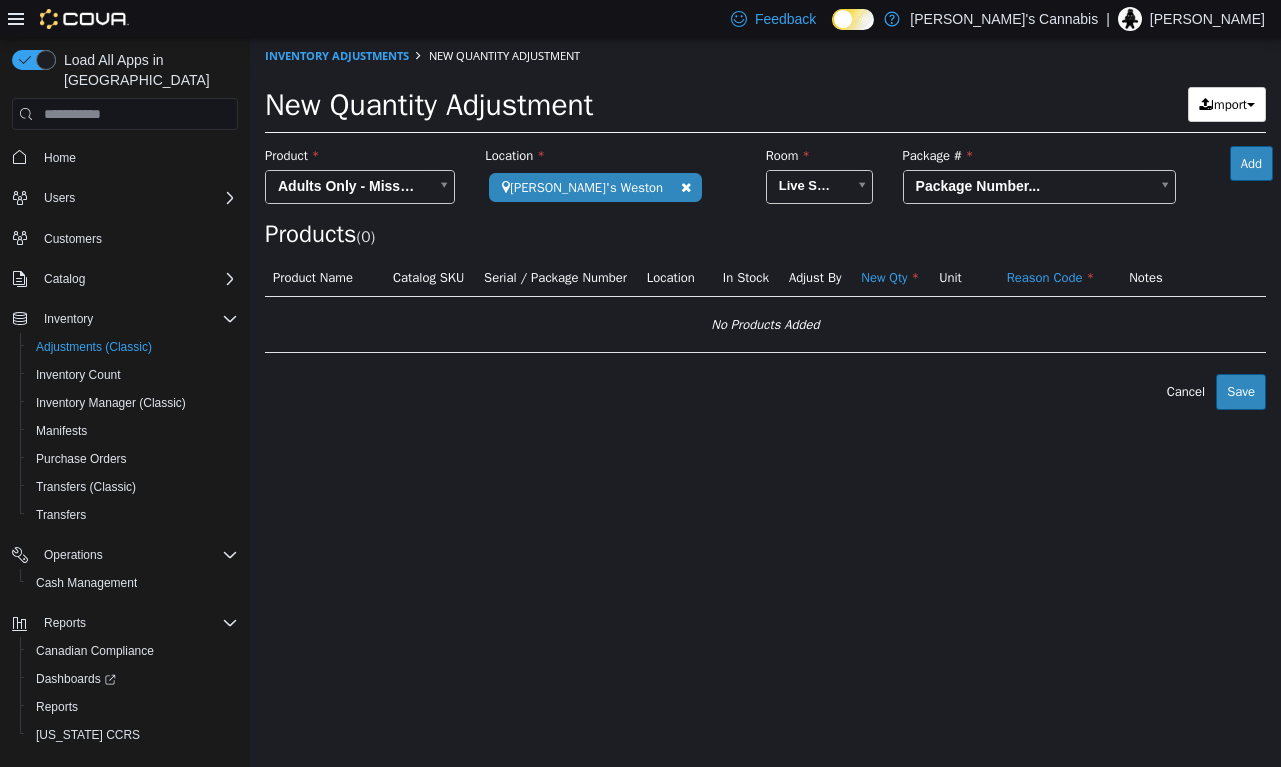 click on "**********" at bounding box center (765, 224) 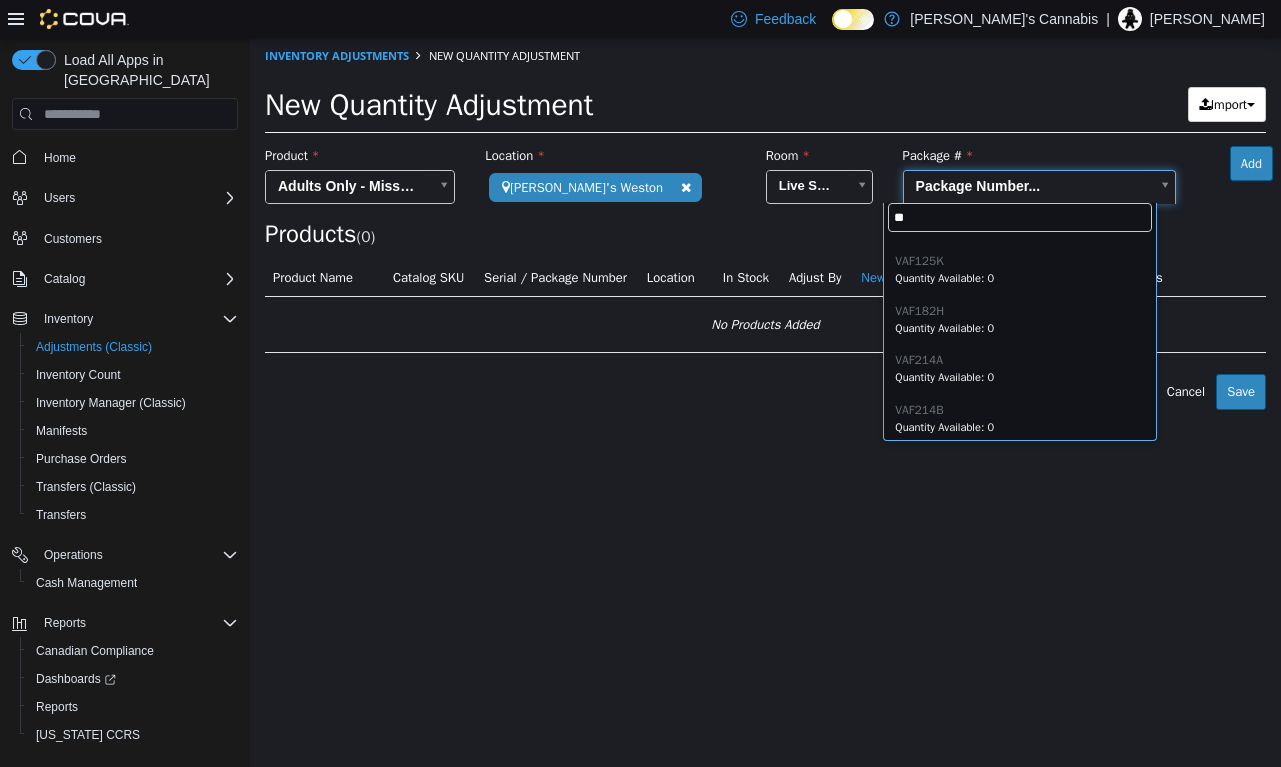 scroll, scrollTop: 0, scrollLeft: 0, axis: both 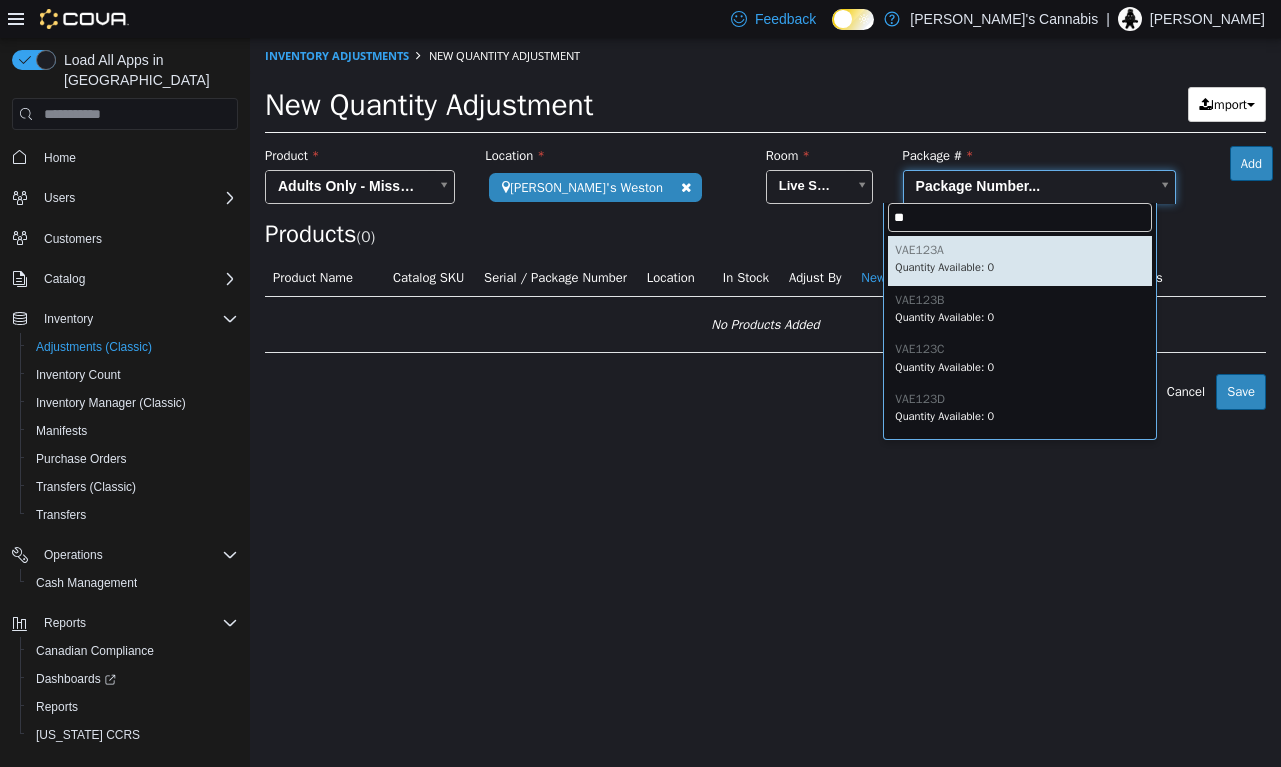 type on "*" 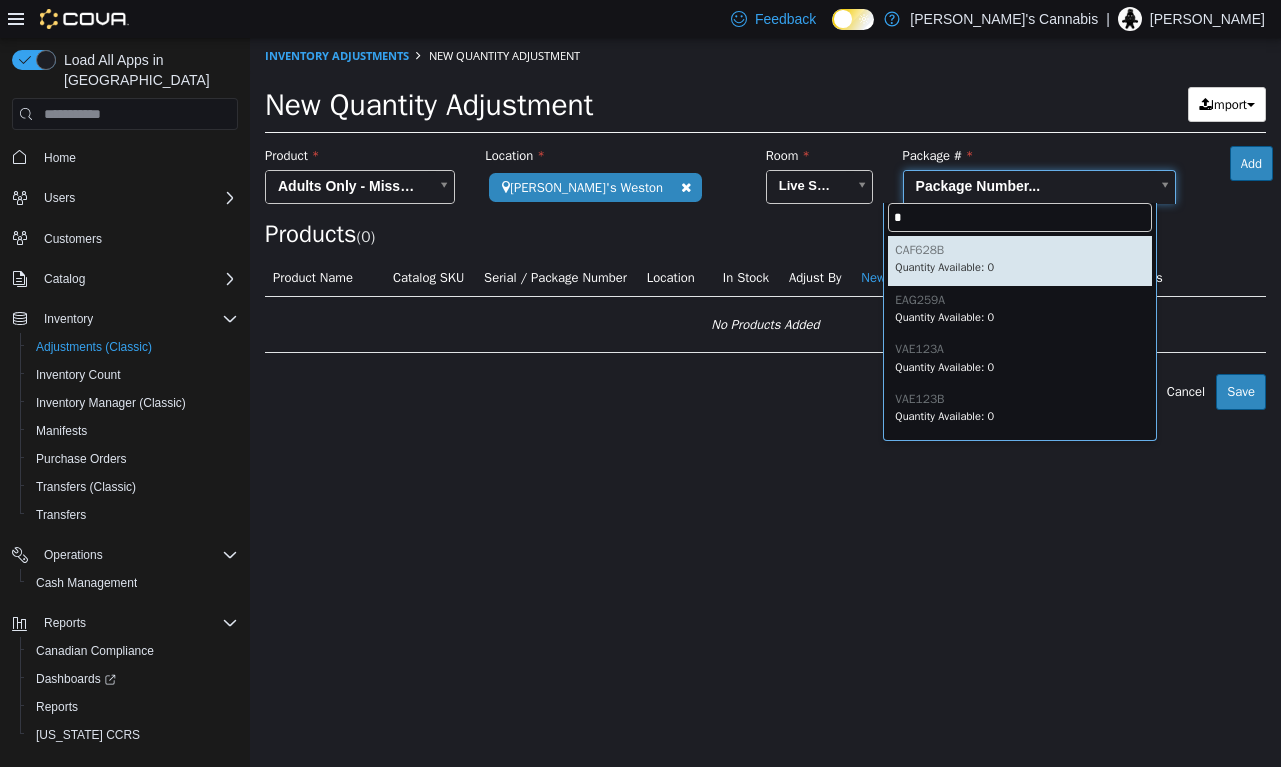 type 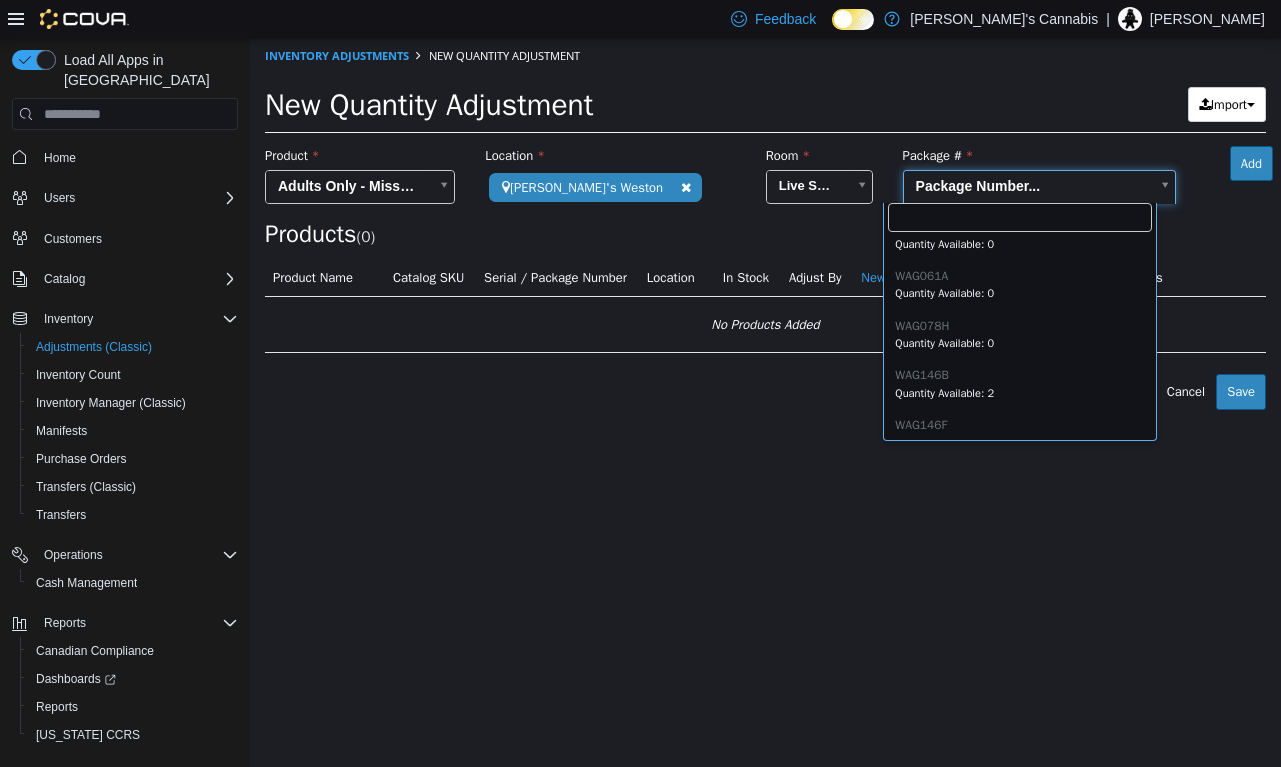 scroll, scrollTop: 1, scrollLeft: 0, axis: vertical 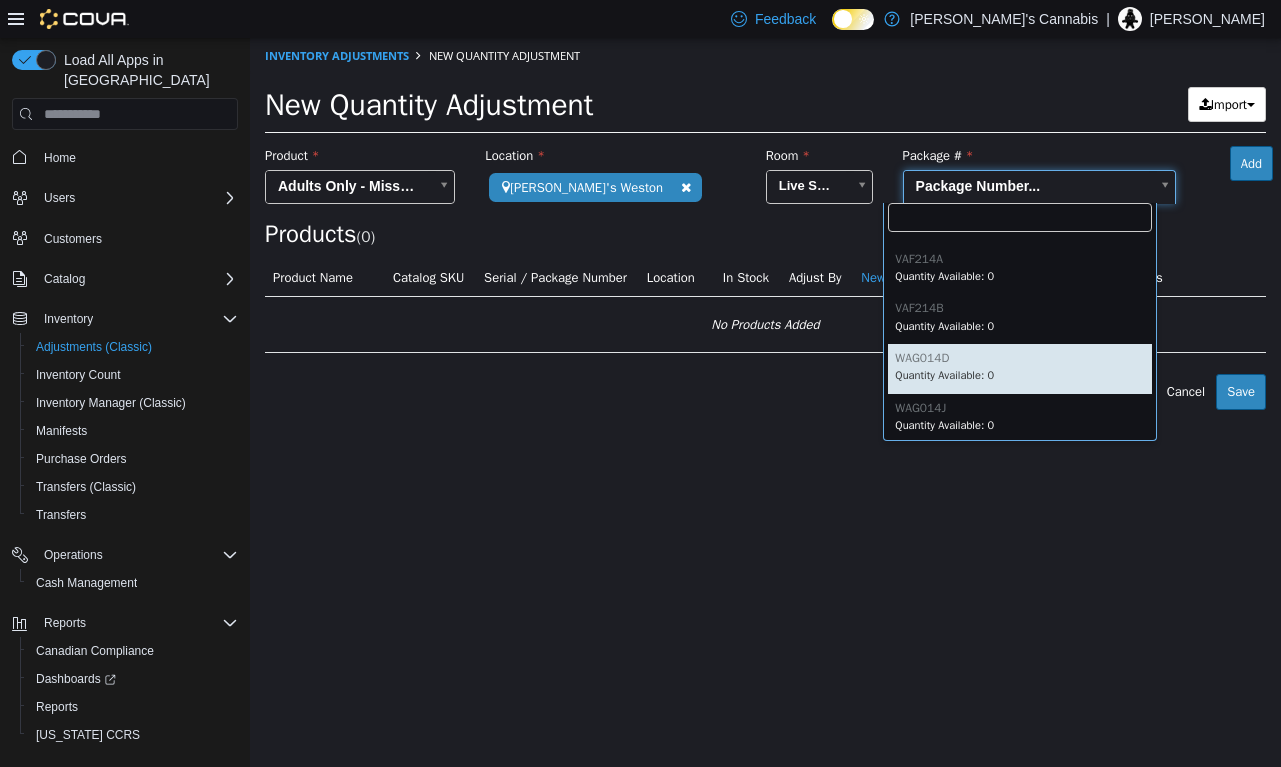 click on "**********" at bounding box center (765, 224) 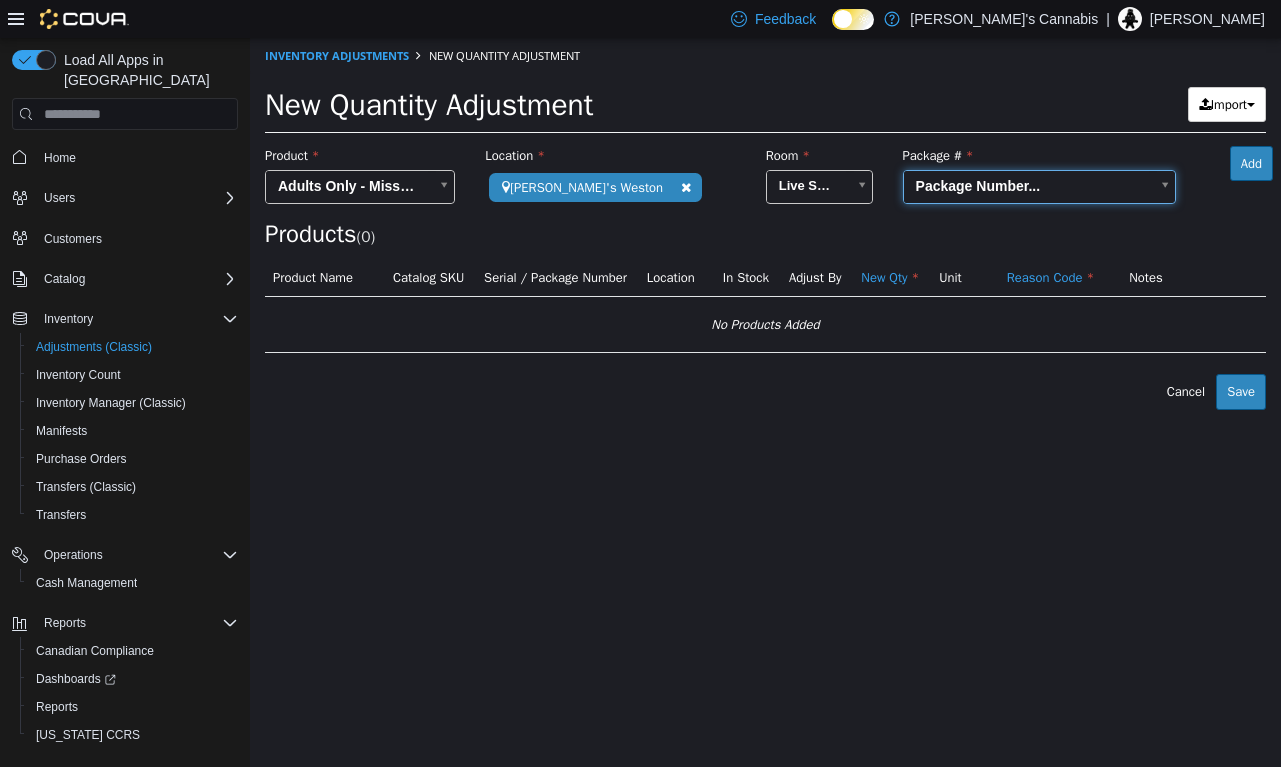 click on "**********" at bounding box center [765, 224] 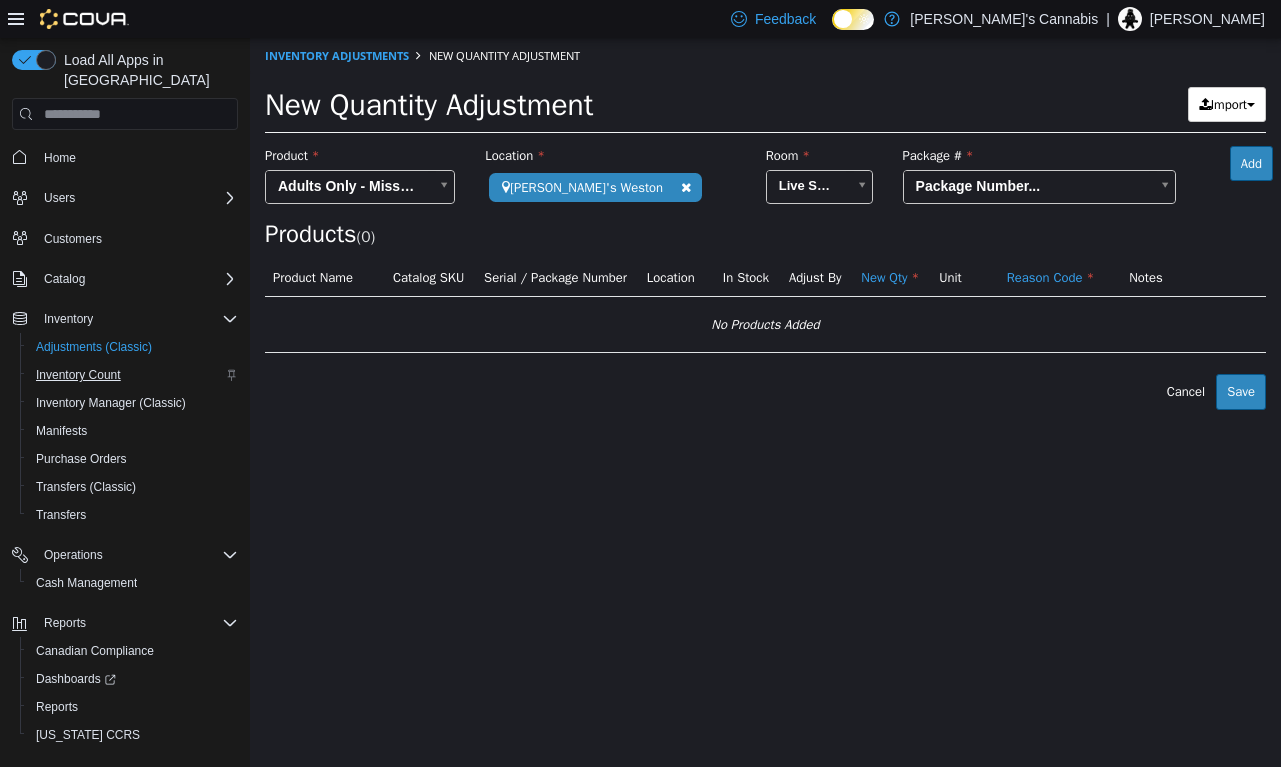 click on "Inventory Count" at bounding box center (78, 375) 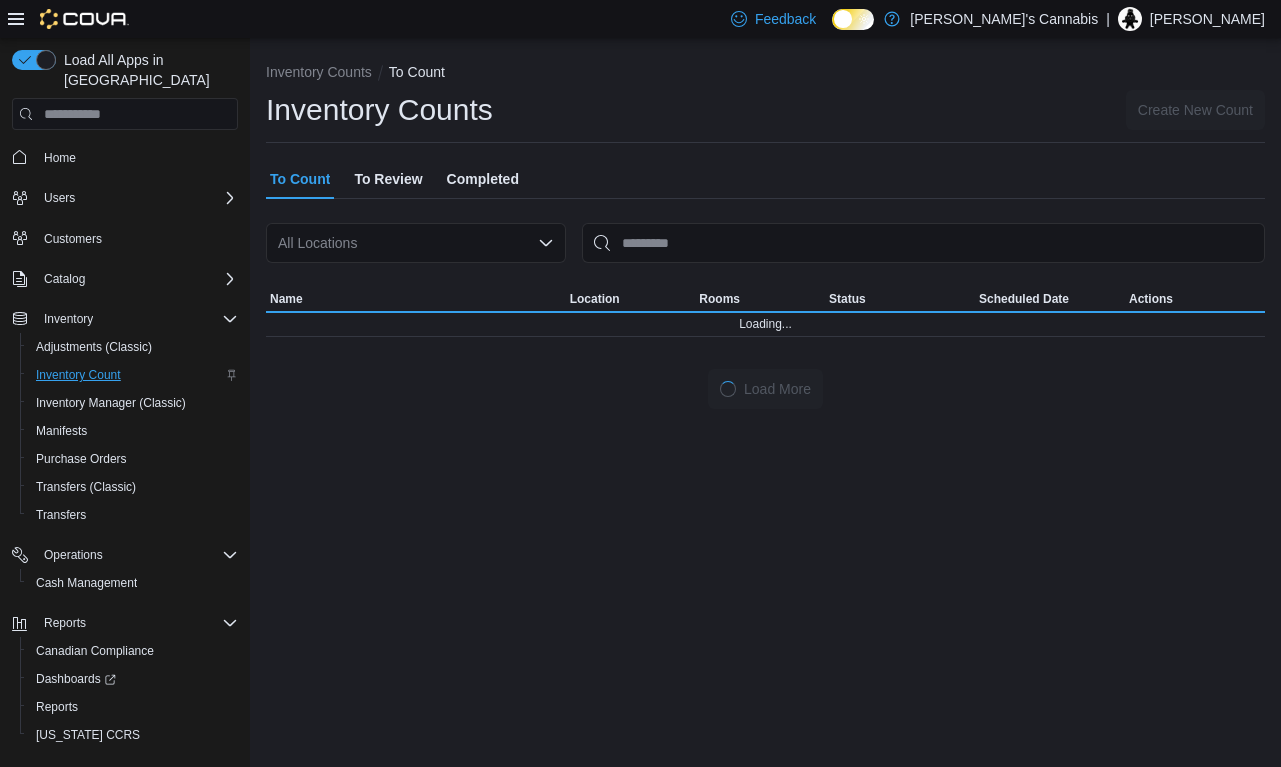 click on "Inventory Count" at bounding box center [78, 375] 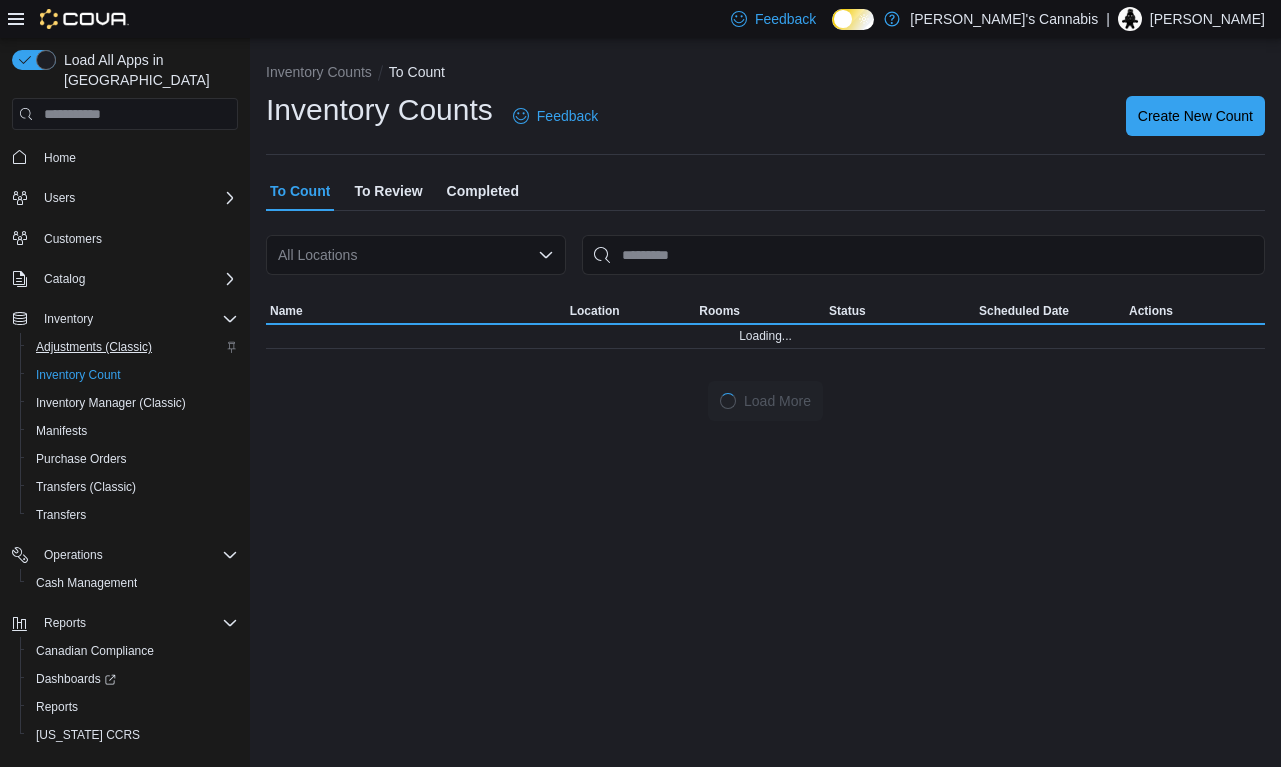 drag, startPoint x: 123, startPoint y: 349, endPoint x: 131, endPoint y: 320, distance: 30.083218 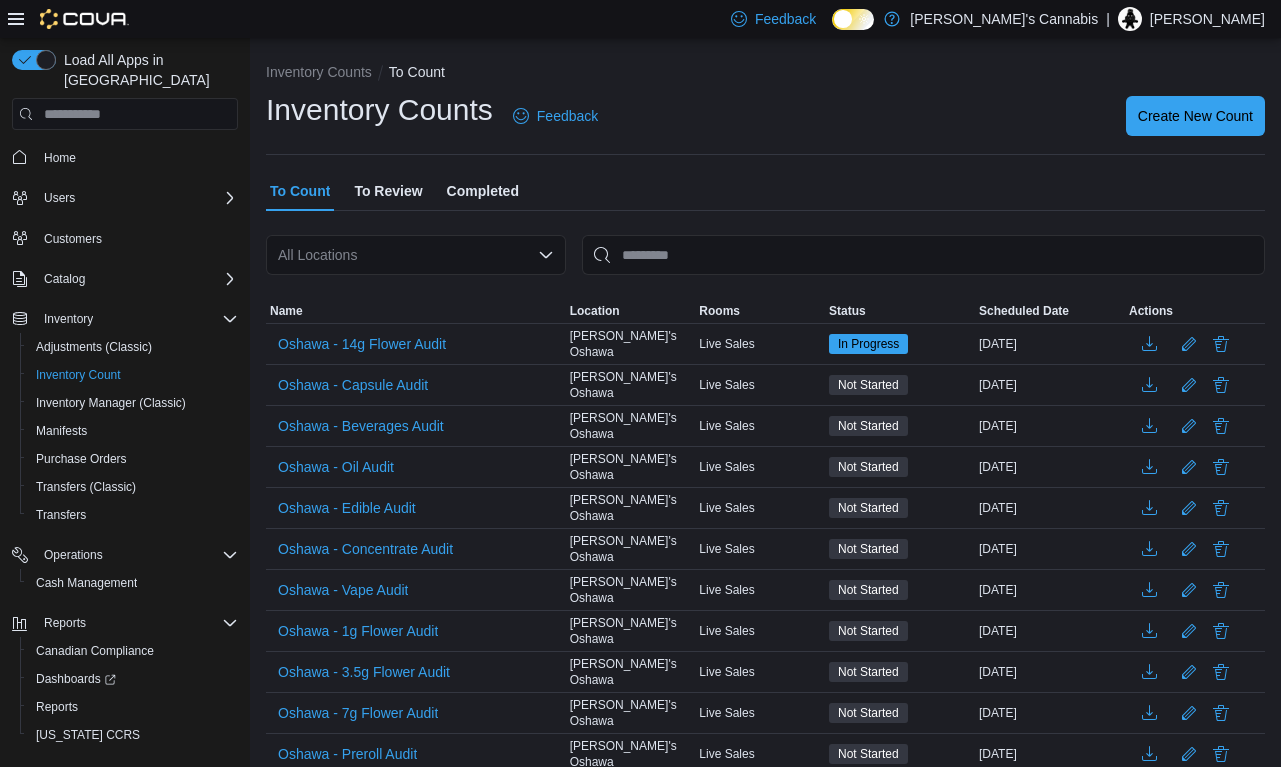 click on "To Review" at bounding box center [388, 191] 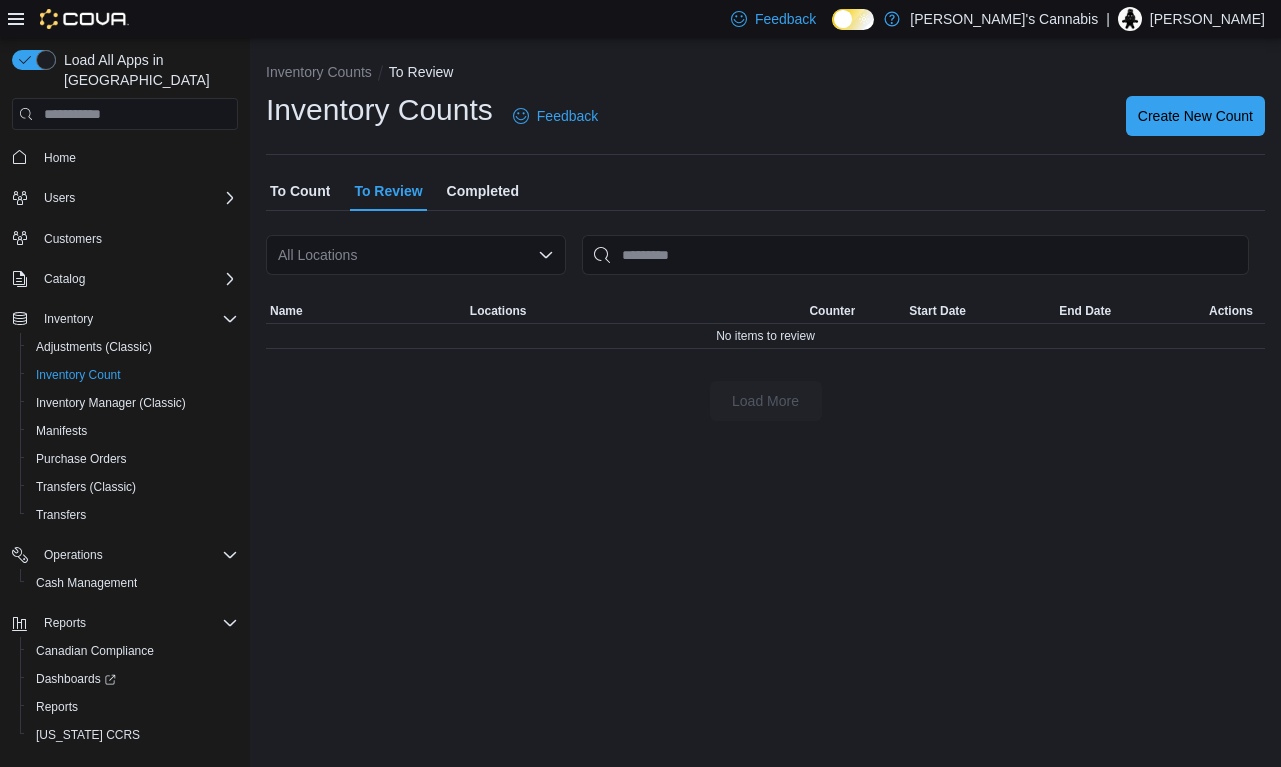 click on "Completed" at bounding box center (483, 191) 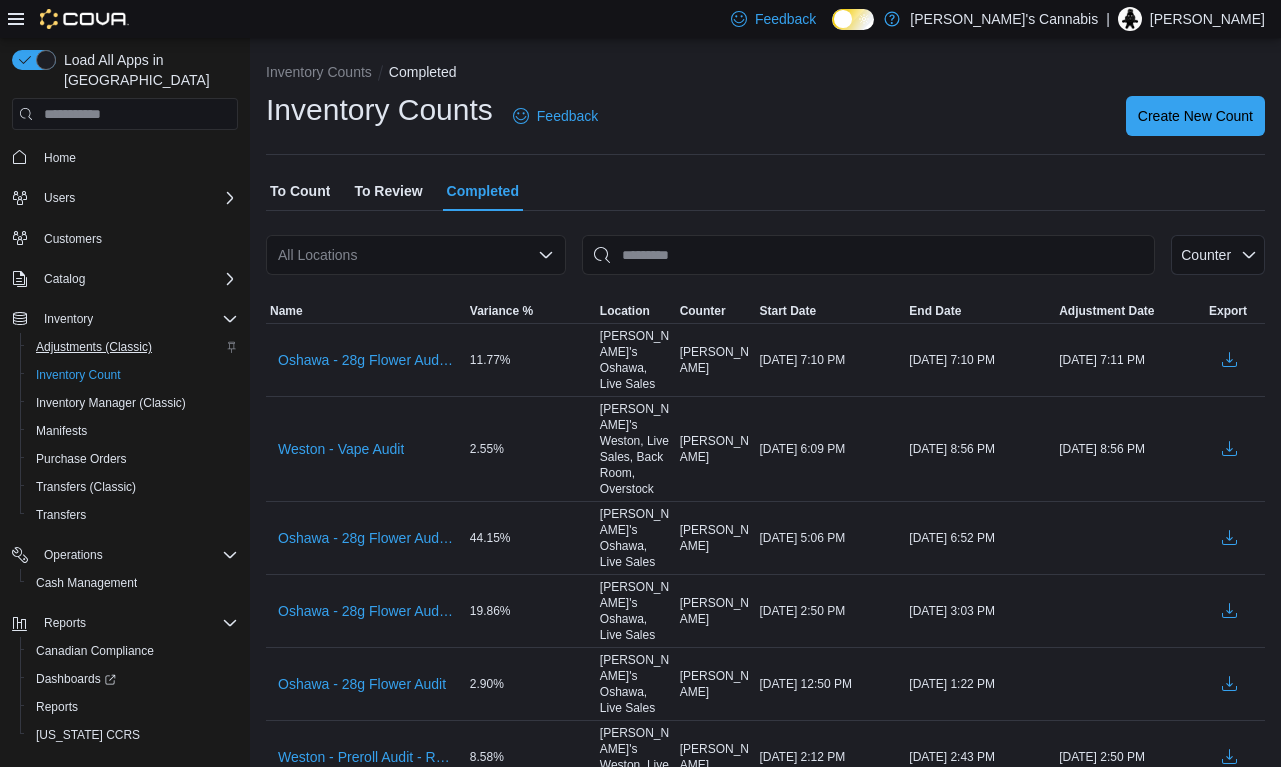 click on "Adjustments (Classic)" at bounding box center (94, 347) 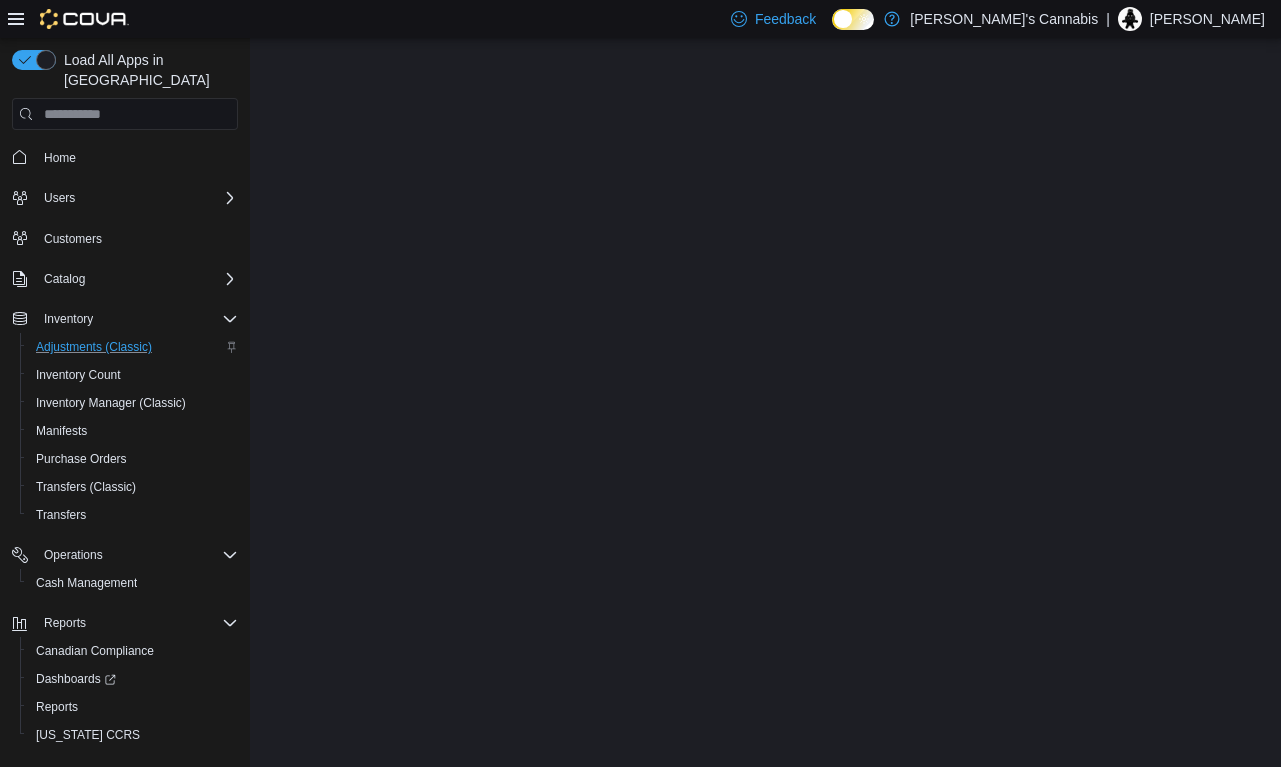 scroll, scrollTop: 0, scrollLeft: 0, axis: both 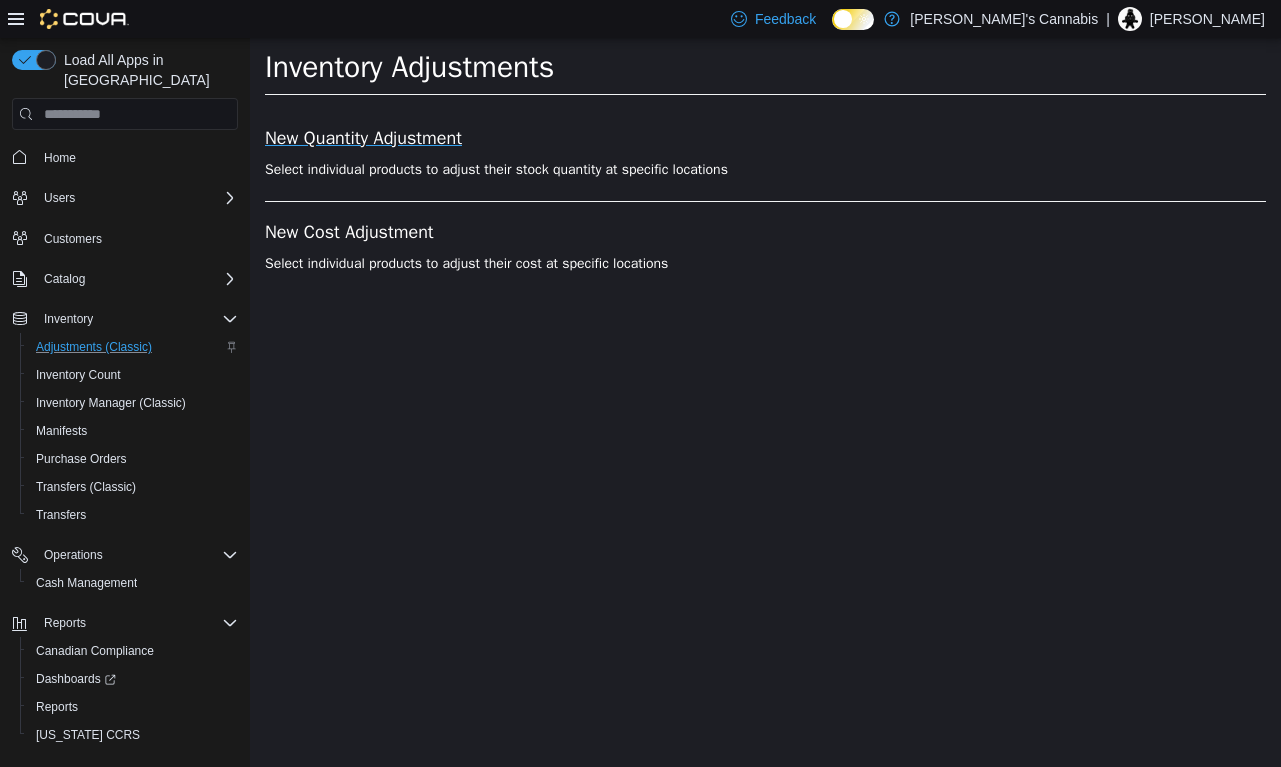 click on "New Quantity Adjustment" at bounding box center (765, 139) 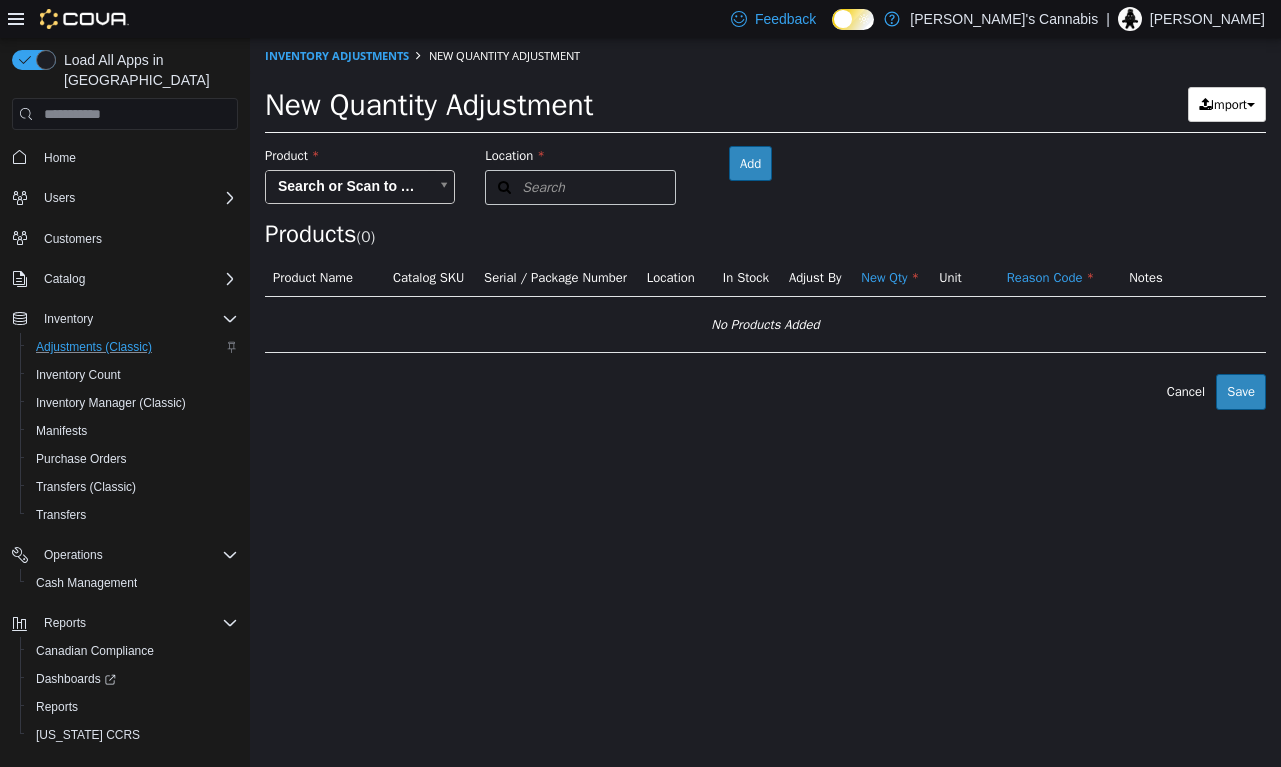 click on "×
Inventory Adjustments
New Quantity Adjustment
New Quantity Adjustment
Import  Inventory Export (.CSV) Package List (.TXT)
Product     Search or Scan to Add Product                             Location Search Type 3 or more characters or browse       MaryJane's Cannabis     (4)         [PERSON_NAME]'s Oshawa             MaryJane's [PERSON_NAME]'s [PERSON_NAME]'s YYZ         Room   Add Products  ( 0 ) Product Name Catalog SKU Serial / Package Number Location In Stock Adjust By New Qty Unit Reason Code Notes No Products Added Error saving adjustment please resolve the errors above. Cancel Save" at bounding box center (765, 224) 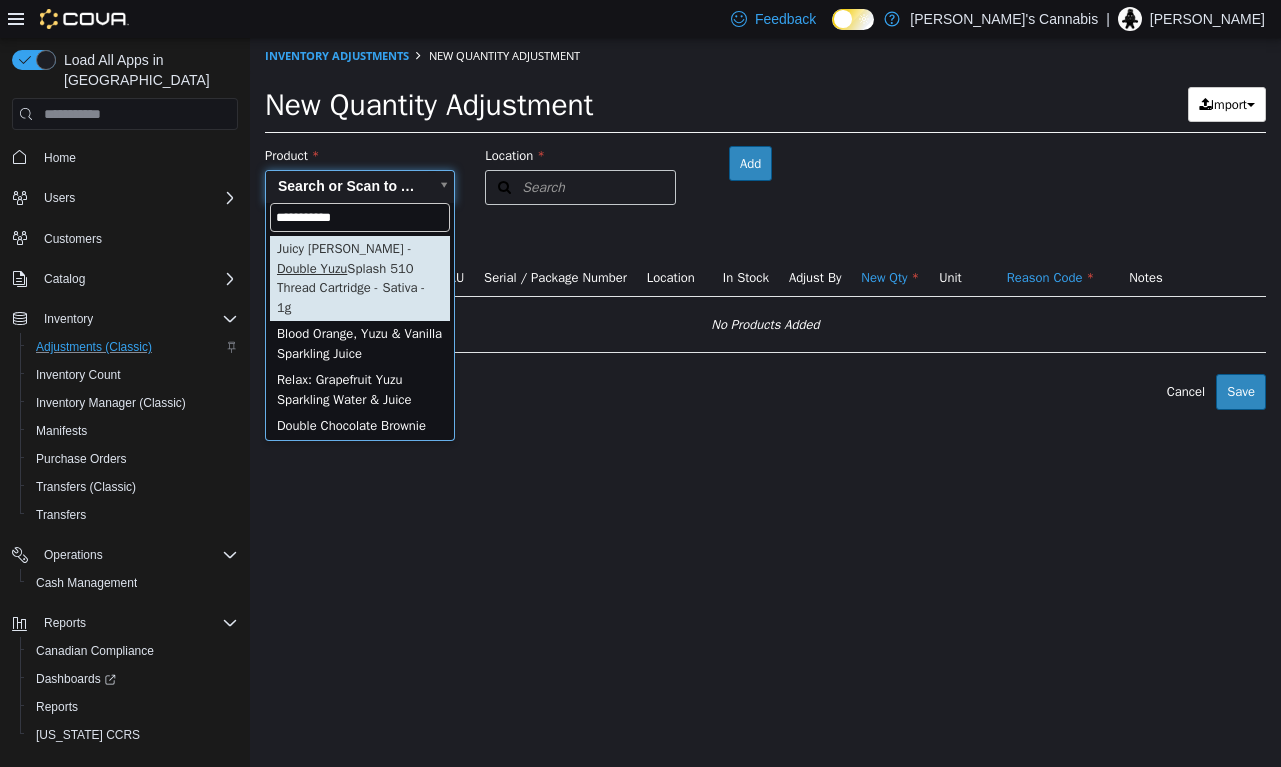 type on "**********" 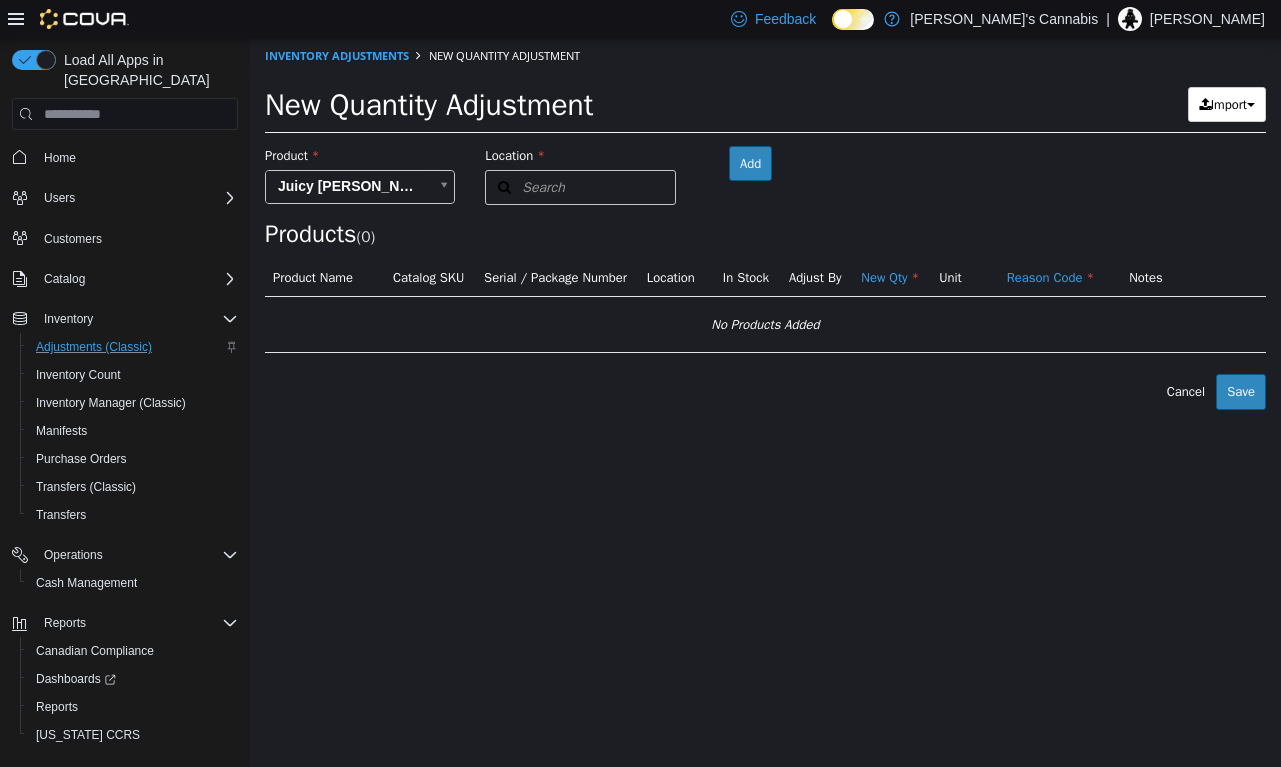 click on "Search" at bounding box center (580, 187) 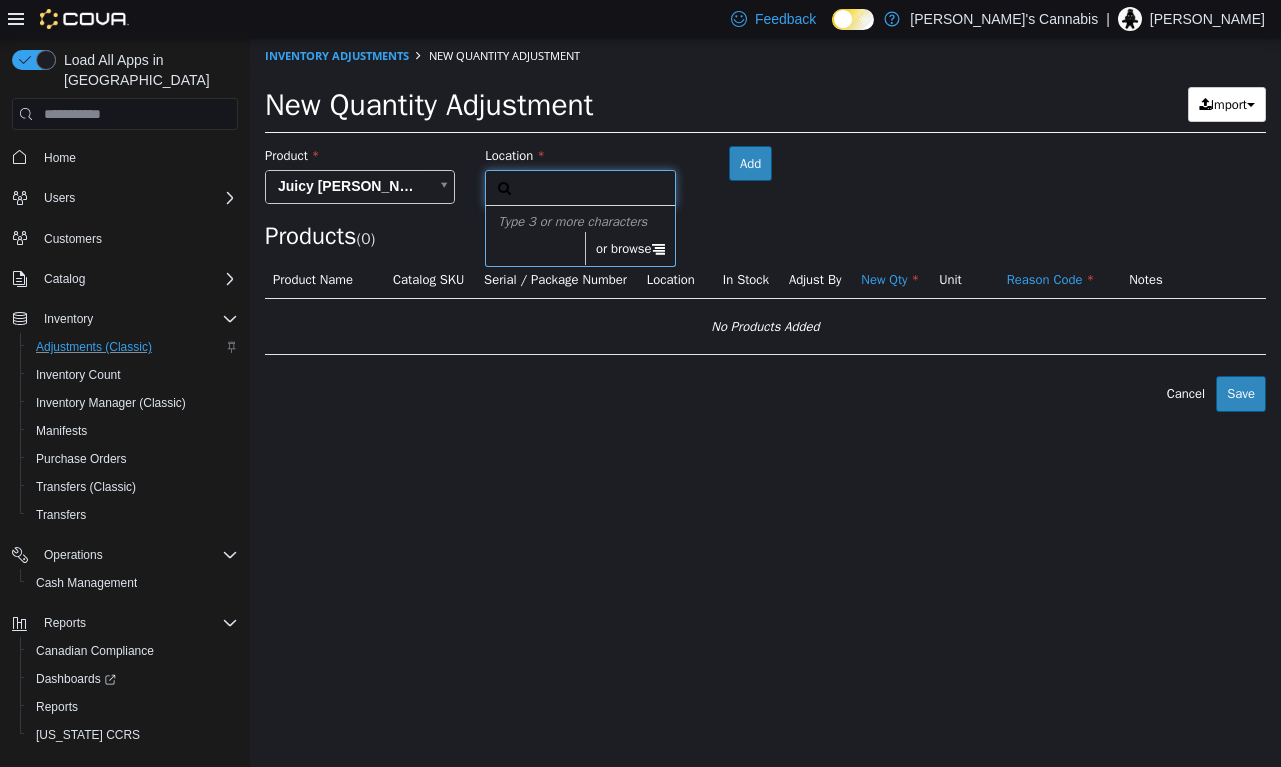 click on "or browse" at bounding box center [630, 249] 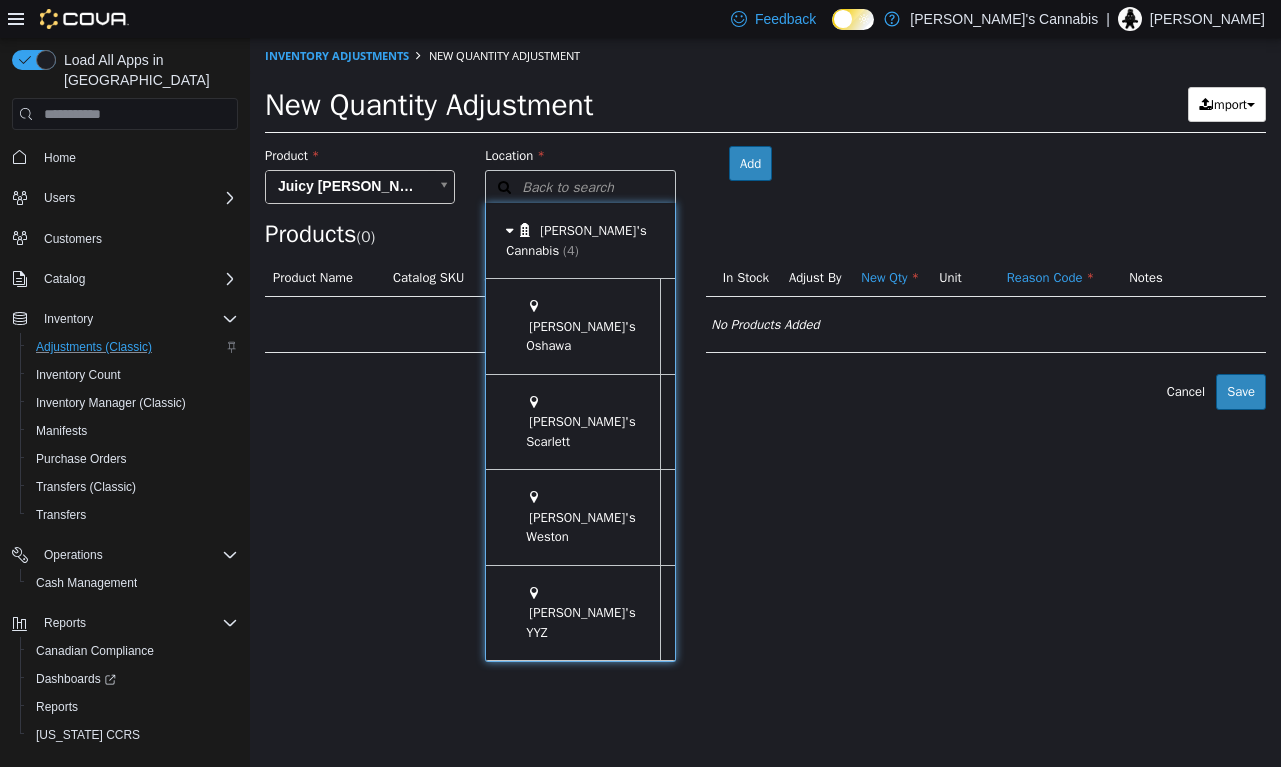 click at bounding box center (691, 516) 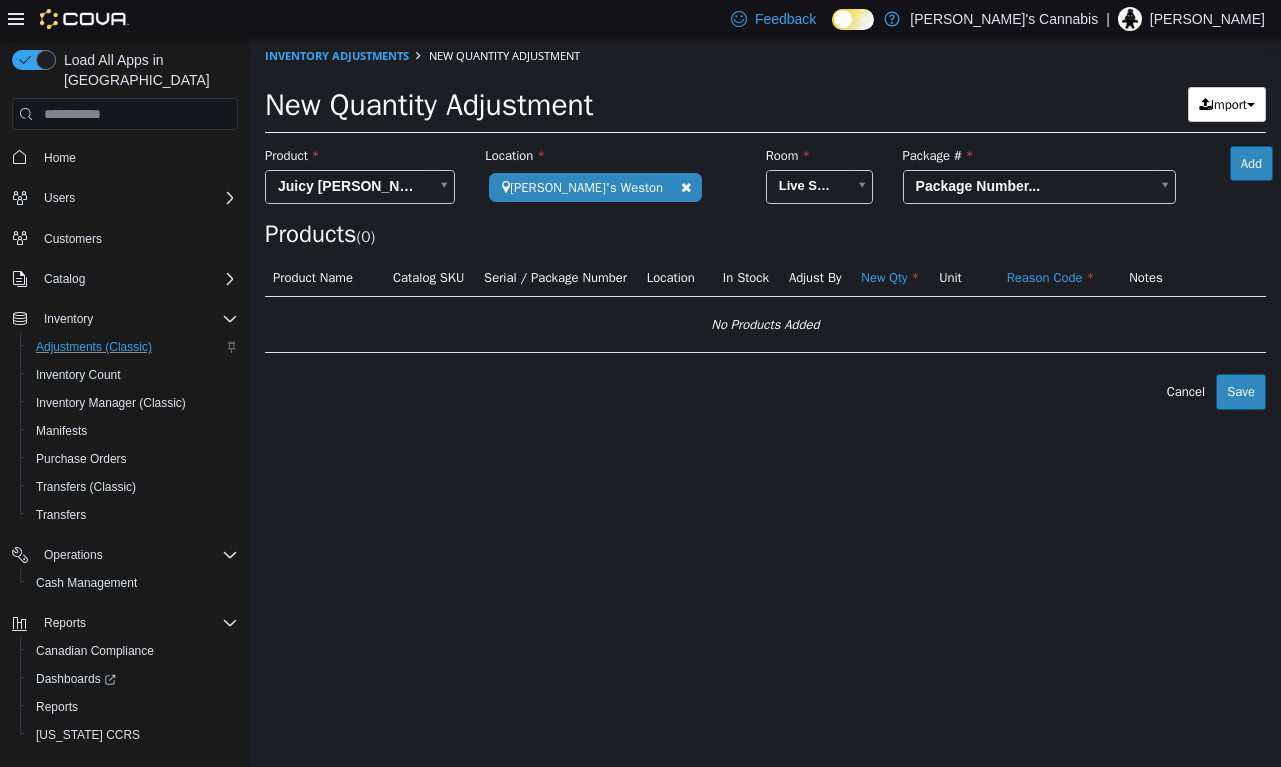 click on "**********" at bounding box center [765, 224] 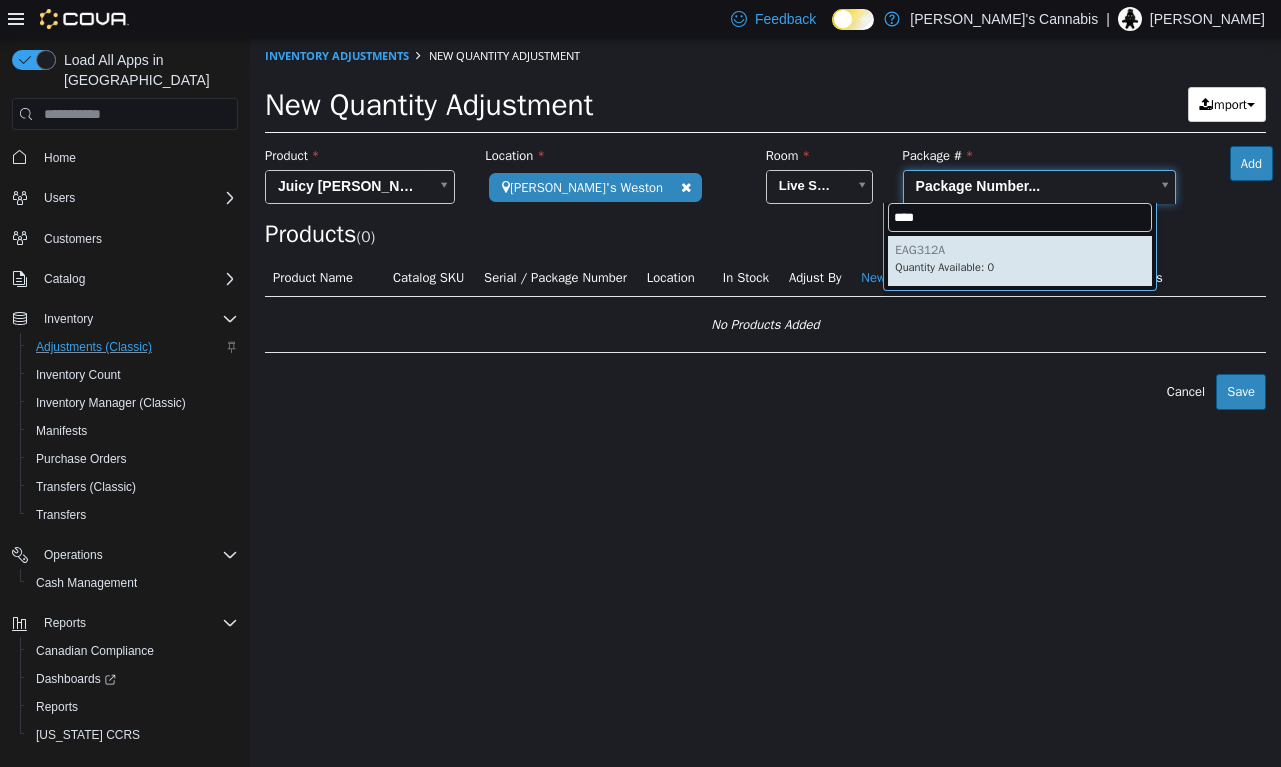 type on "****" 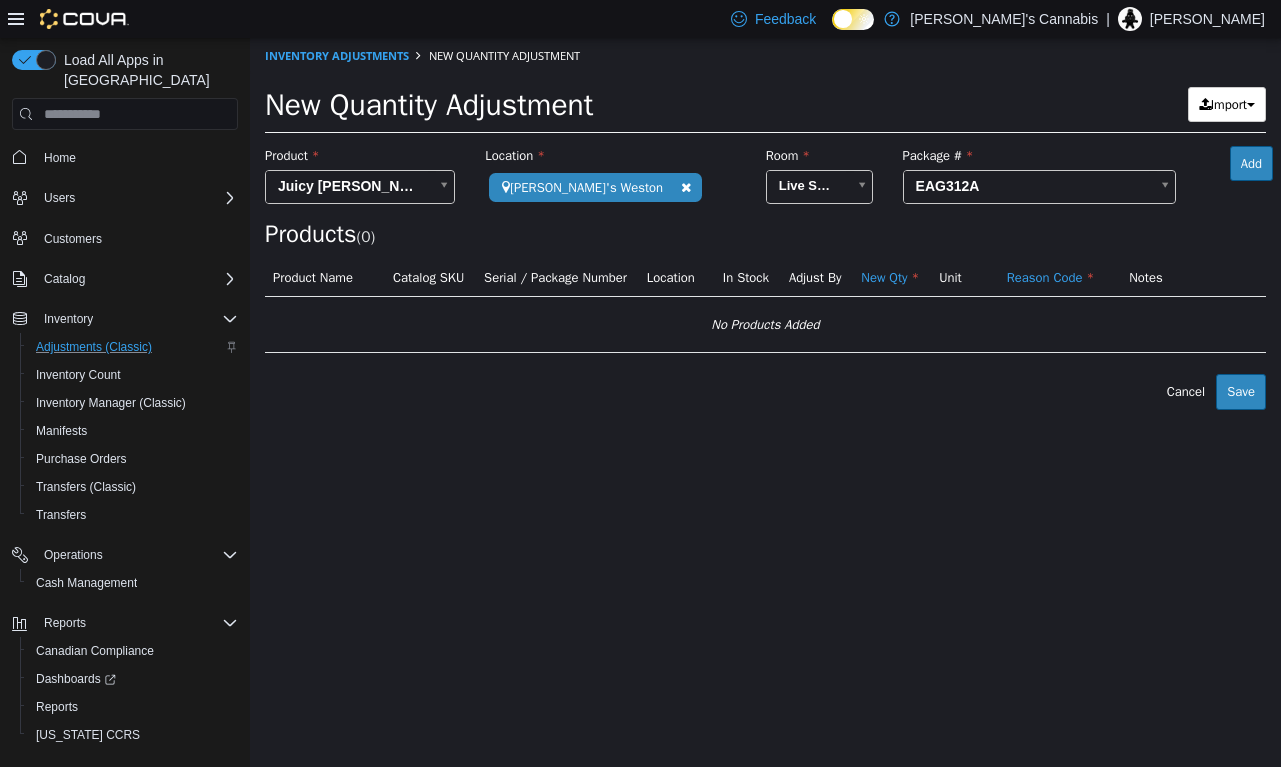 click on "Add" at bounding box center (1251, 164) 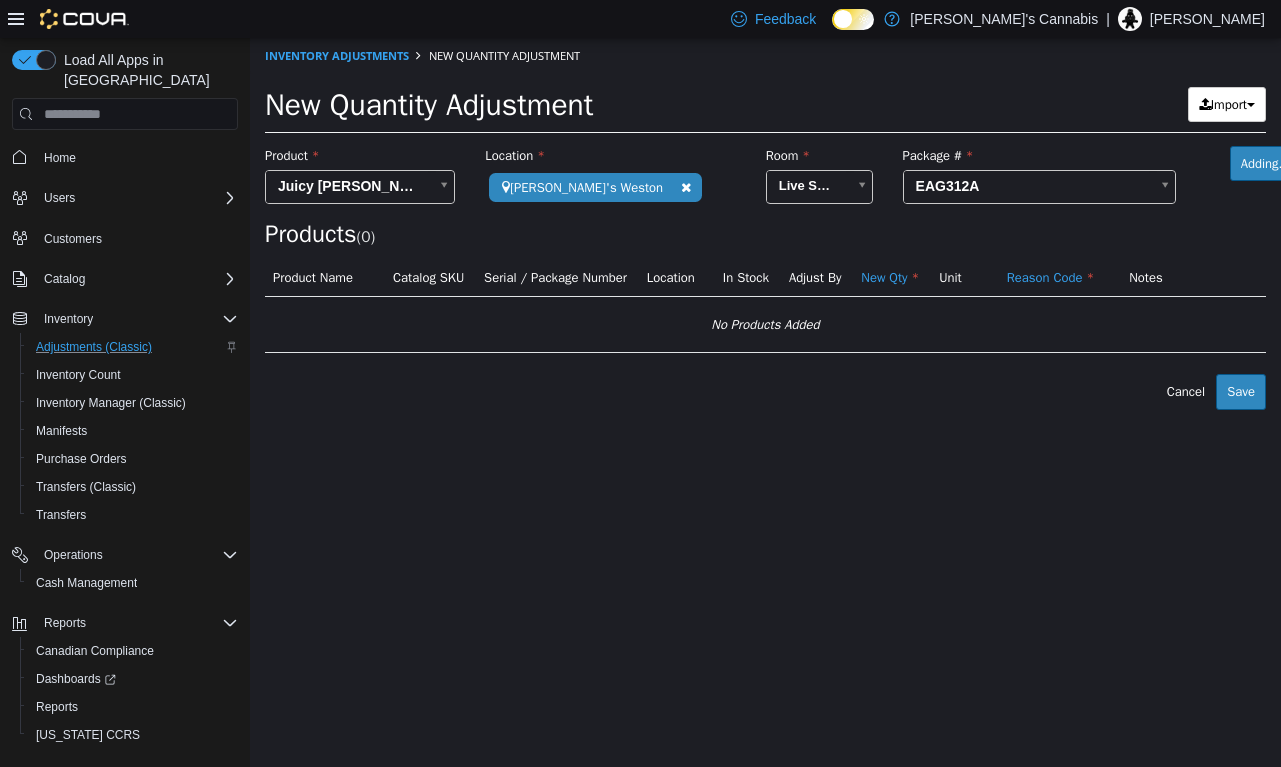 type 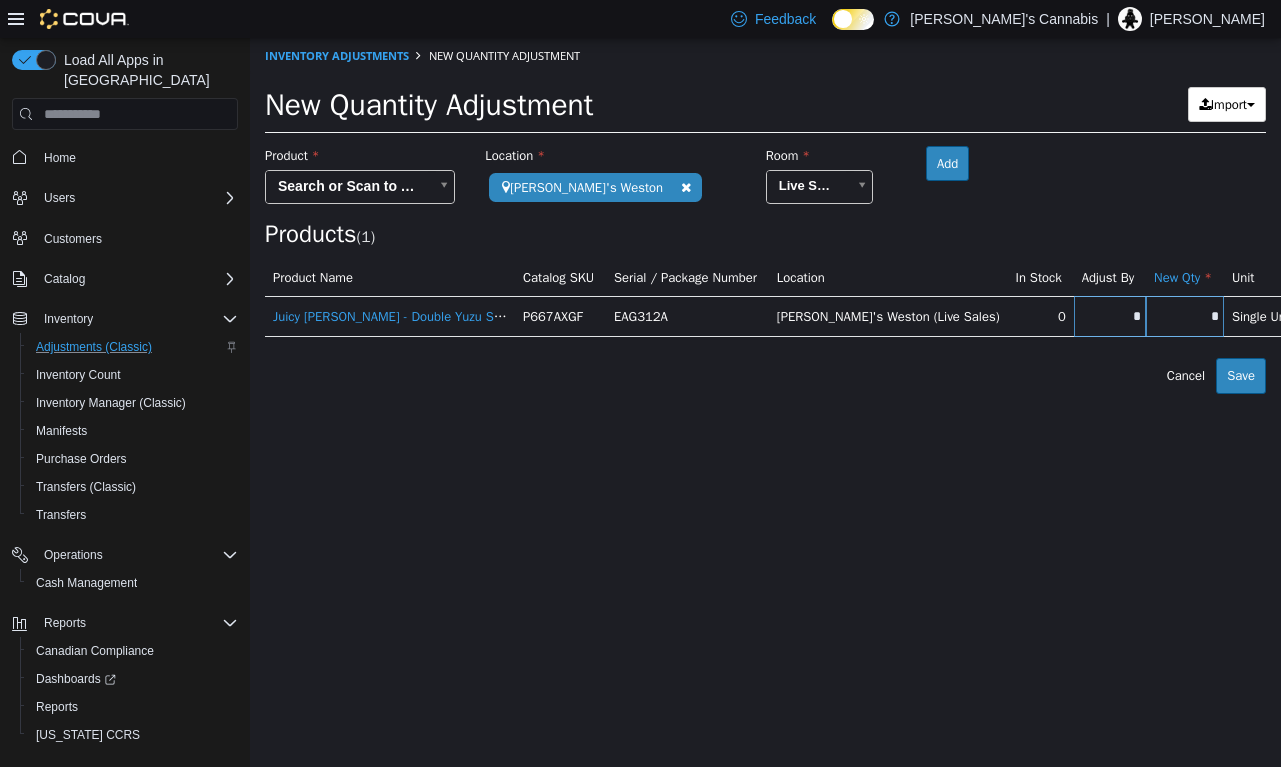 click on "*" at bounding box center (1185, 316) 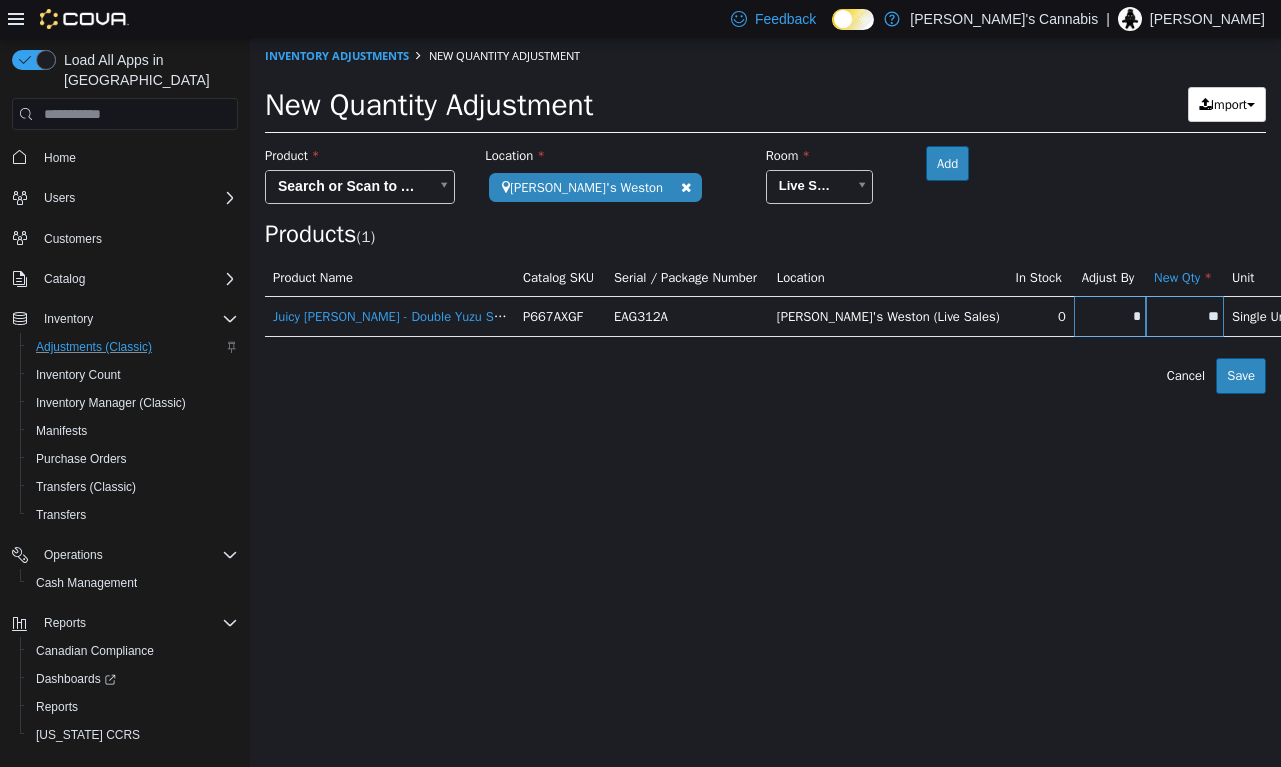 type on "*" 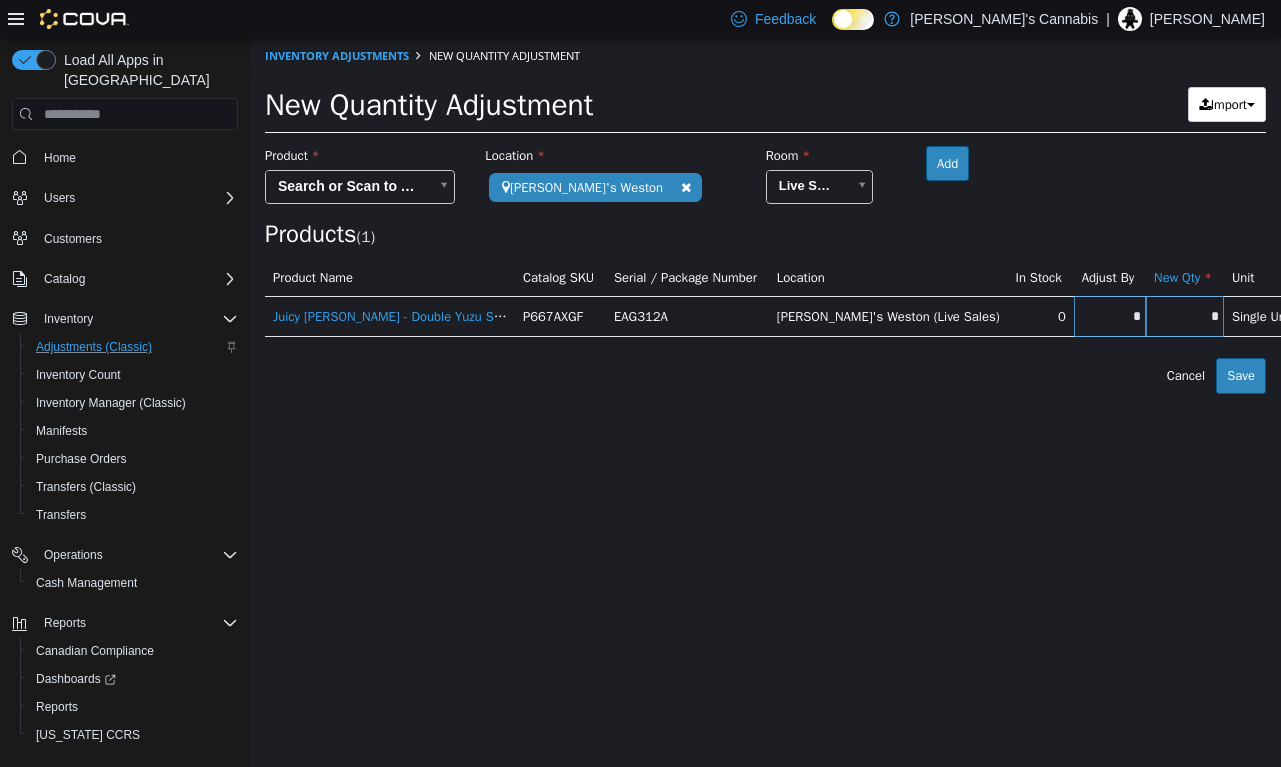 type on "*" 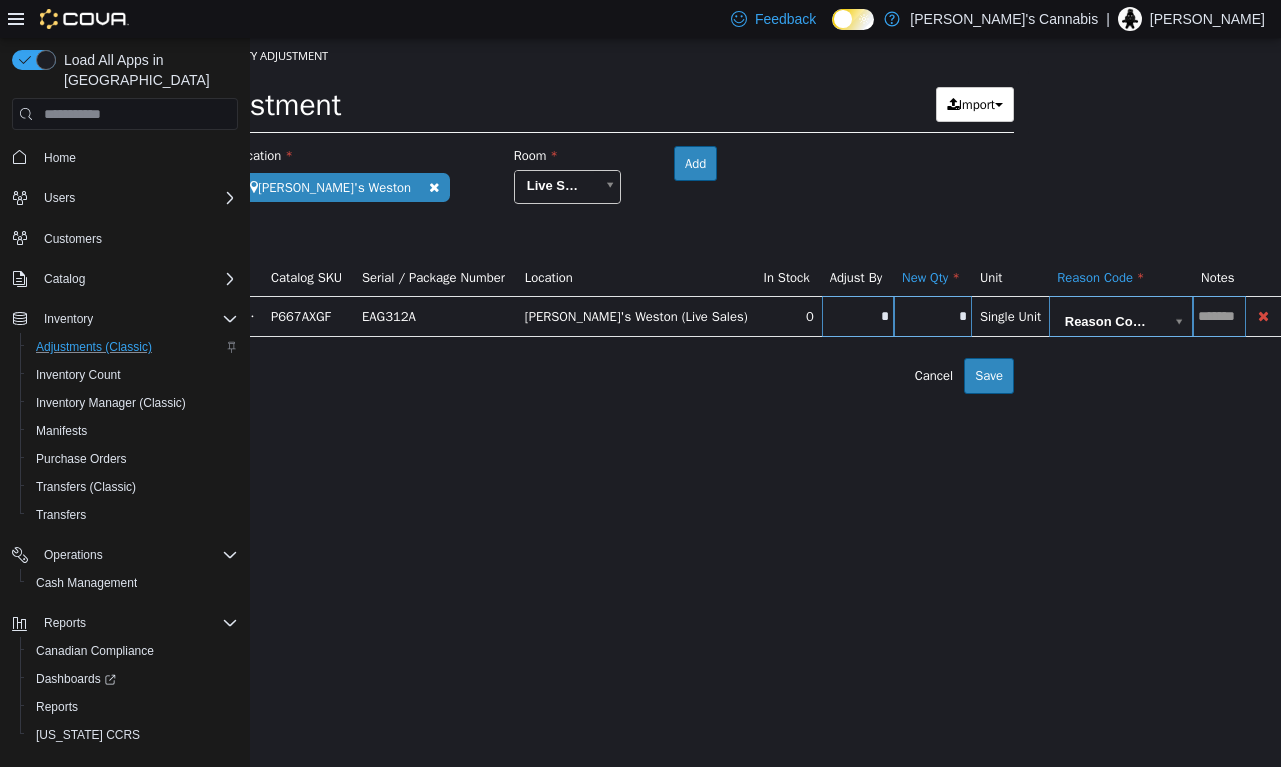 scroll, scrollTop: 0, scrollLeft: 270, axis: horizontal 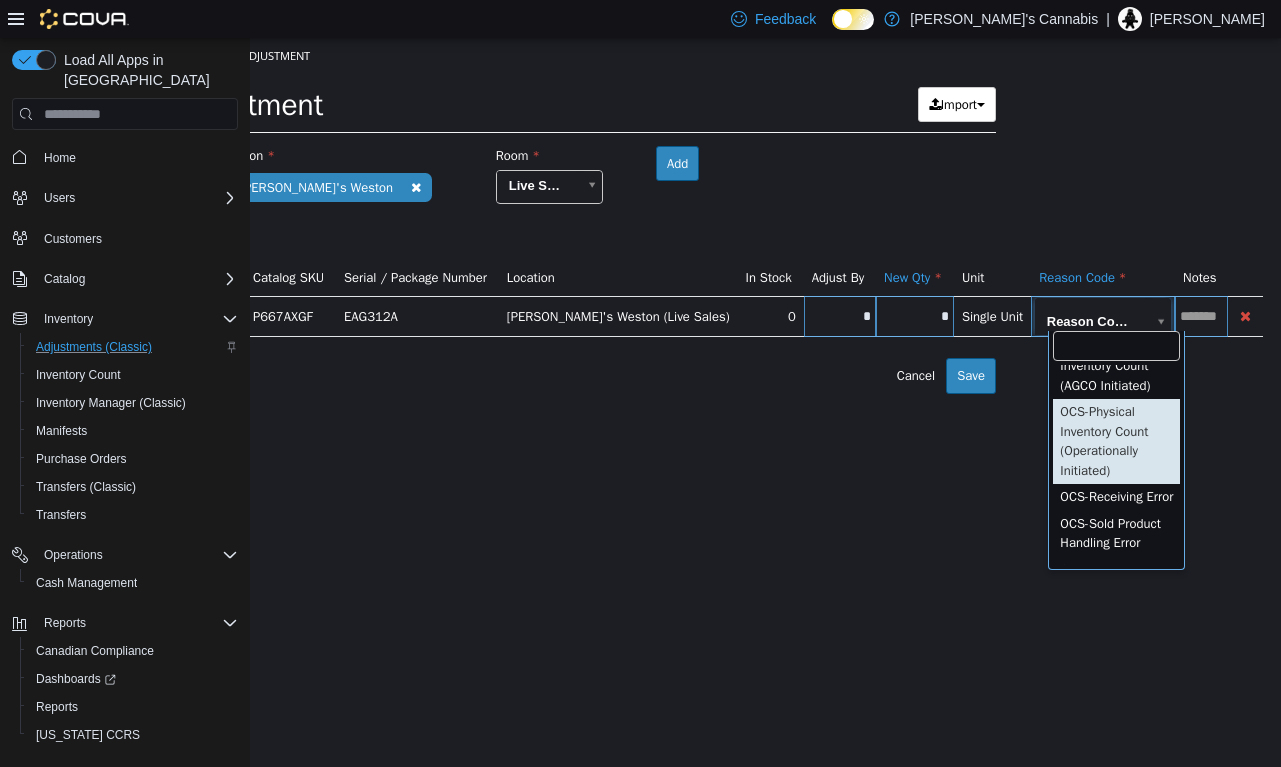 type on "**********" 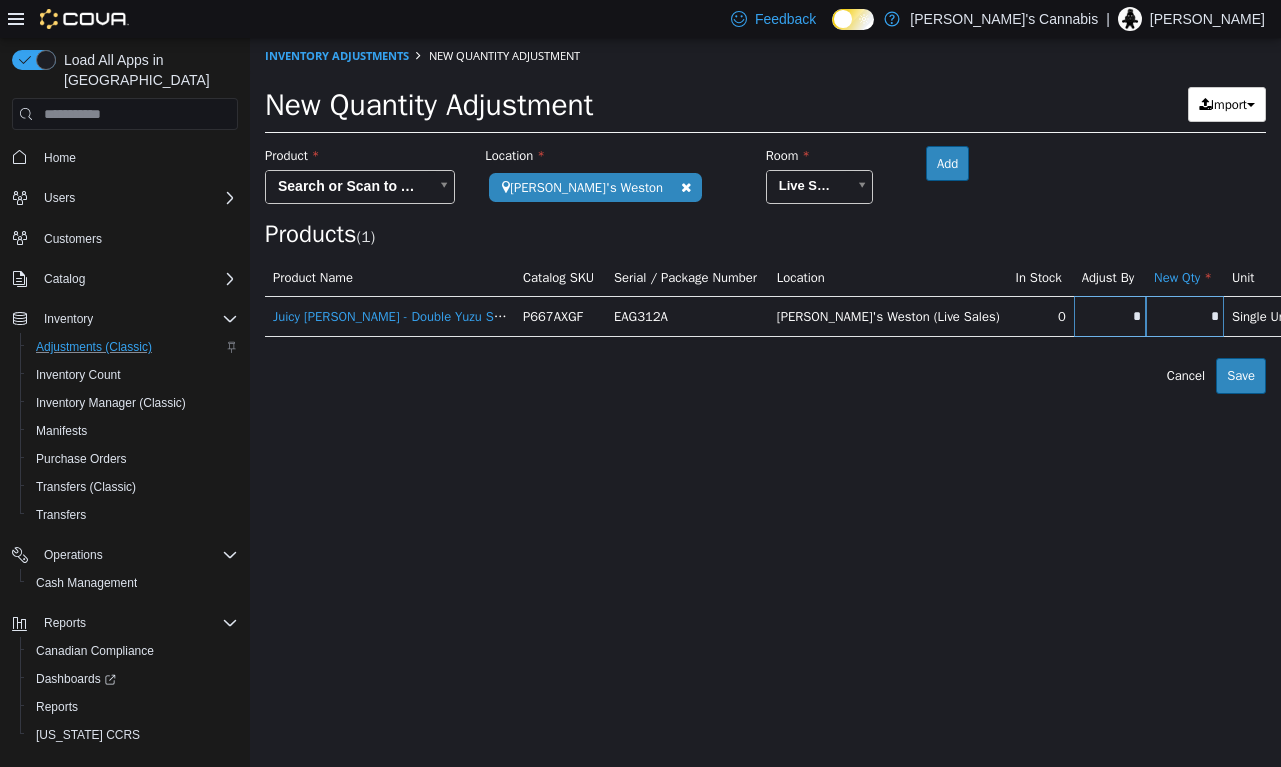 scroll, scrollTop: 0, scrollLeft: 0, axis: both 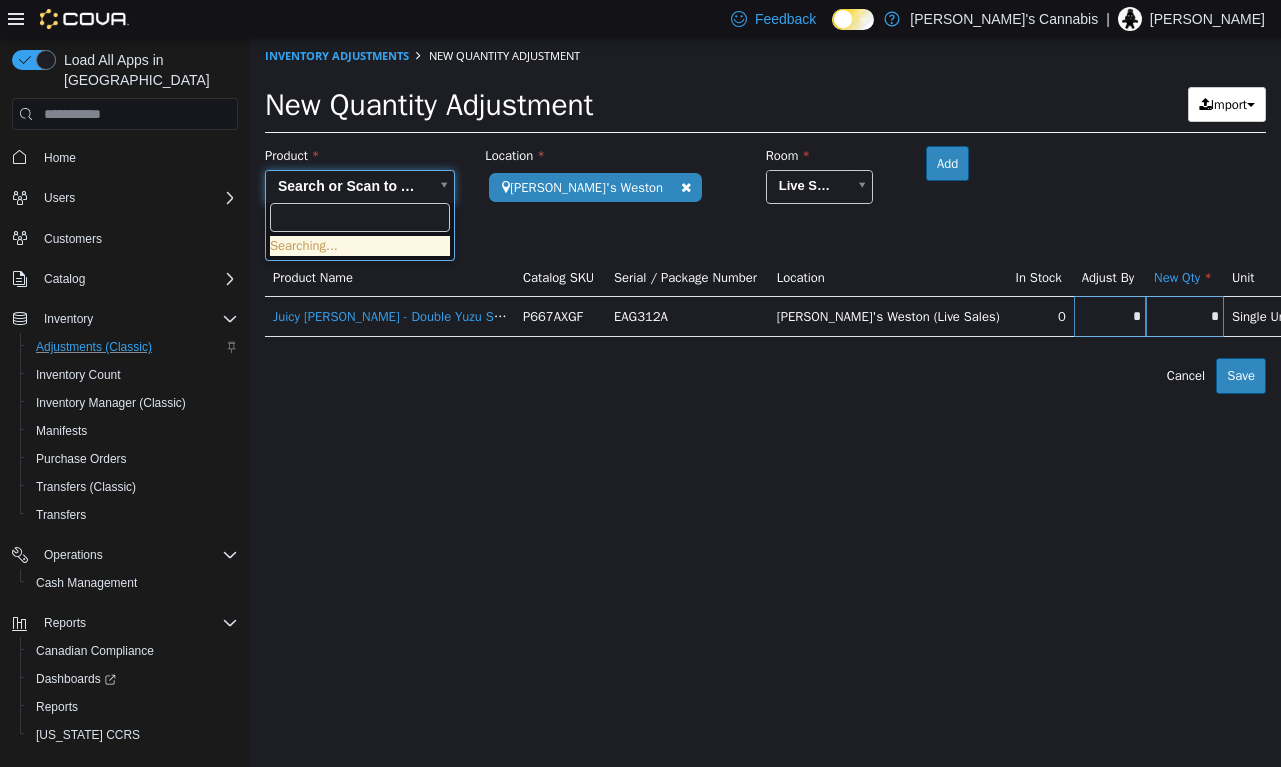 click on "**********" at bounding box center [765, 216] 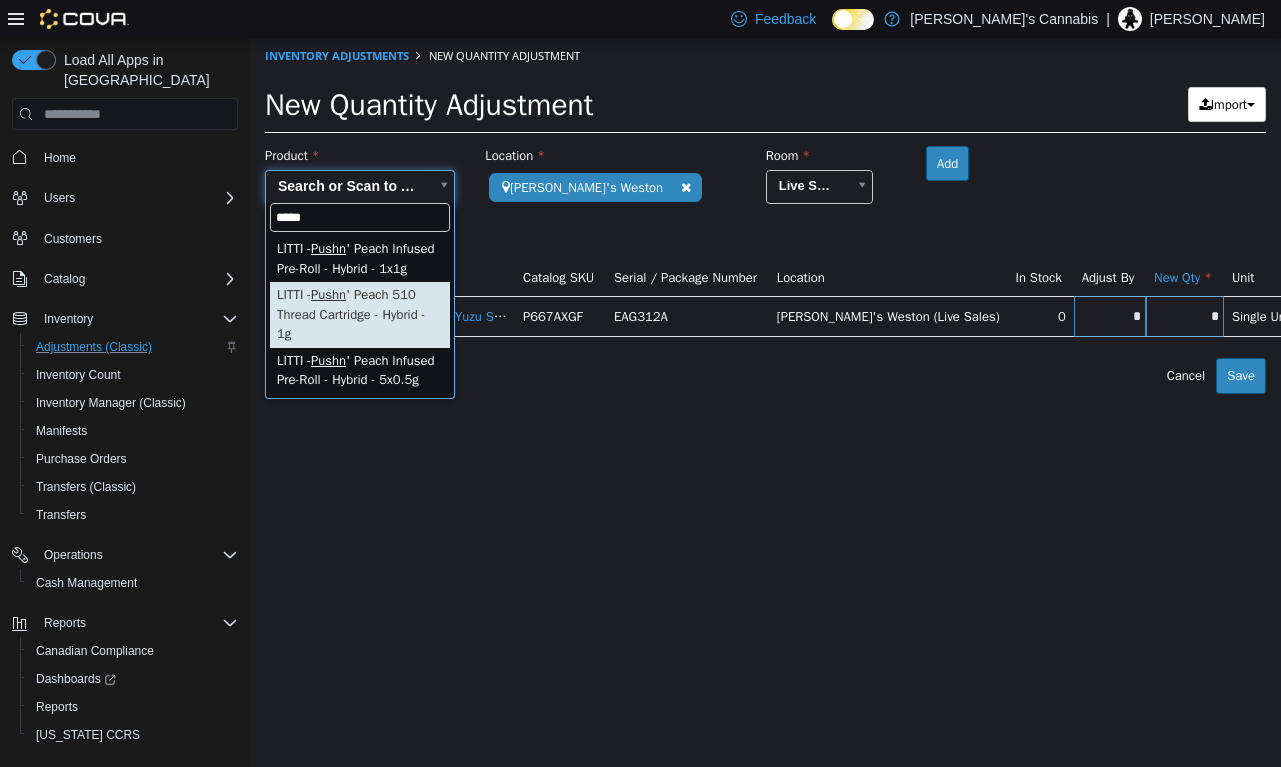 type on "*****" 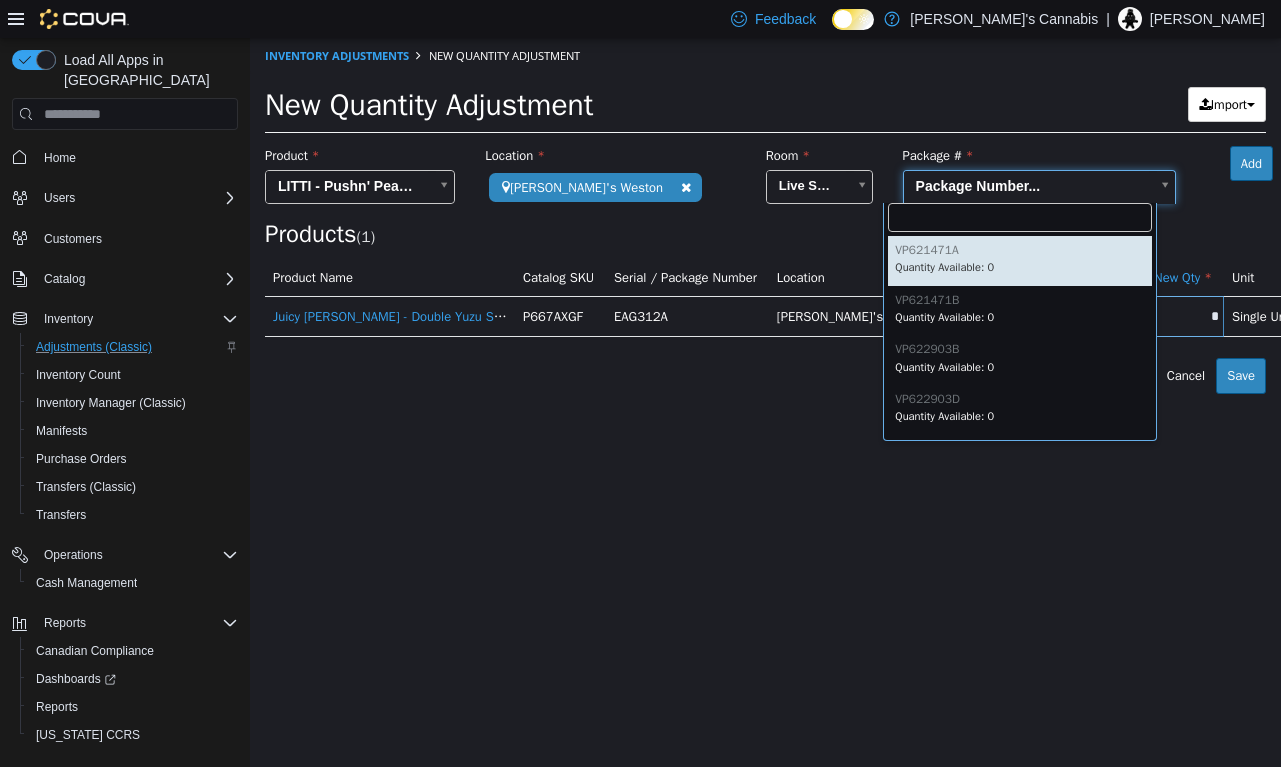 click on "**********" at bounding box center (765, 216) 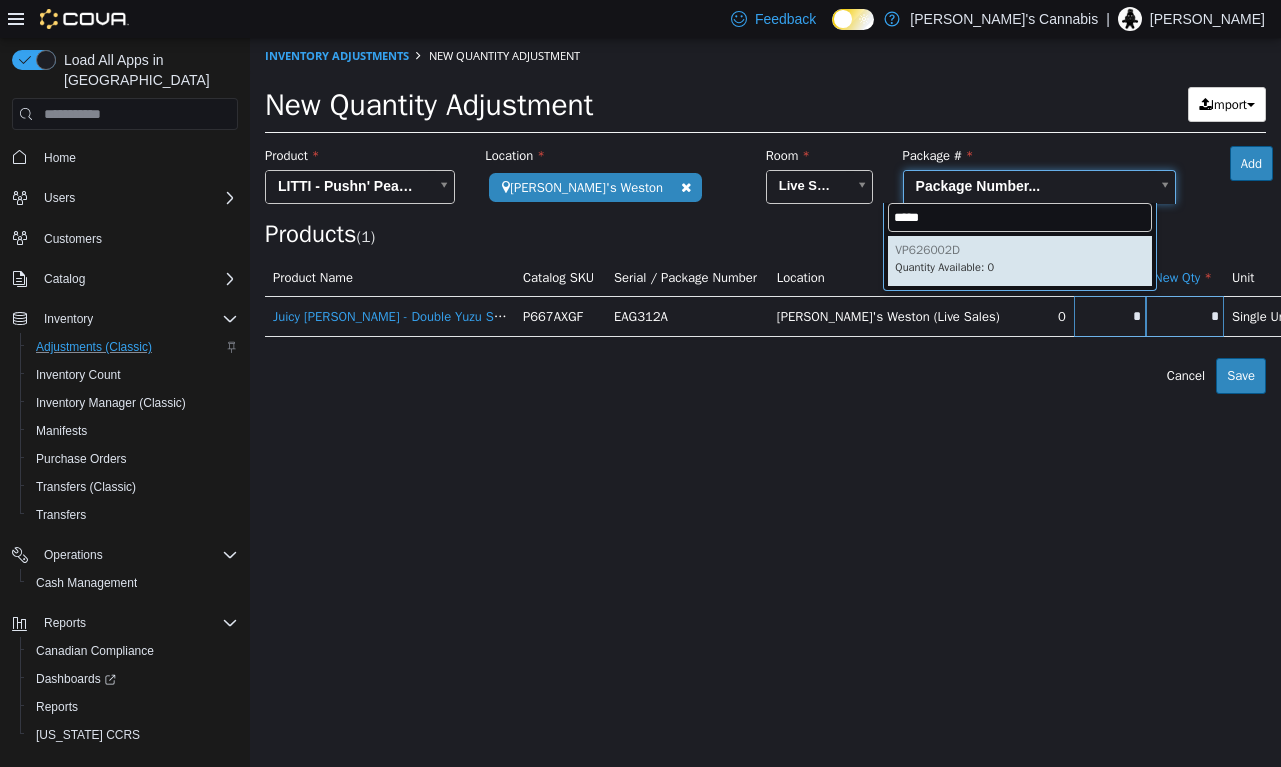 type on "*****" 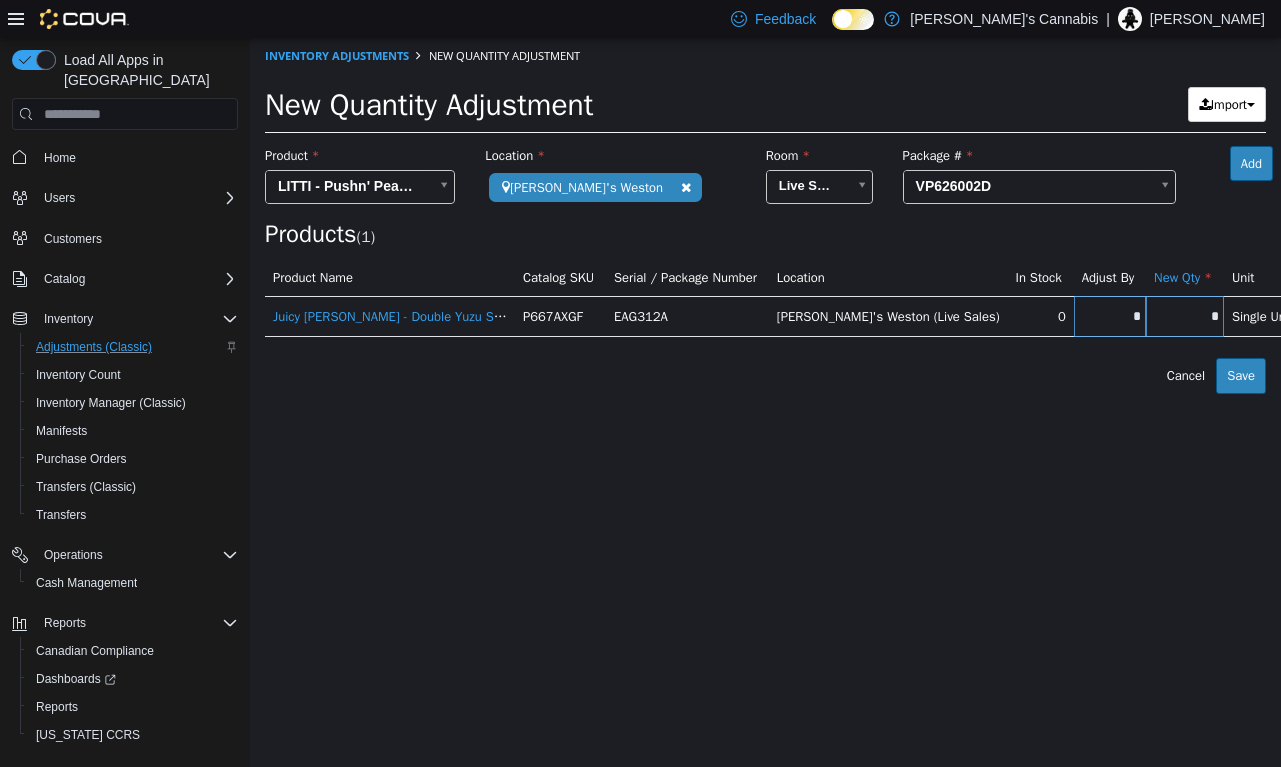 click on "Add" at bounding box center [1251, 164] 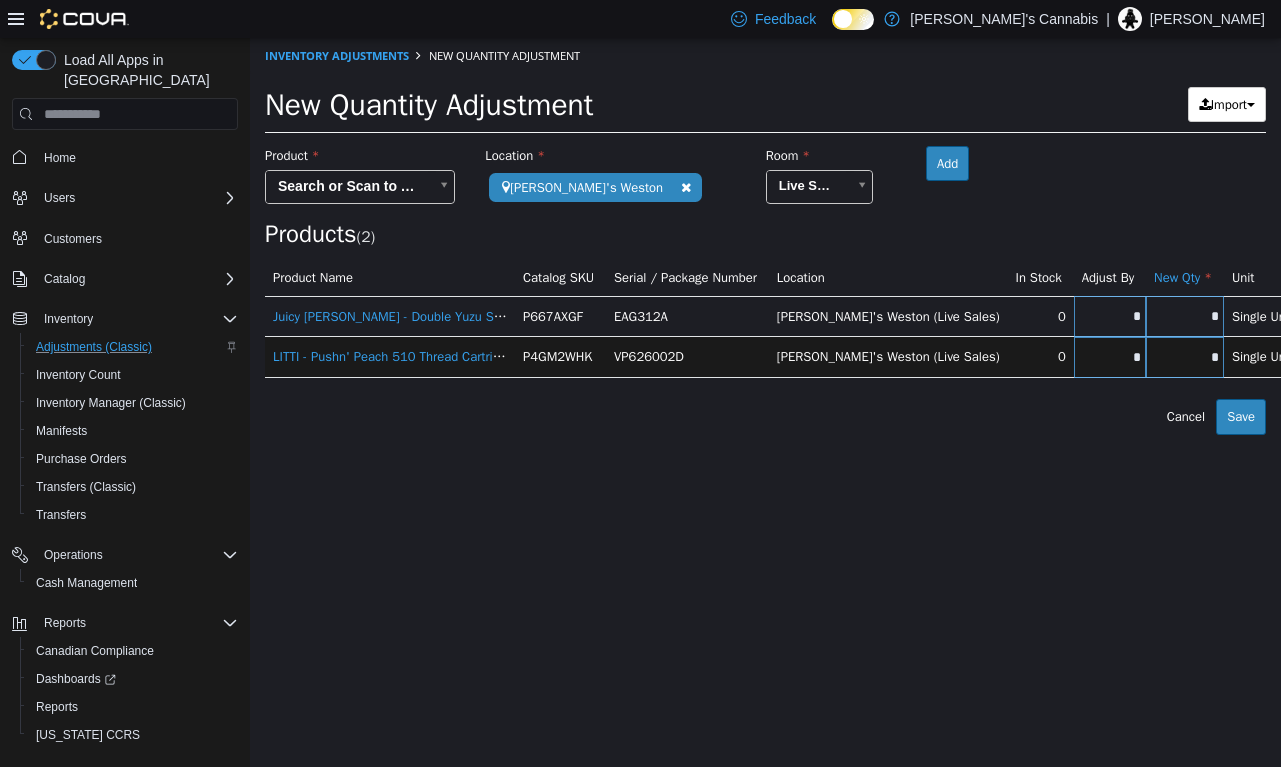 click on "*" at bounding box center (1185, 357) 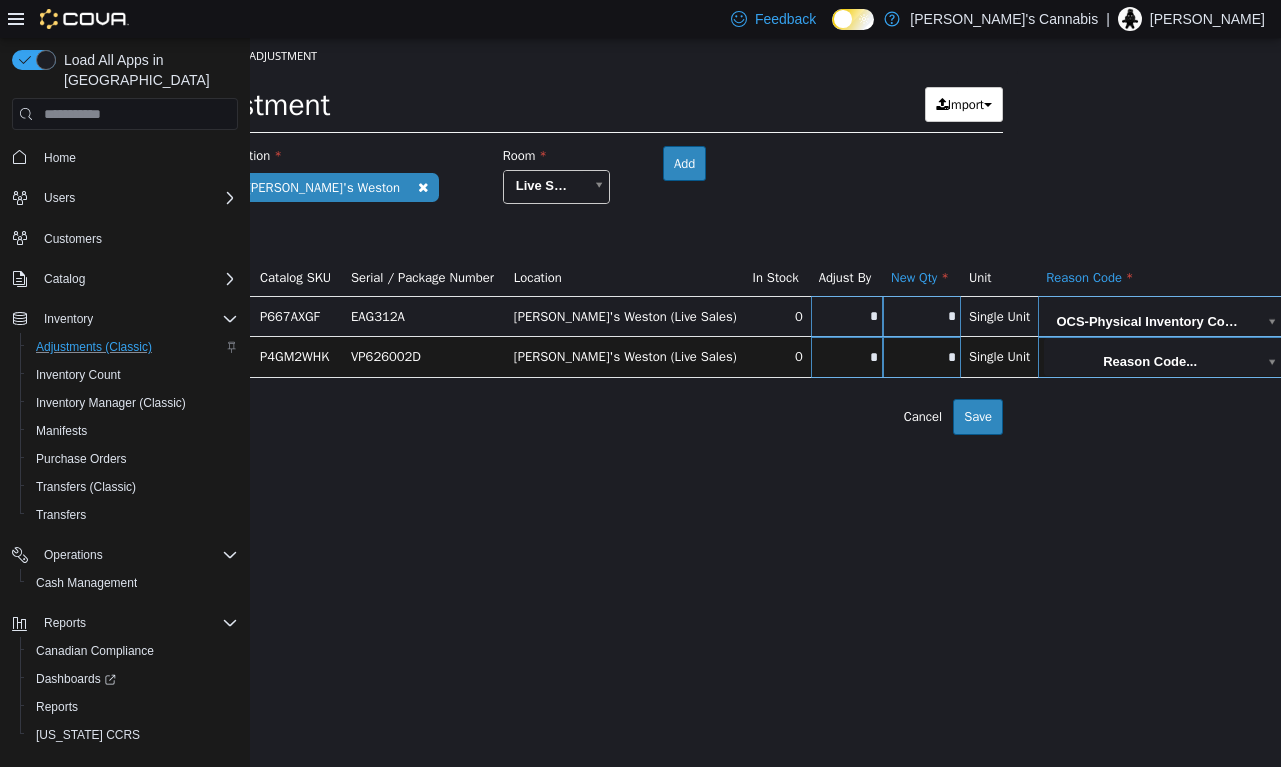 scroll, scrollTop: 0, scrollLeft: 370, axis: horizontal 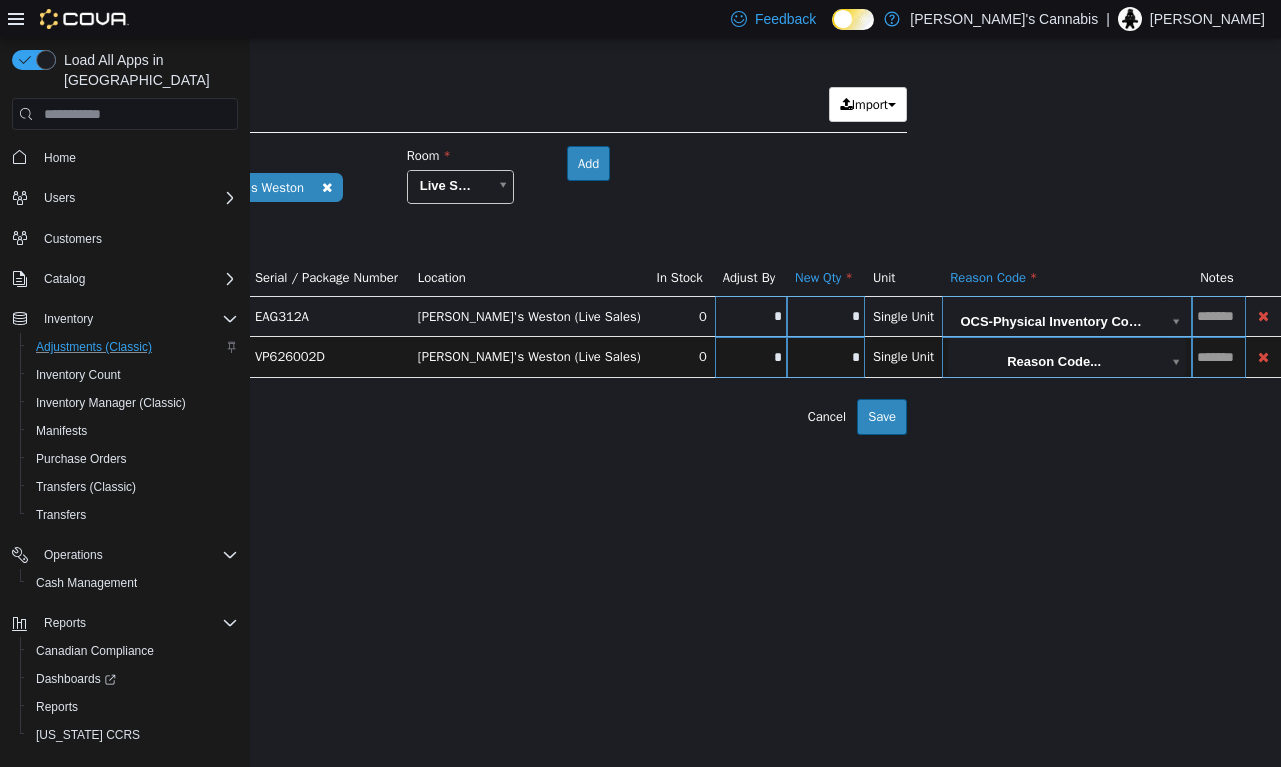 click on "**********" at bounding box center (406, 236) 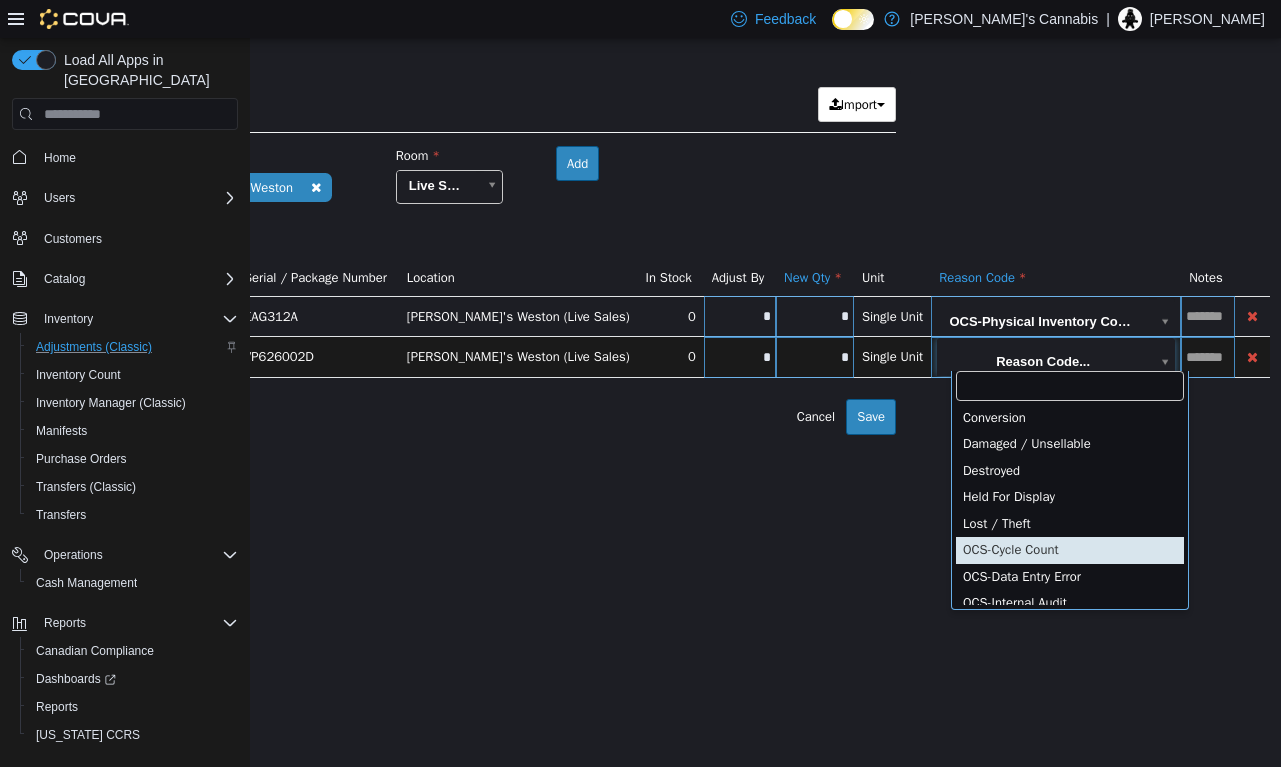 scroll, scrollTop: 172, scrollLeft: 0, axis: vertical 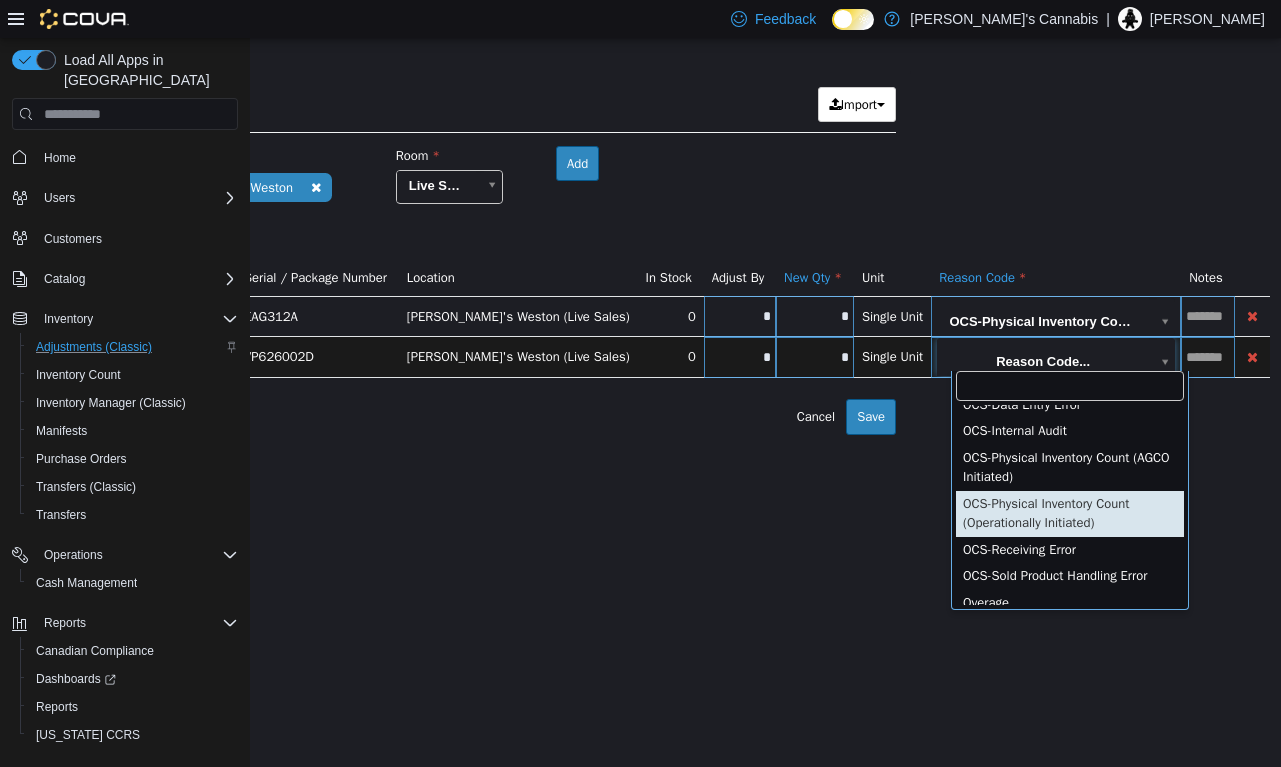 type on "**********" 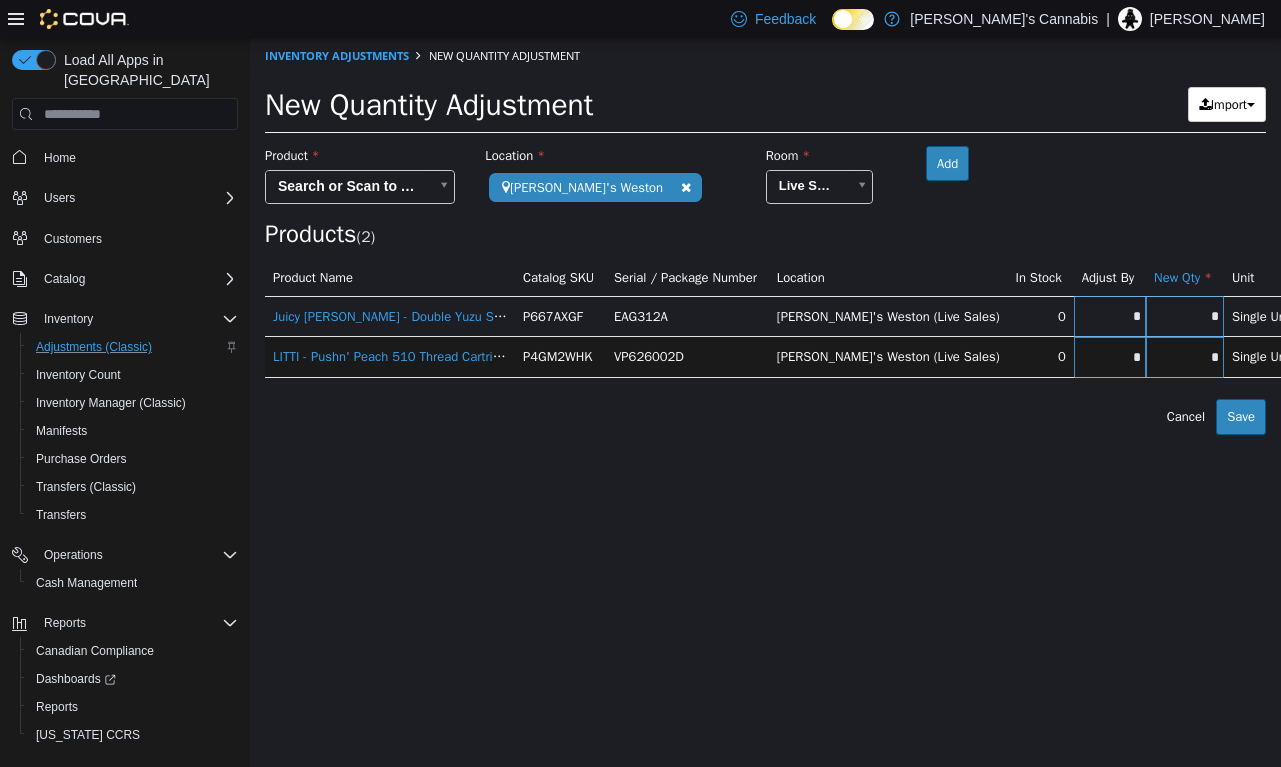 scroll, scrollTop: 0, scrollLeft: 0, axis: both 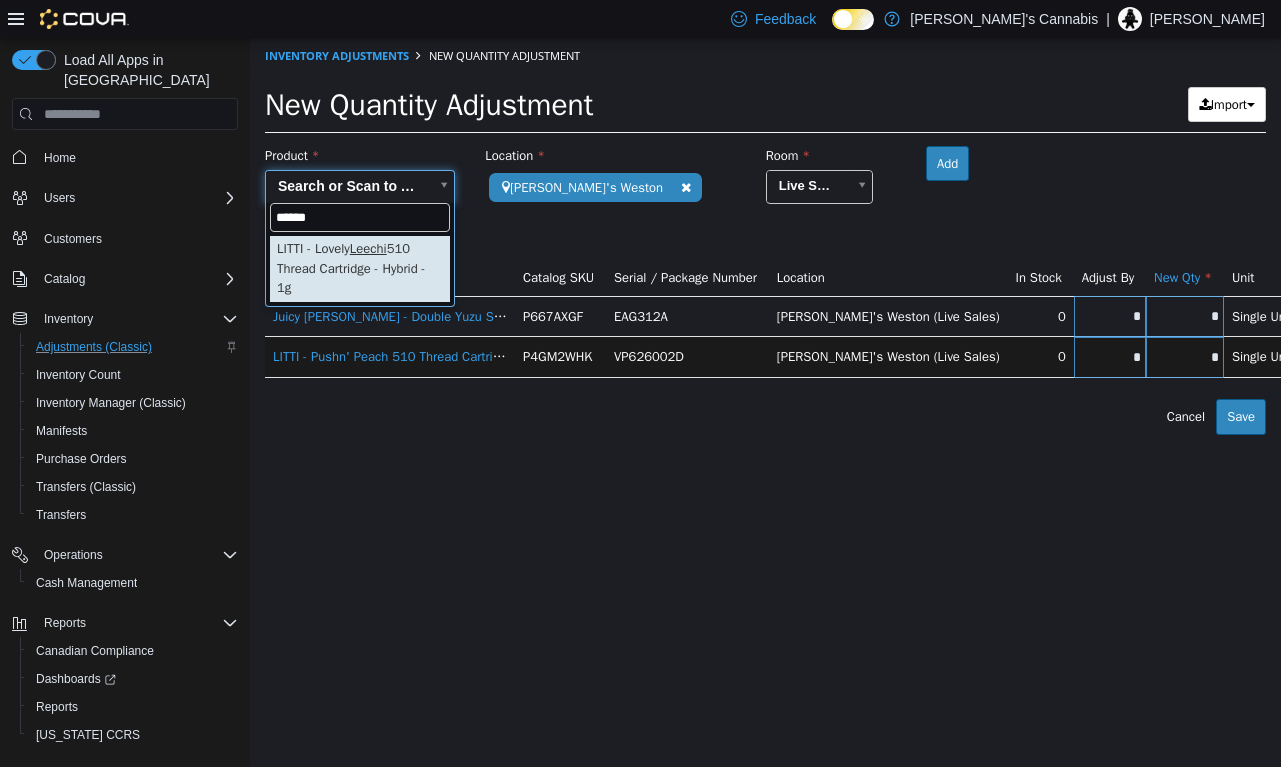 type on "******" 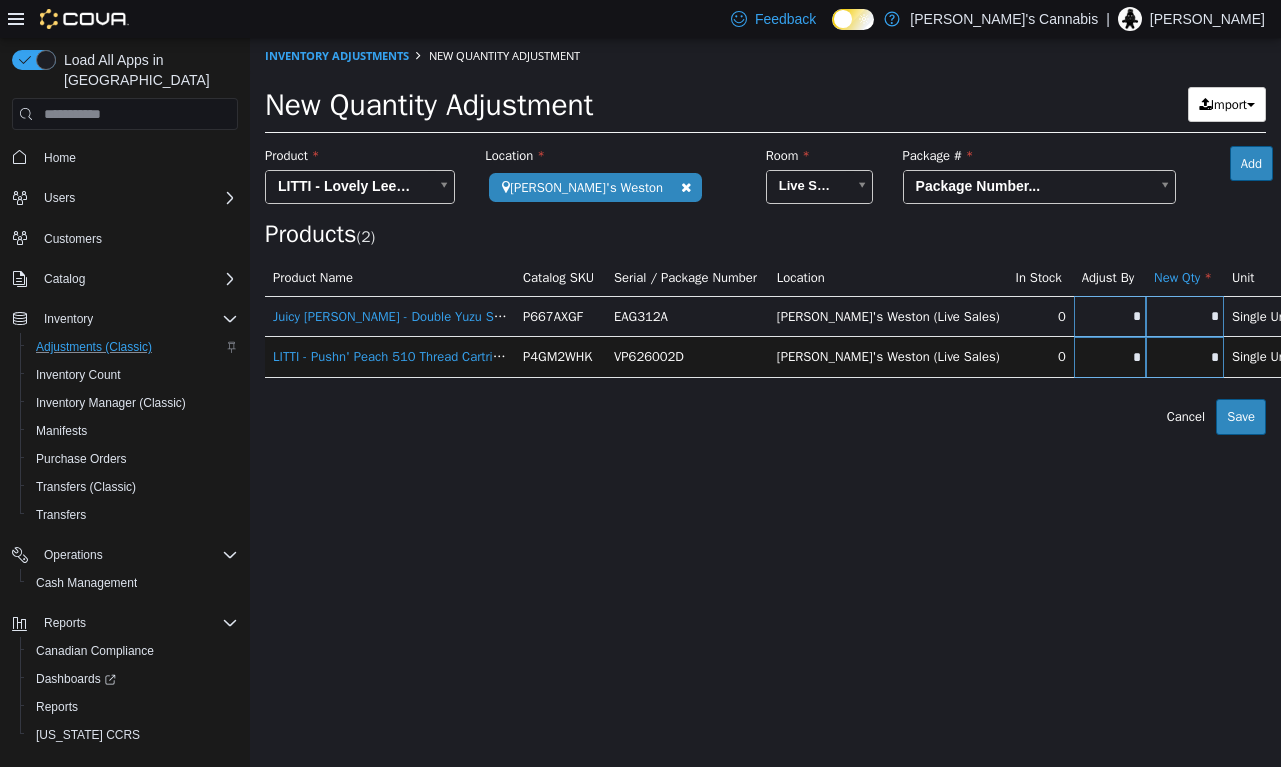 click on "**********" at bounding box center (765, 236) 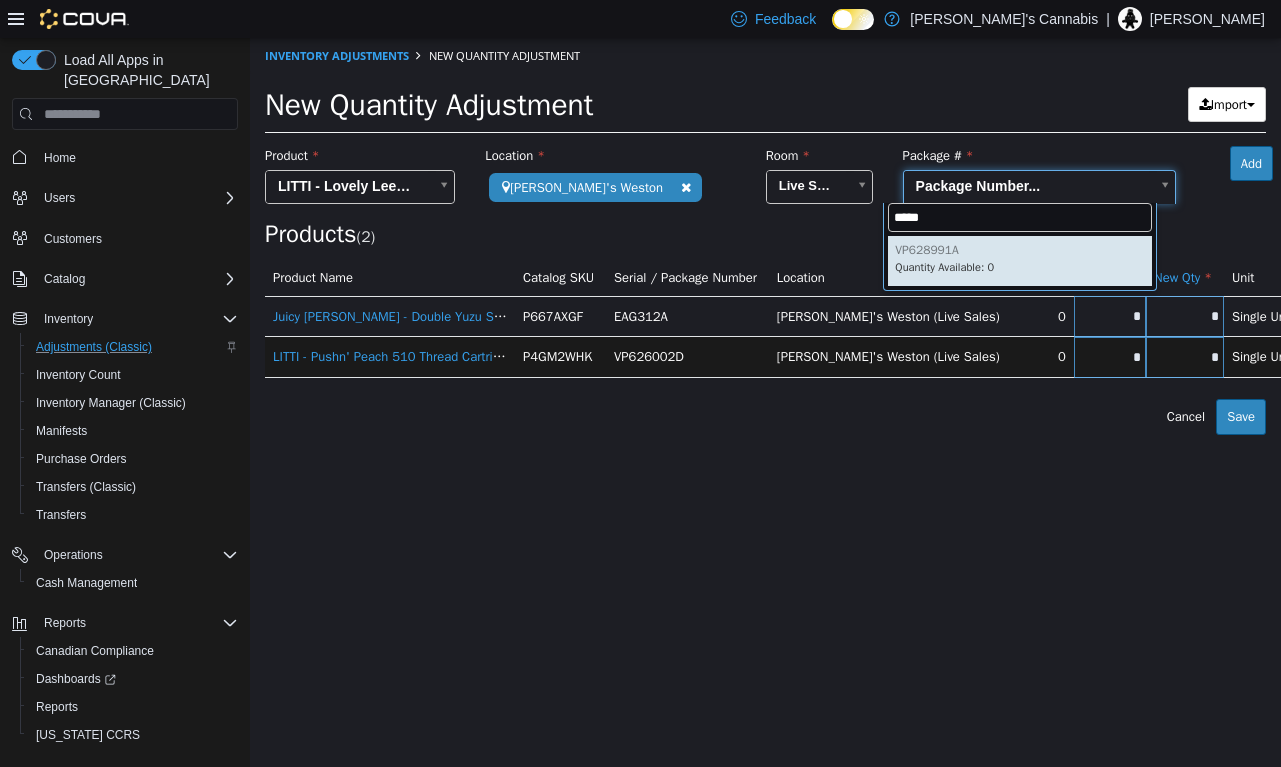 type on "*****" 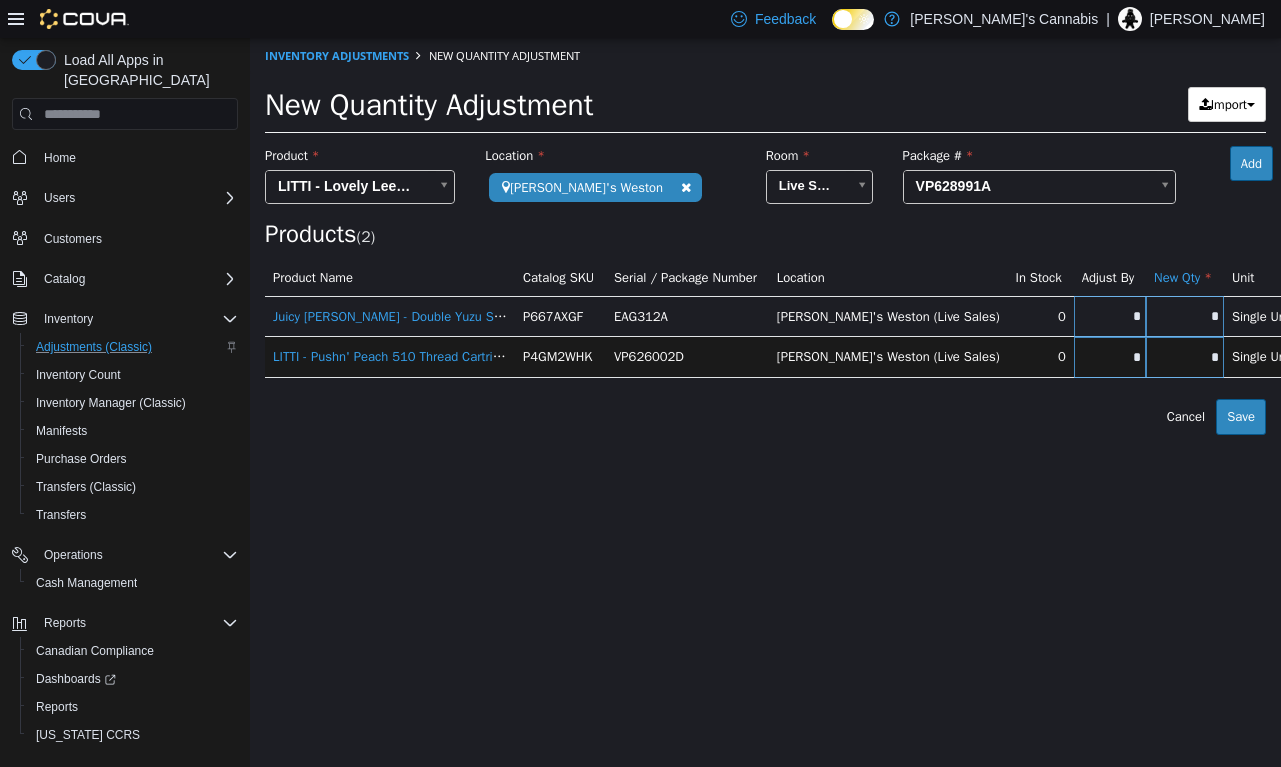 click on "Add" at bounding box center [1251, 164] 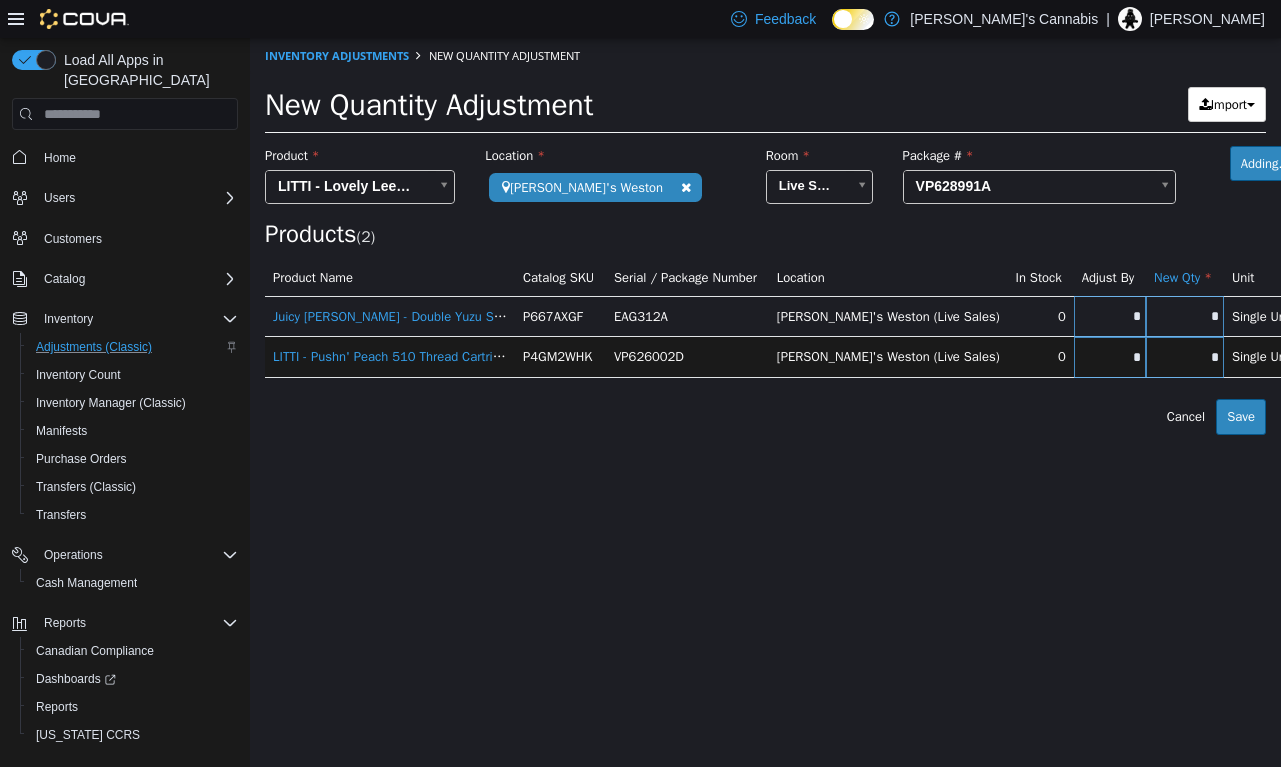 type 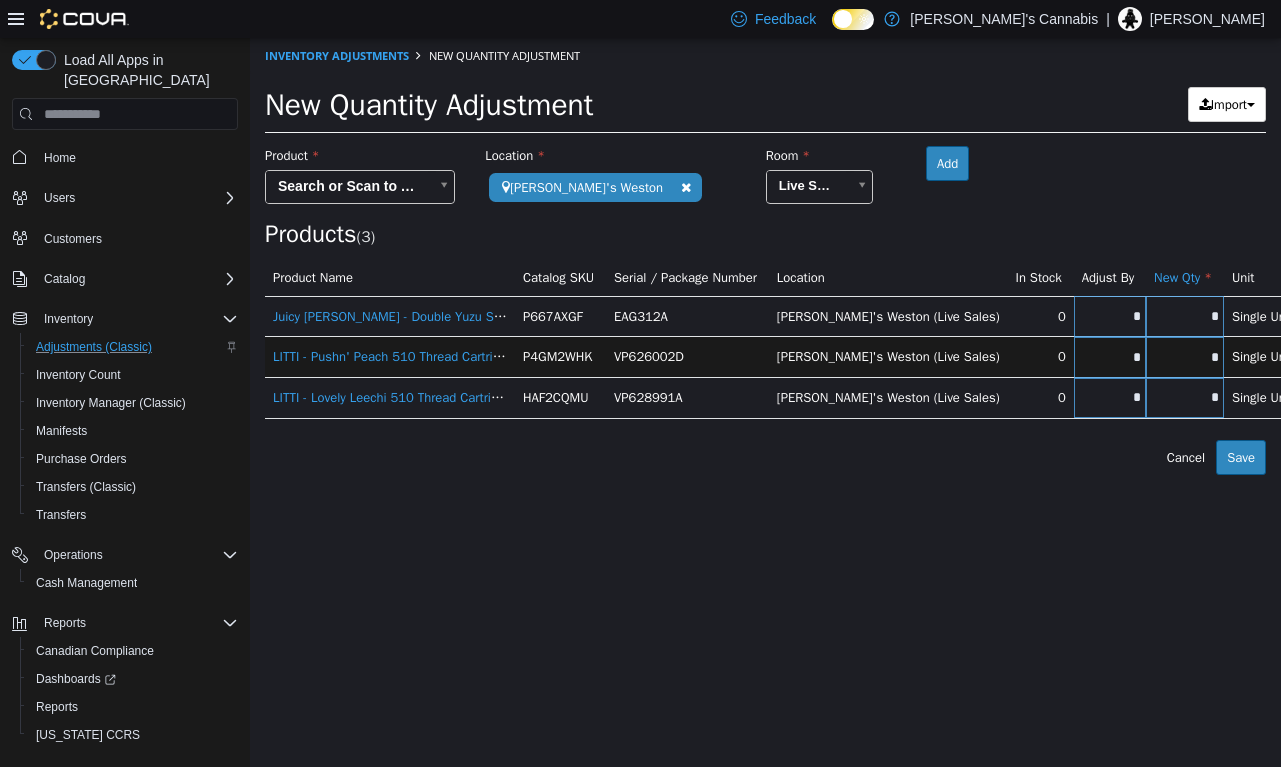 click on "*" at bounding box center (1185, 397) 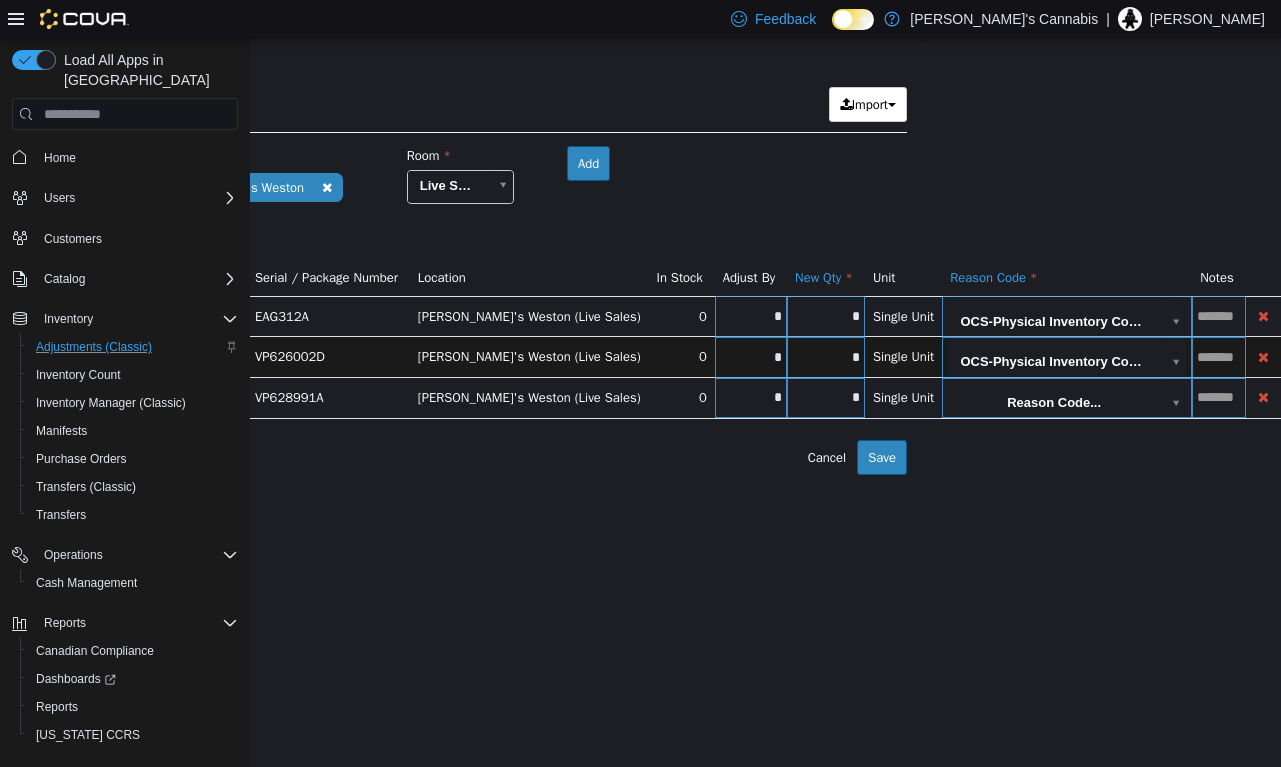 scroll, scrollTop: 0, scrollLeft: 376, axis: horizontal 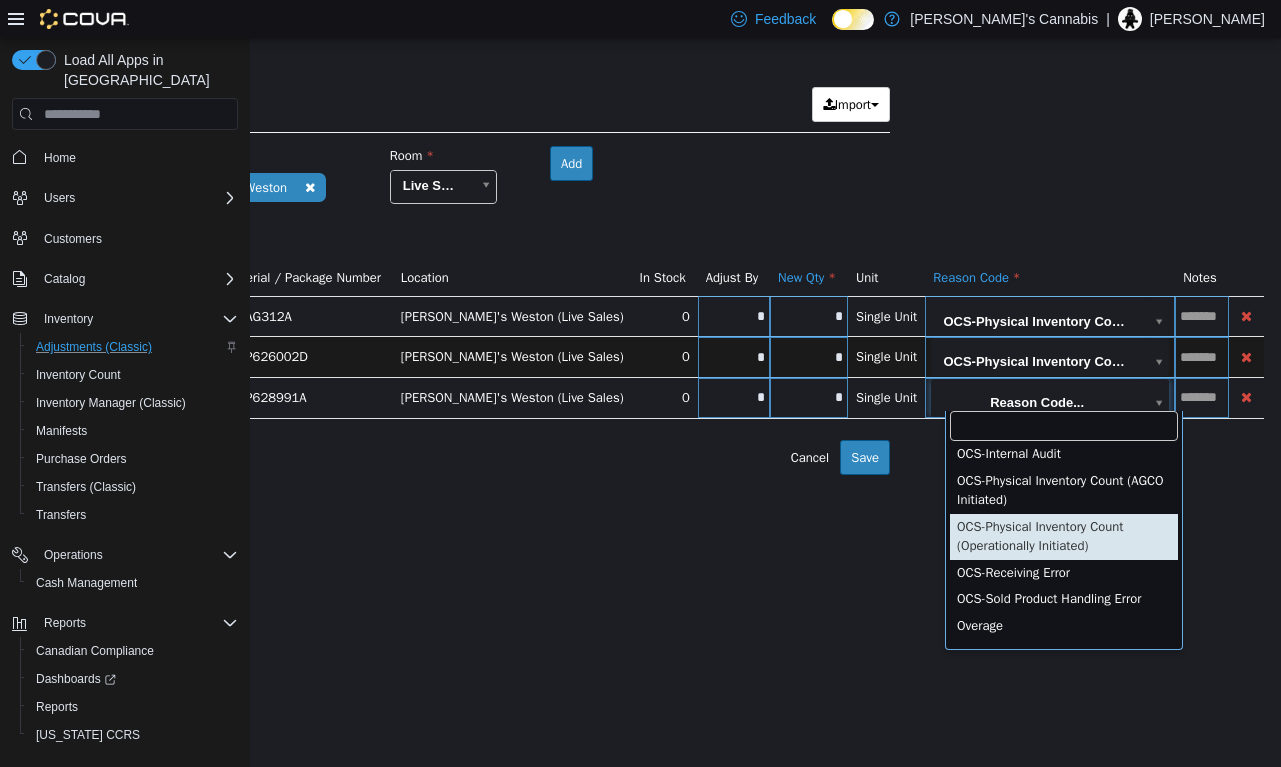 type on "**********" 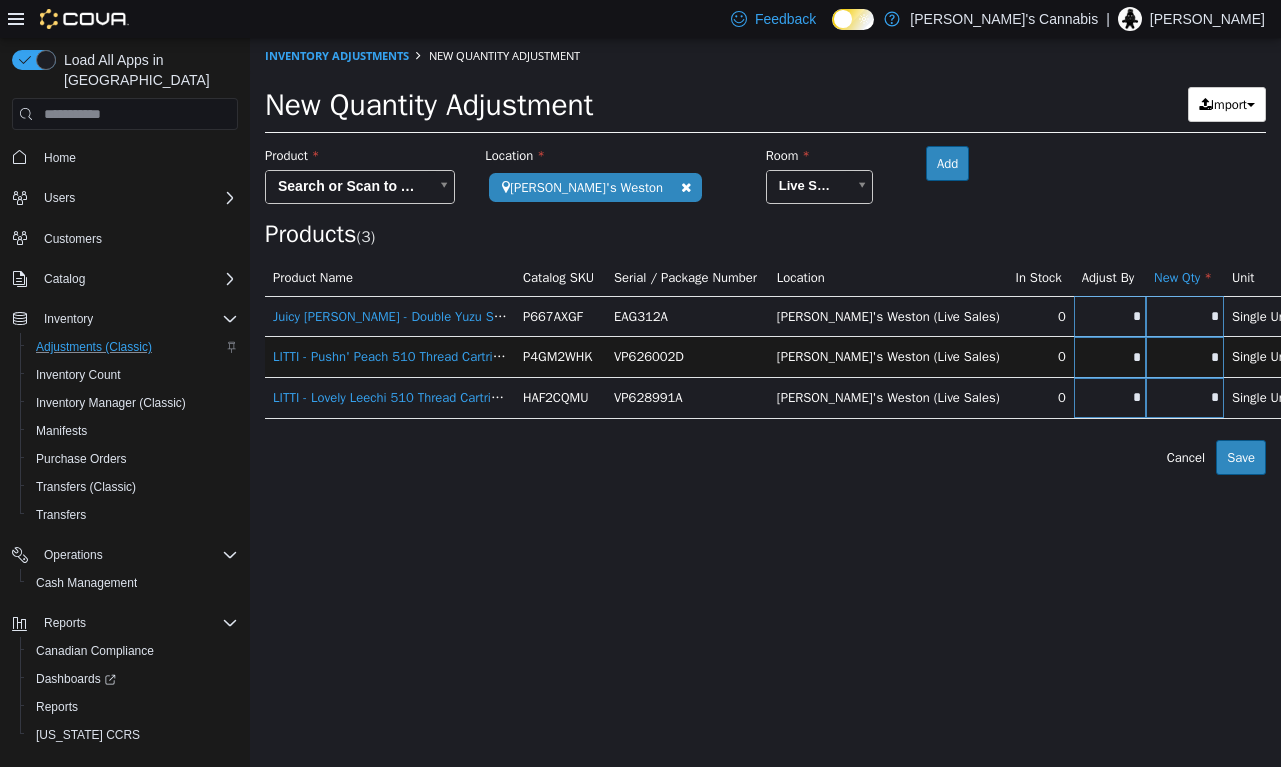 scroll, scrollTop: 0, scrollLeft: 0, axis: both 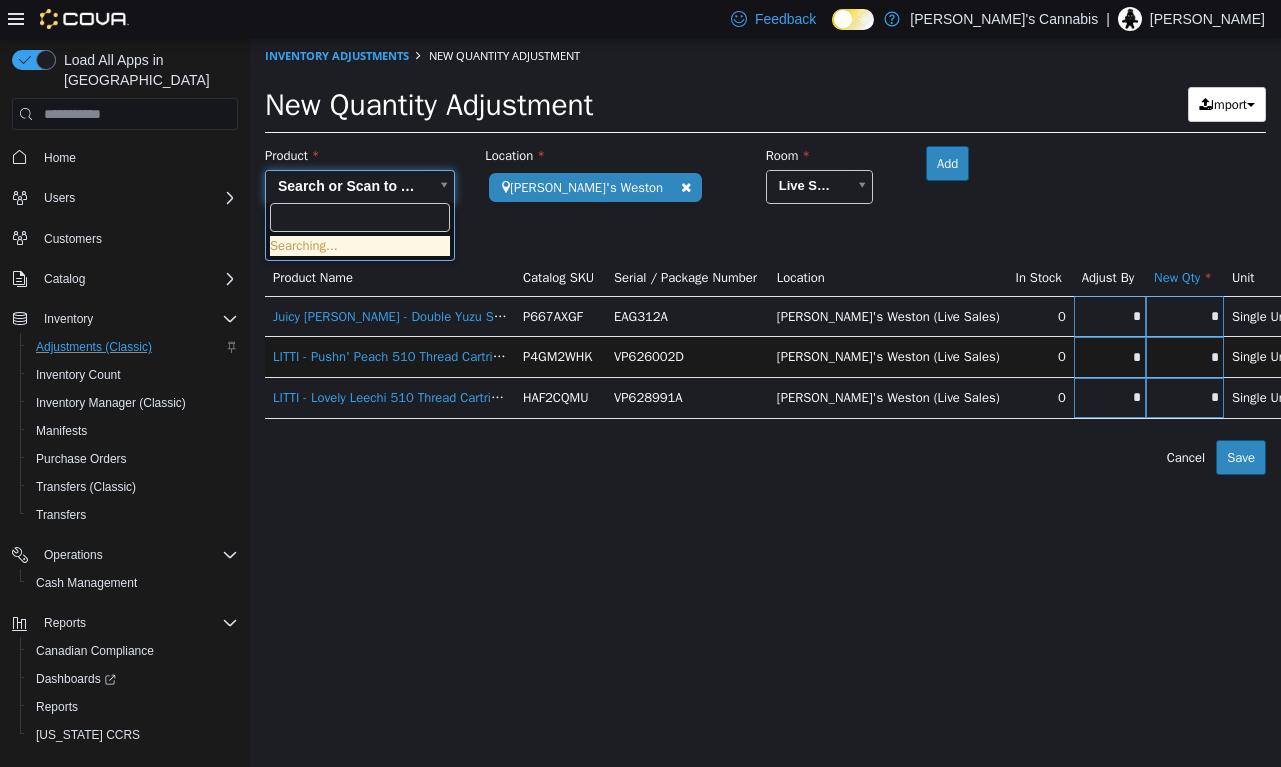 click on "**********" at bounding box center [765, 256] 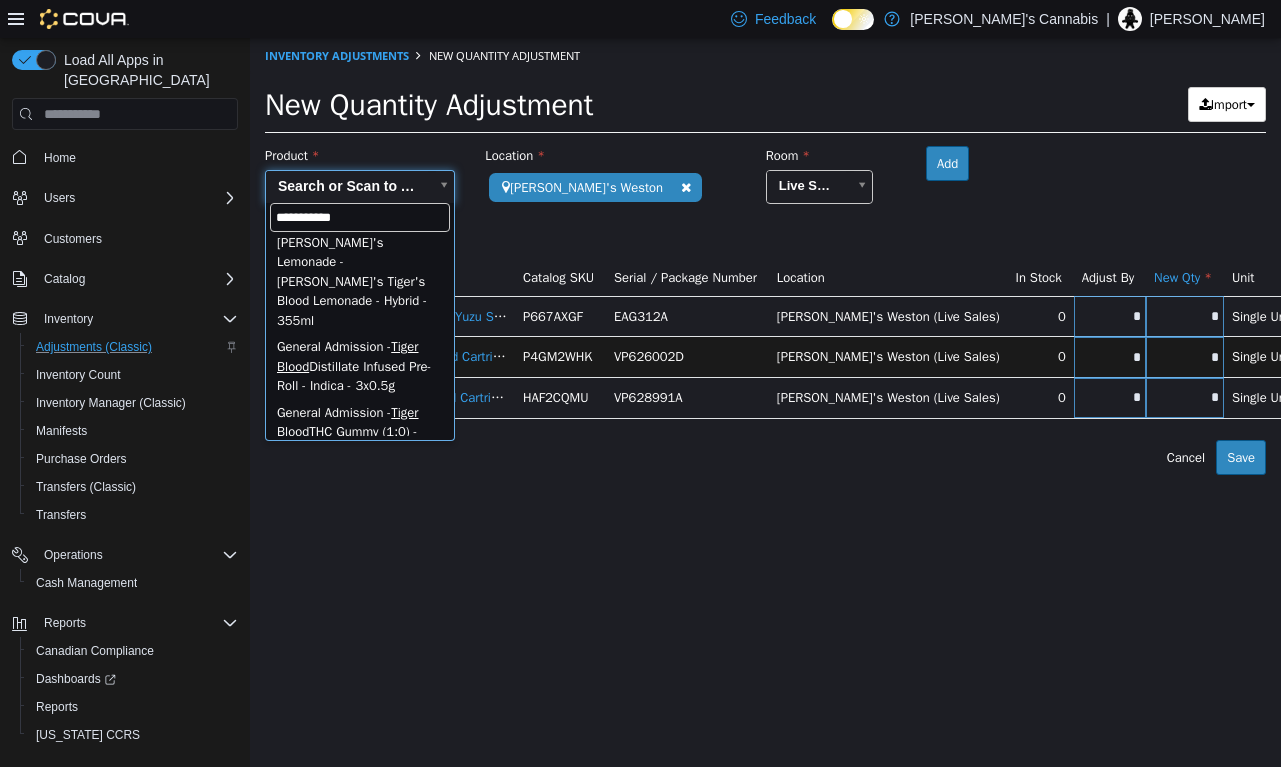 scroll, scrollTop: 515, scrollLeft: 0, axis: vertical 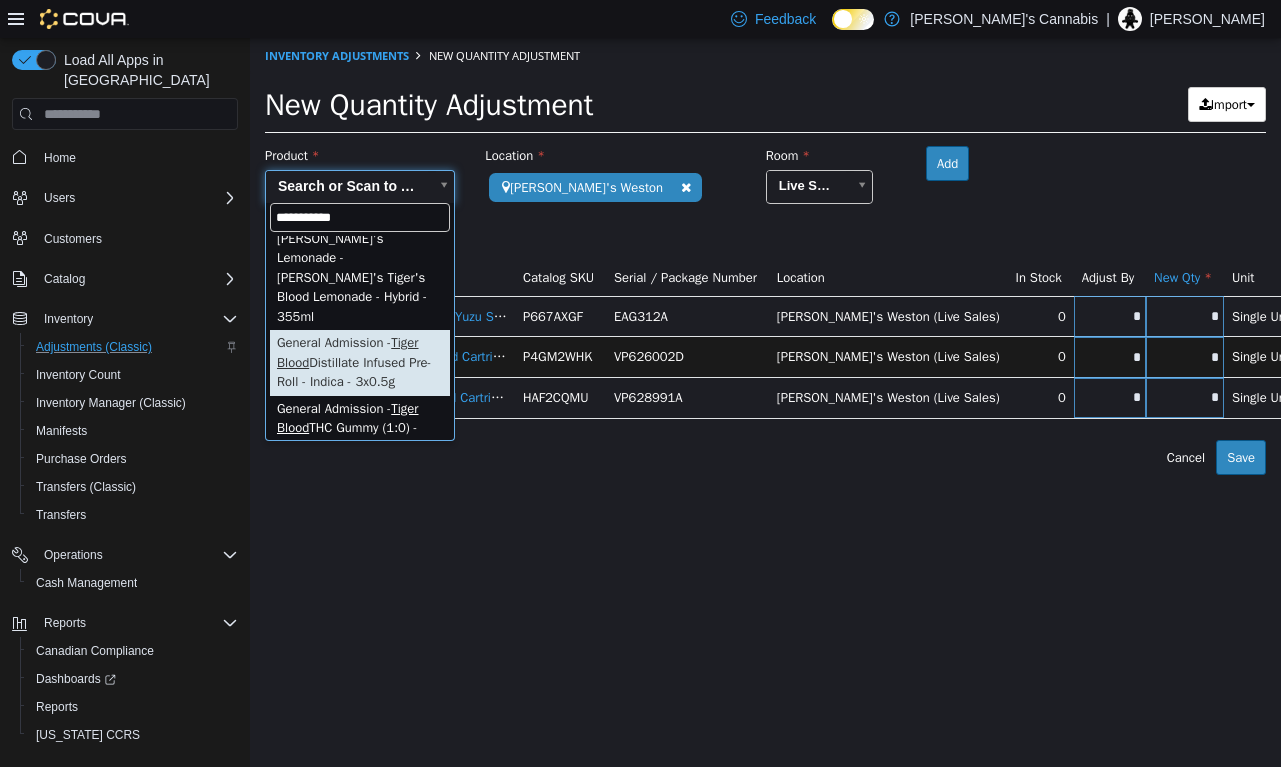 type on "**********" 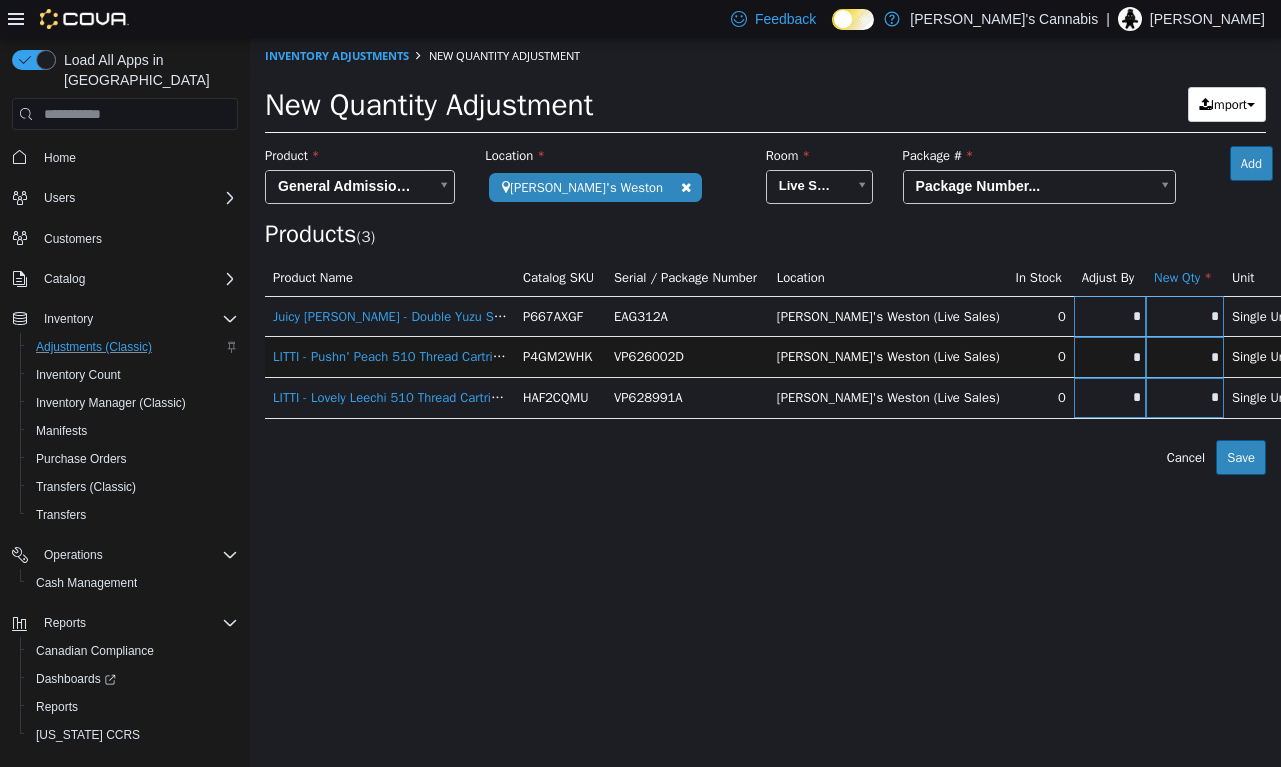 click on "**********" at bounding box center (765, 256) 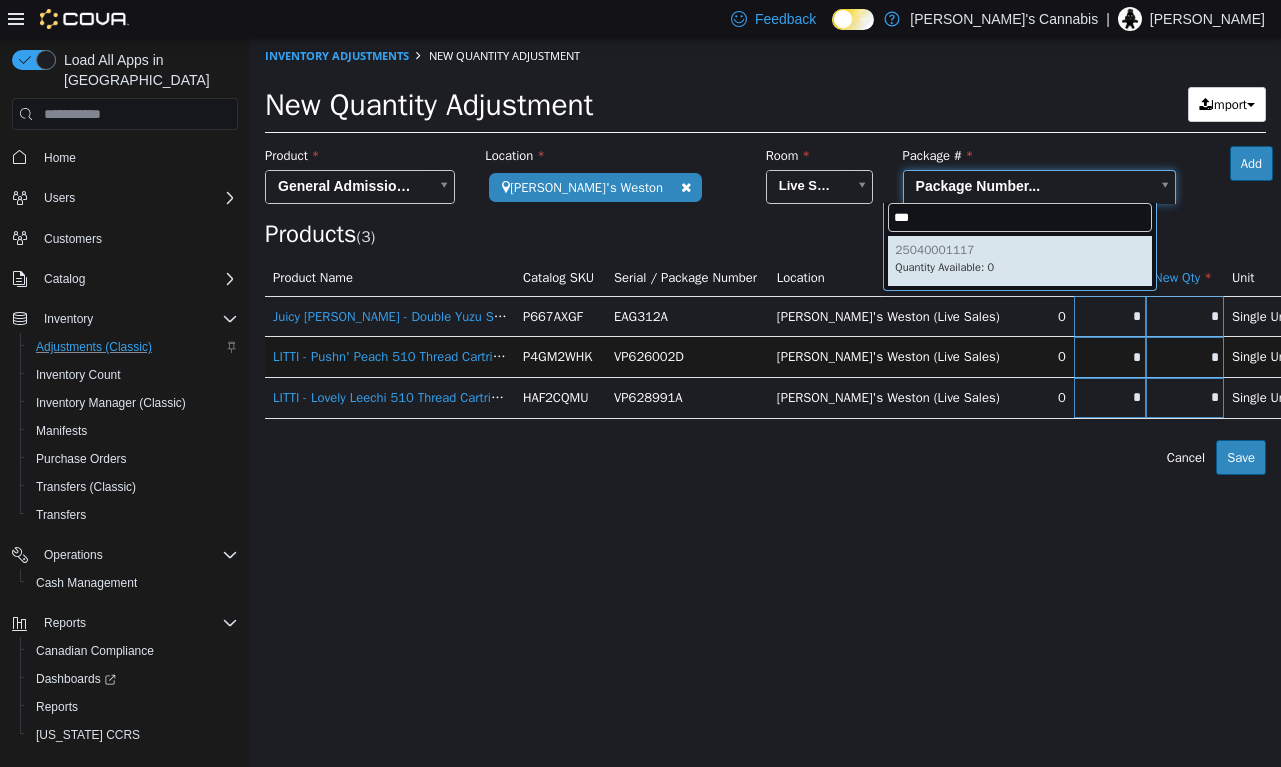 type on "***" 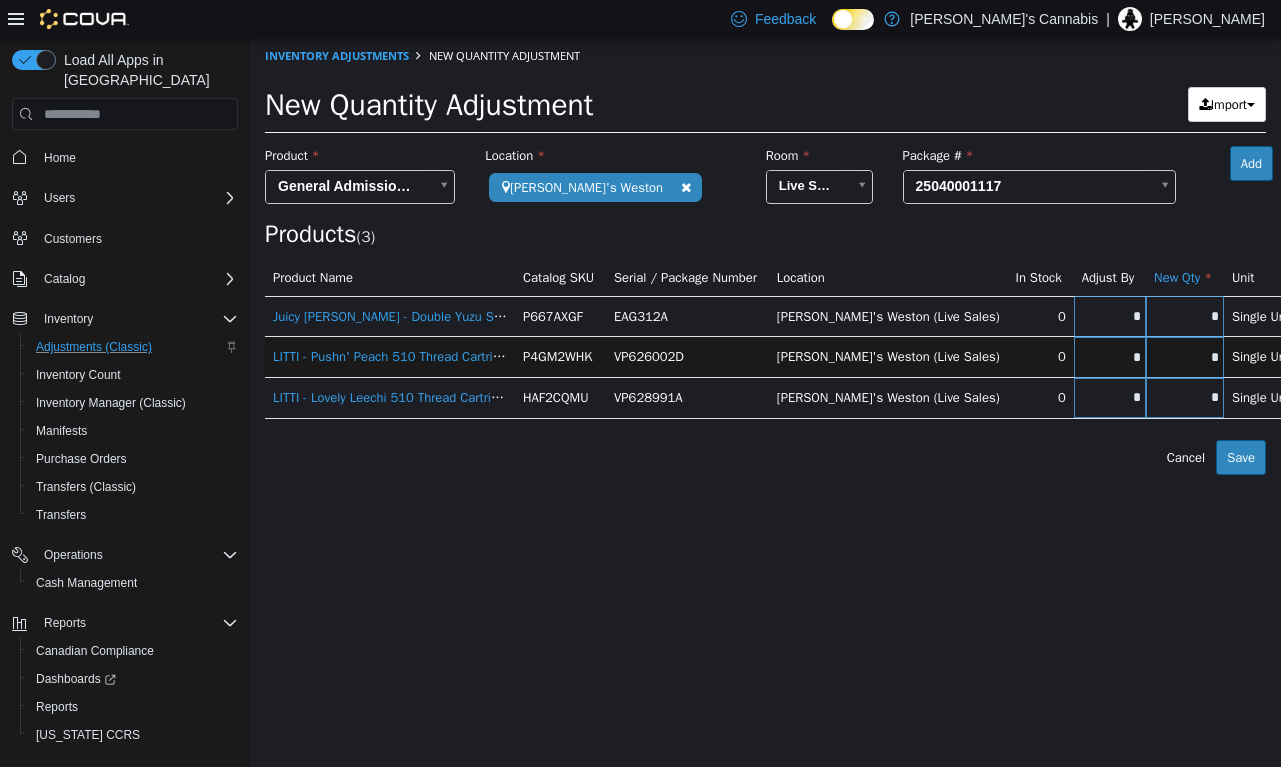 click on "Add" at bounding box center [1251, 164] 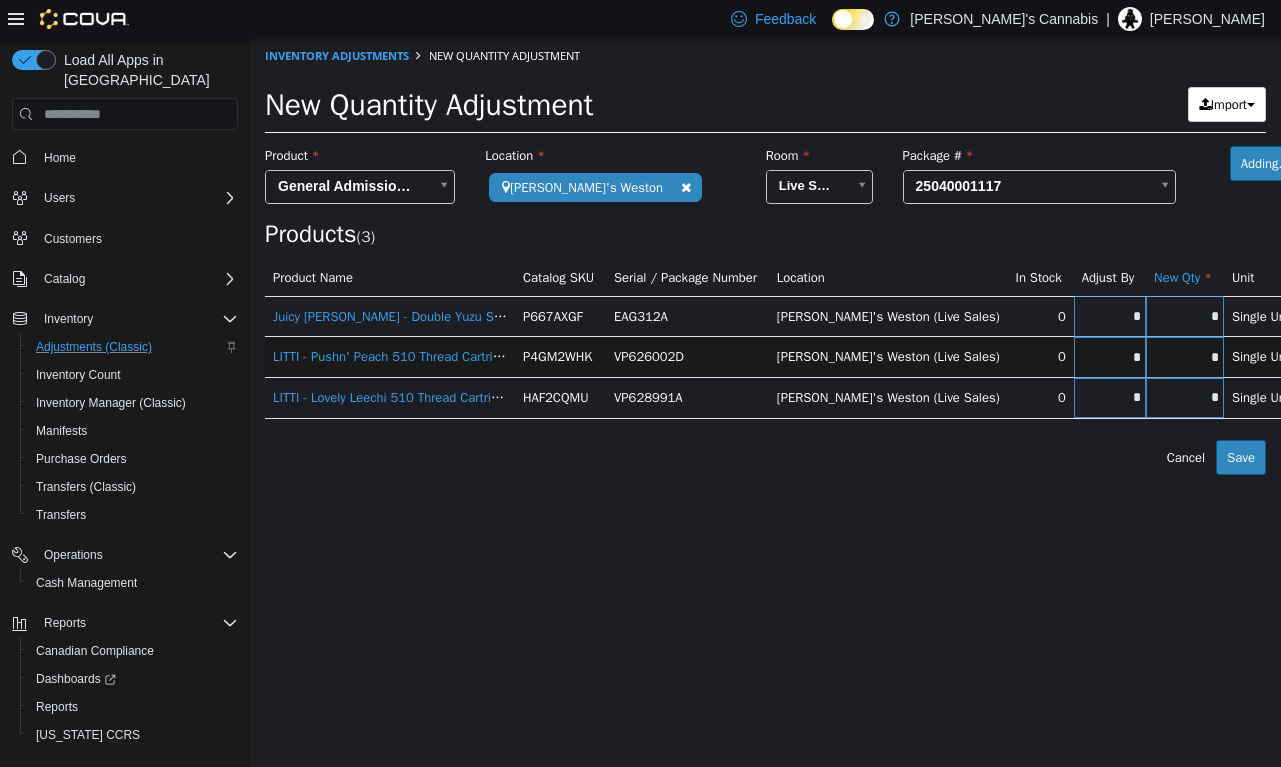 type 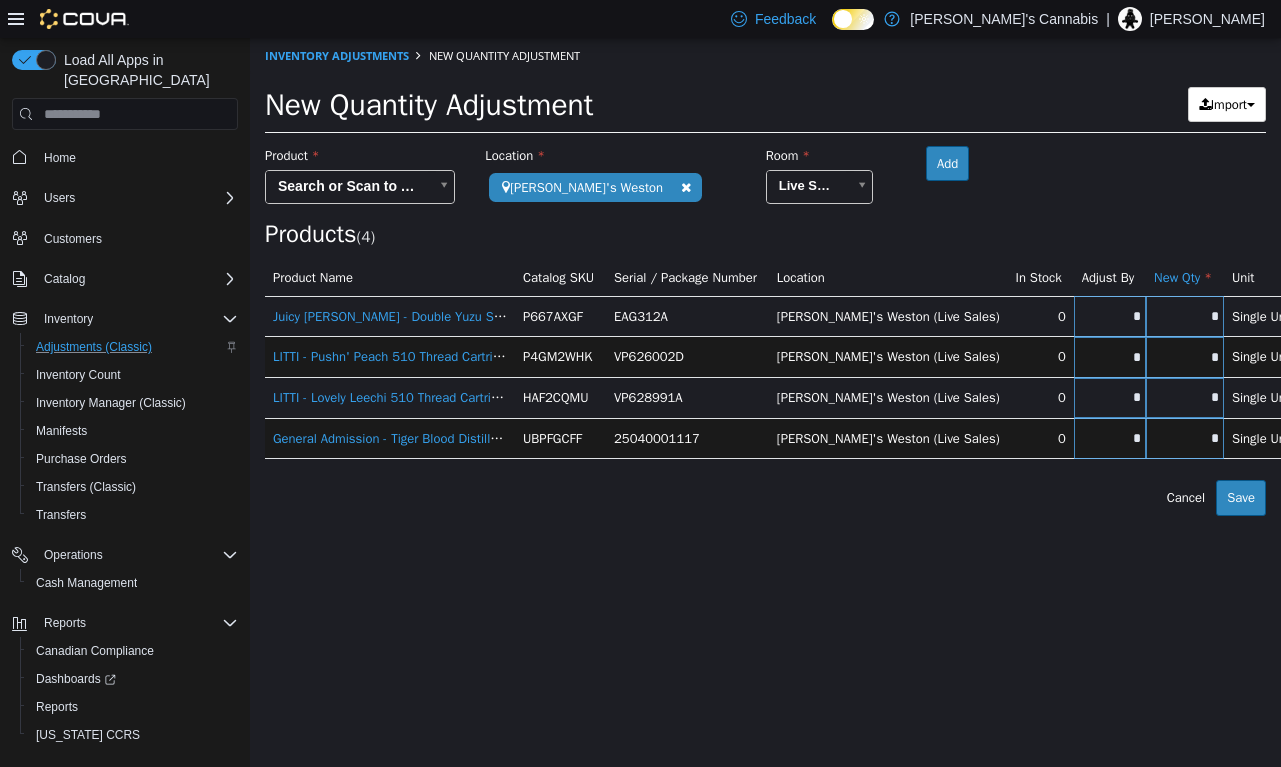 click on "*" at bounding box center (1185, 438) 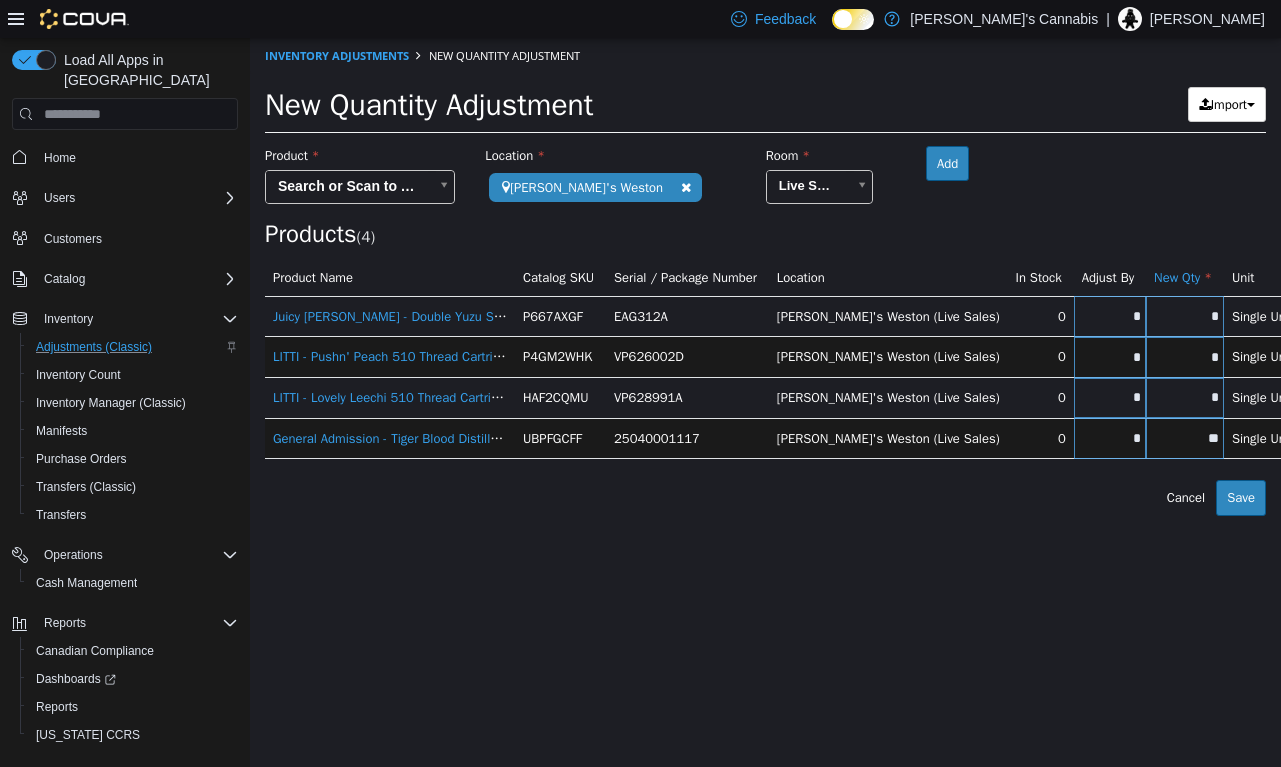 type on "**" 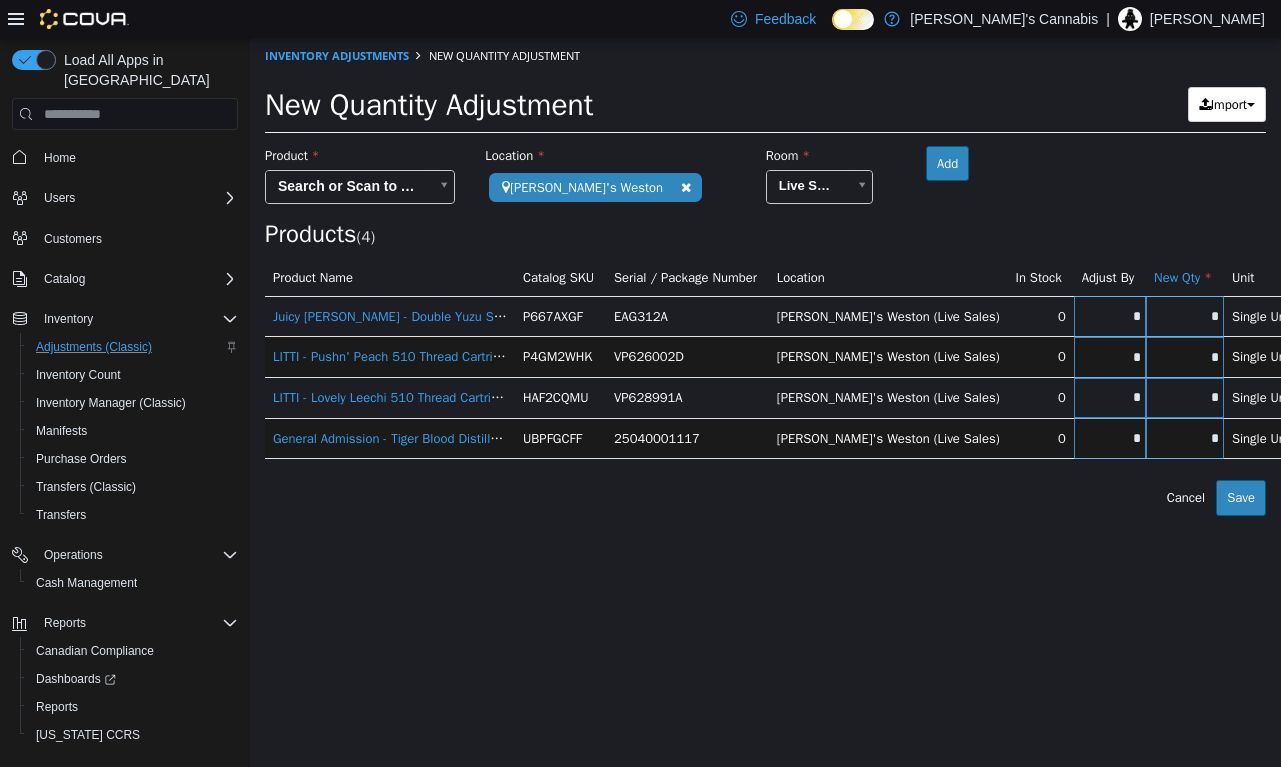 click on "**********" at bounding box center [765, 277] 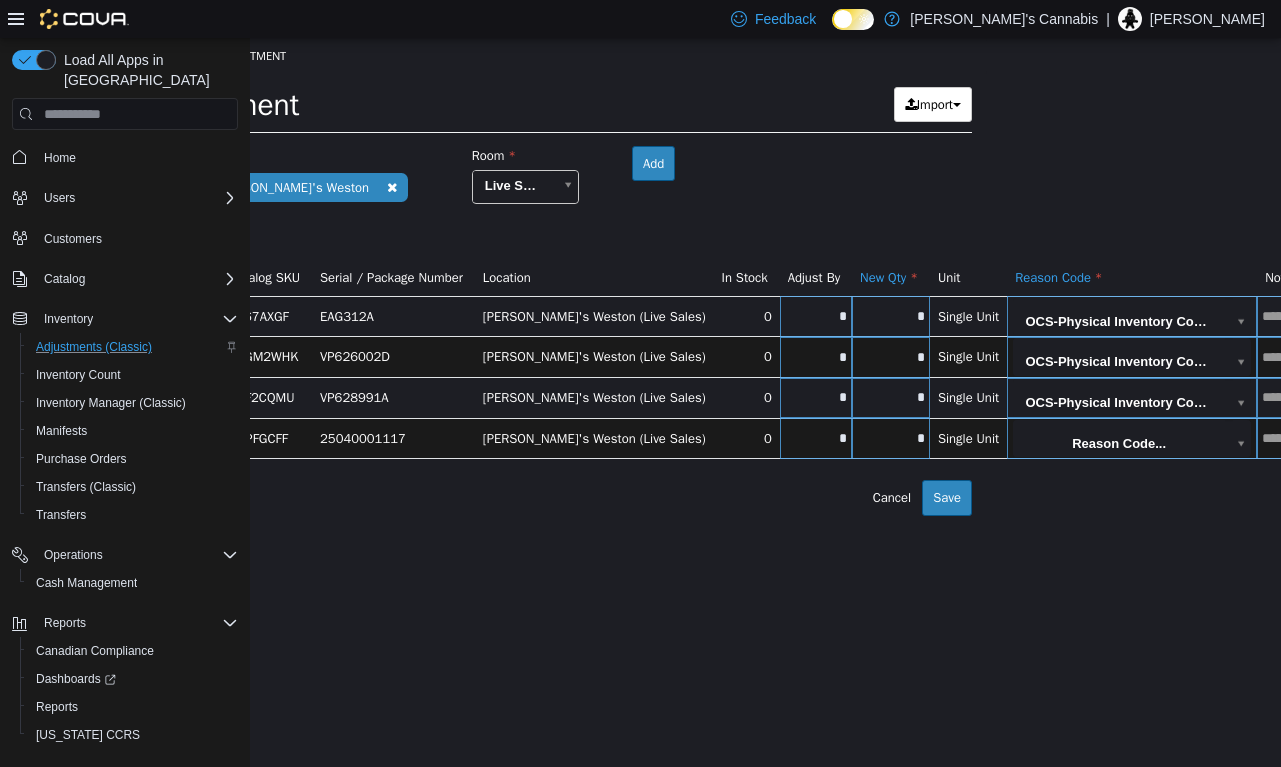 scroll, scrollTop: 0, scrollLeft: 314, axis: horizontal 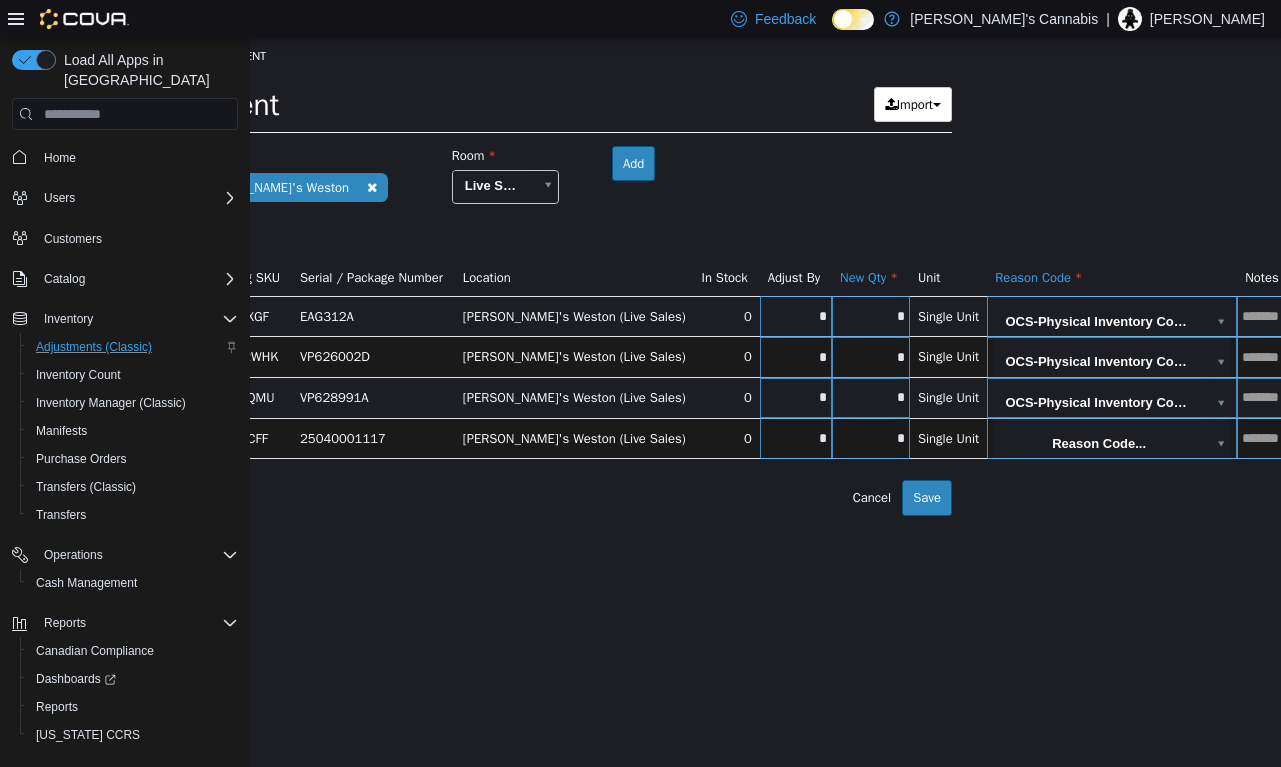 click on "**********" at bounding box center (451, 277) 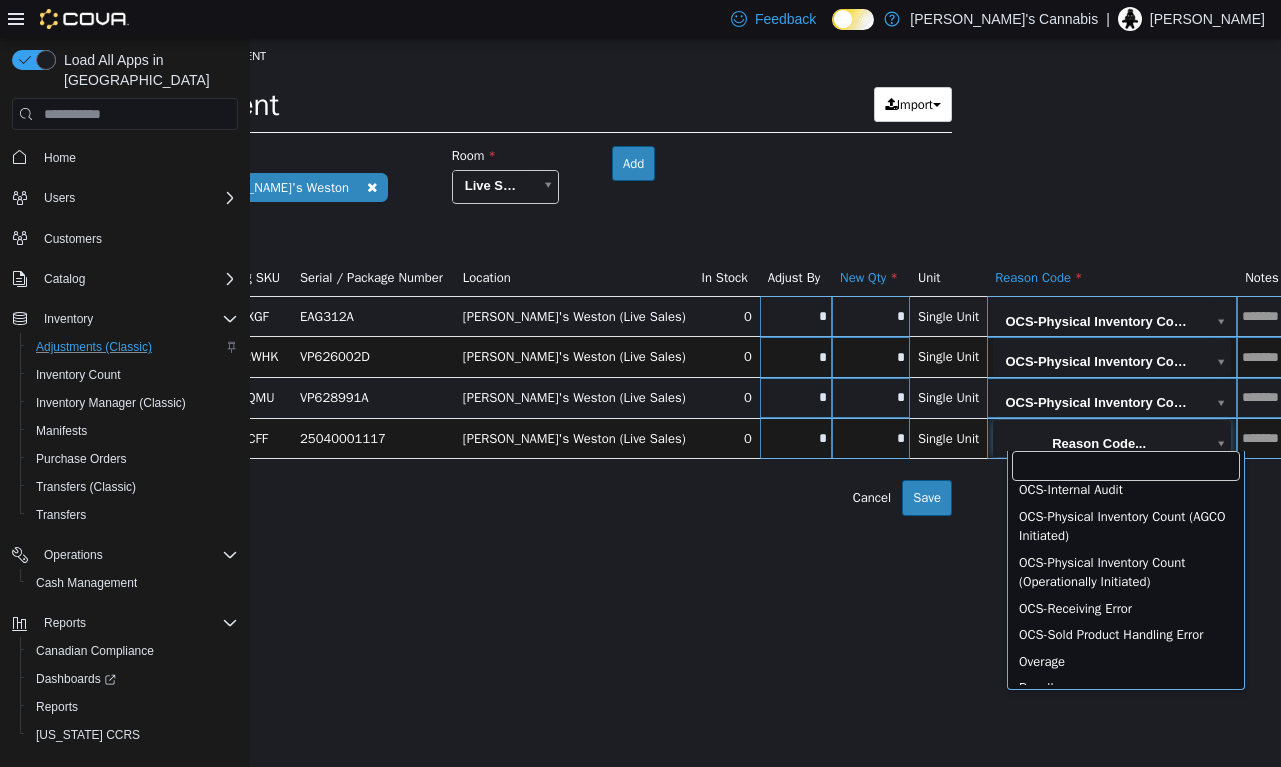 scroll, scrollTop: 191, scrollLeft: 0, axis: vertical 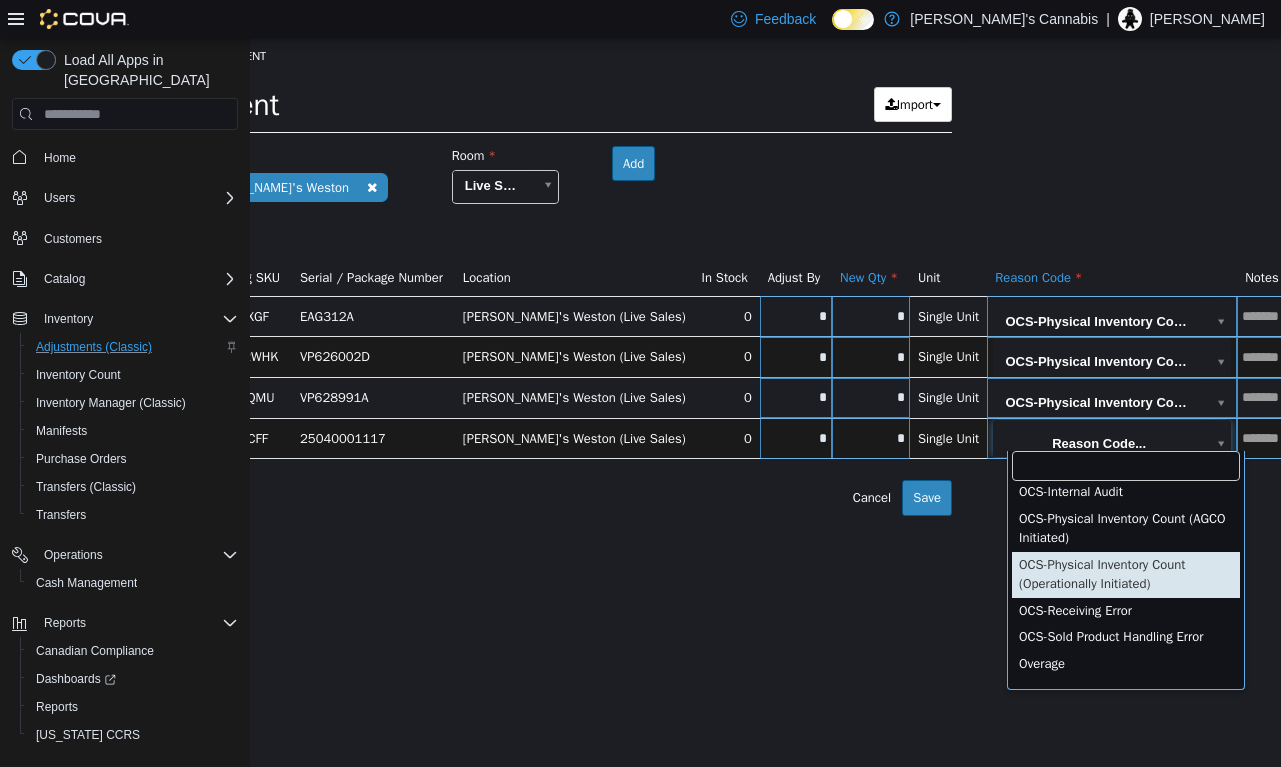 type on "**********" 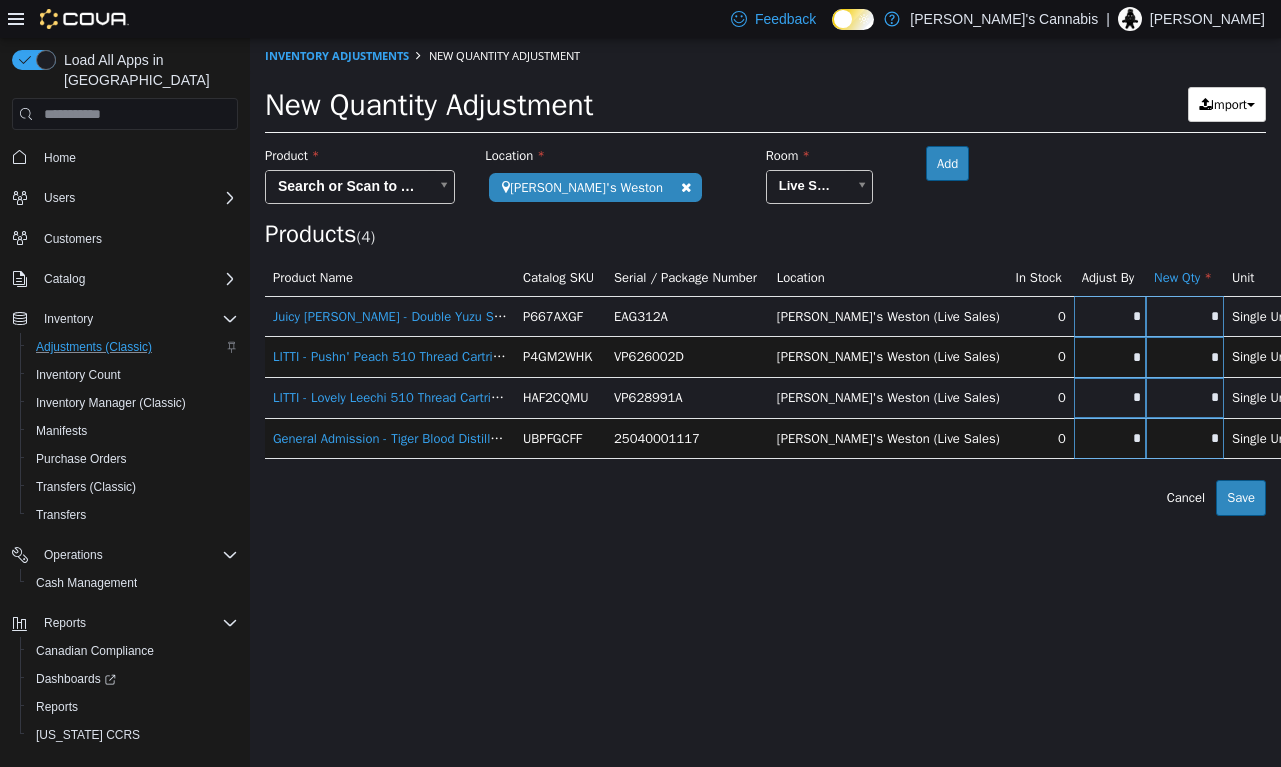 scroll, scrollTop: 0, scrollLeft: 0, axis: both 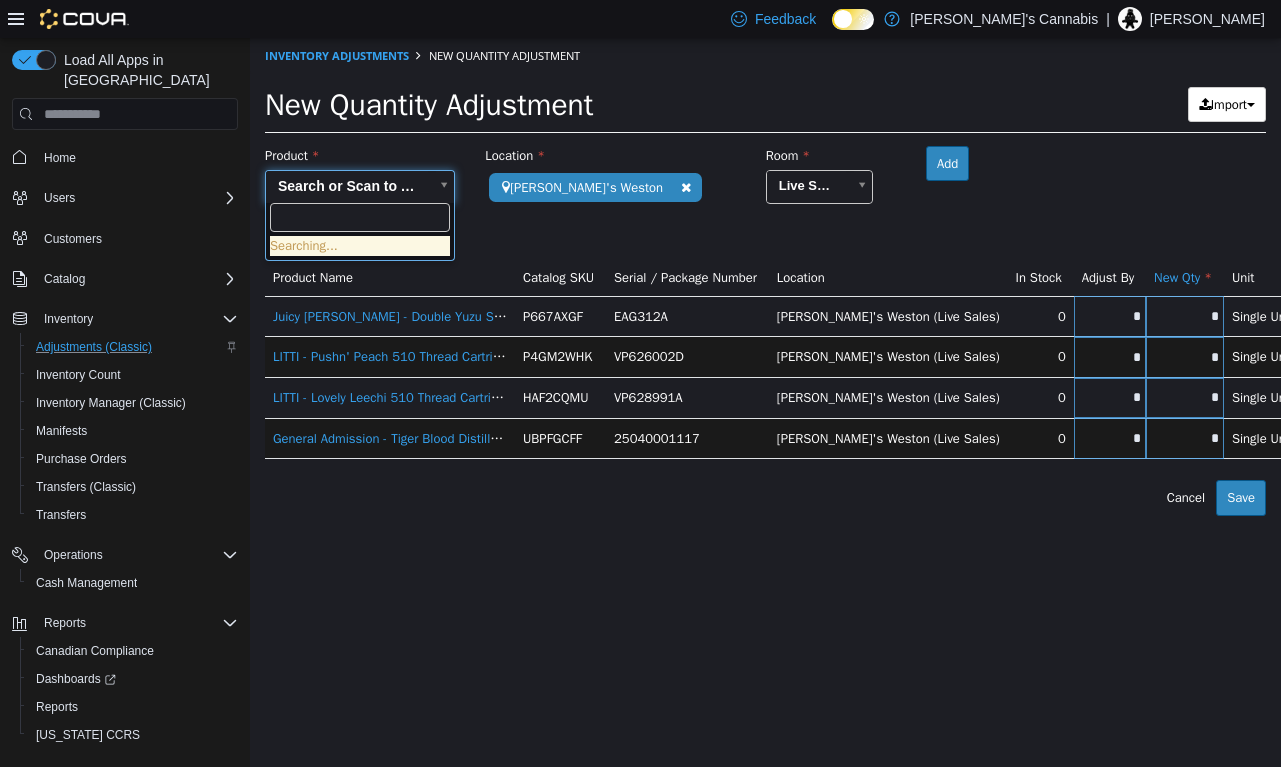 click on "**********" at bounding box center (765, 277) 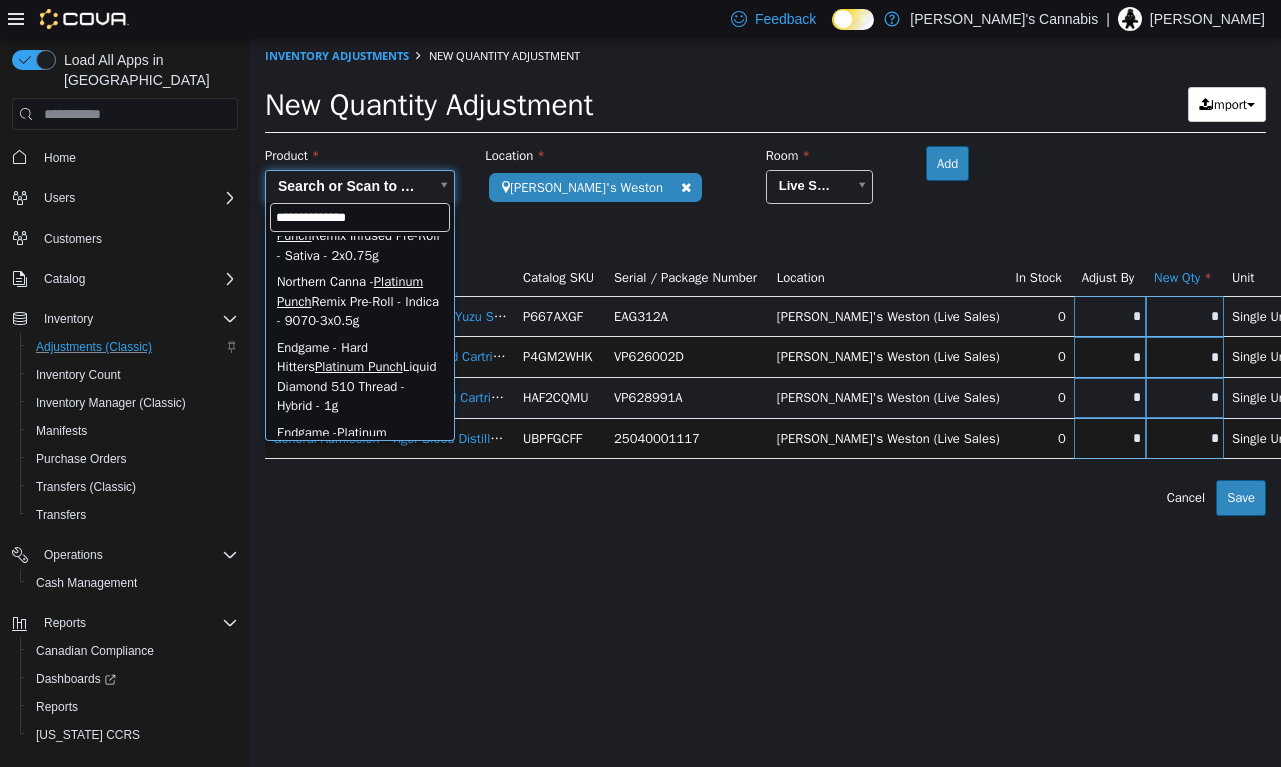 scroll, scrollTop: 586, scrollLeft: 0, axis: vertical 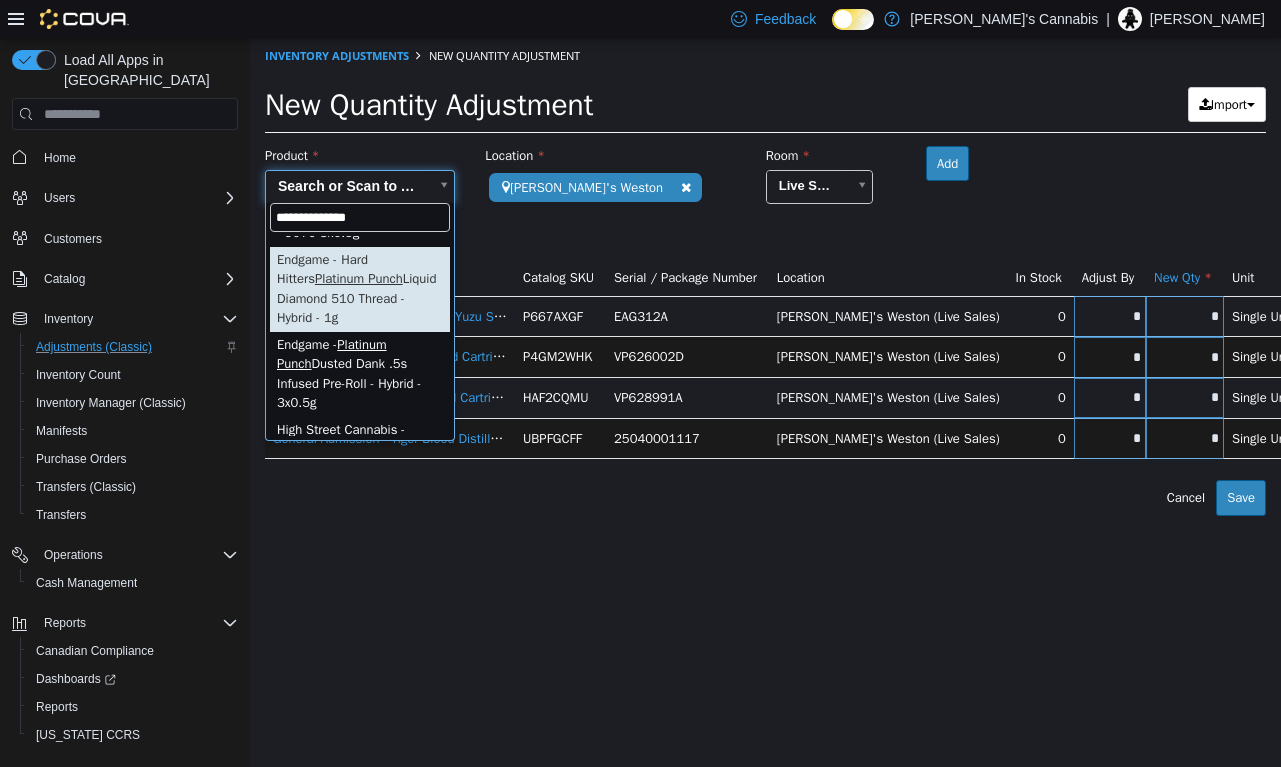 type on "**********" 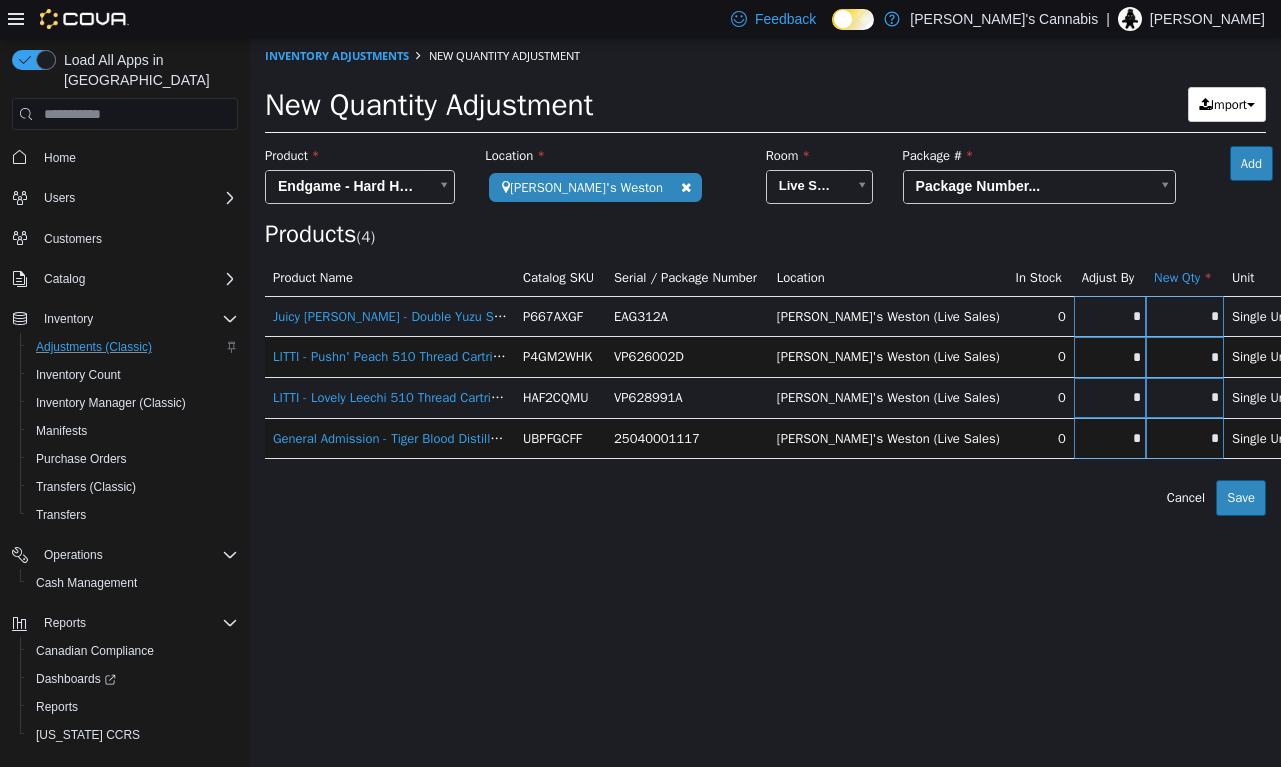 click on "**********" at bounding box center (765, 277) 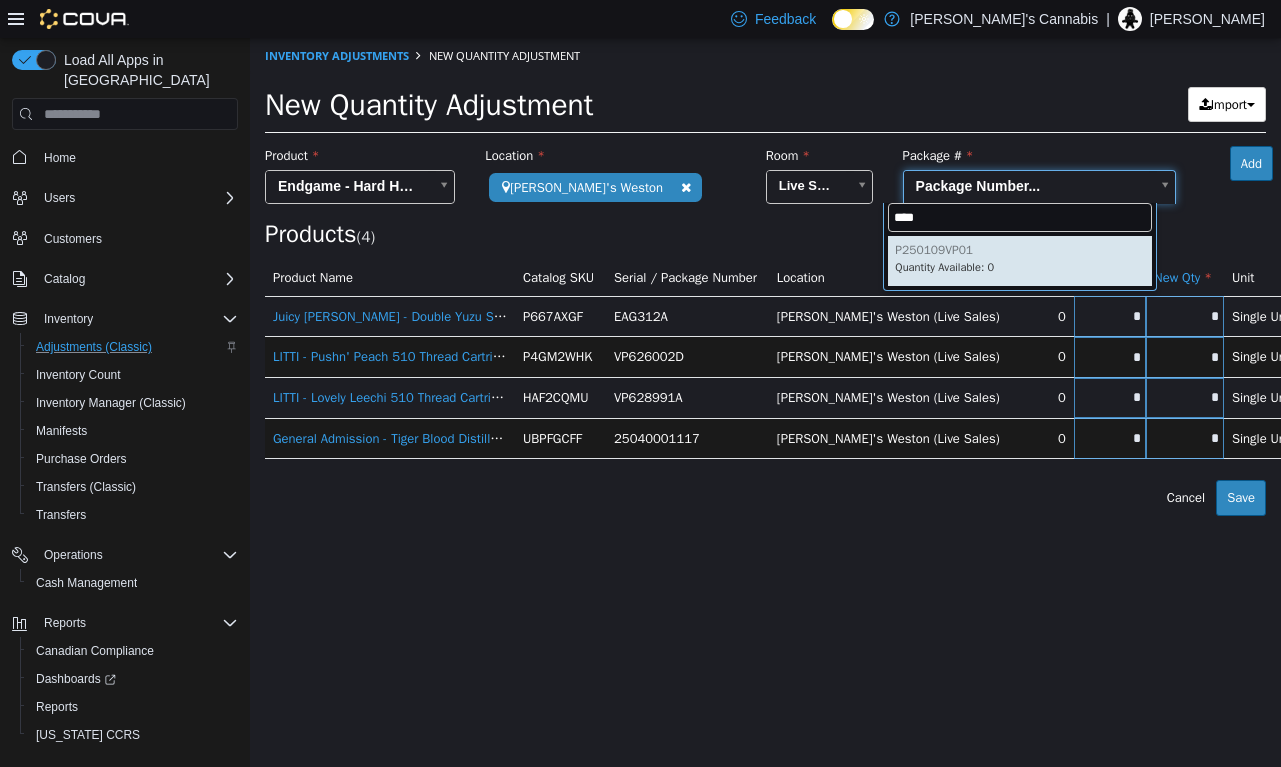 type on "****" 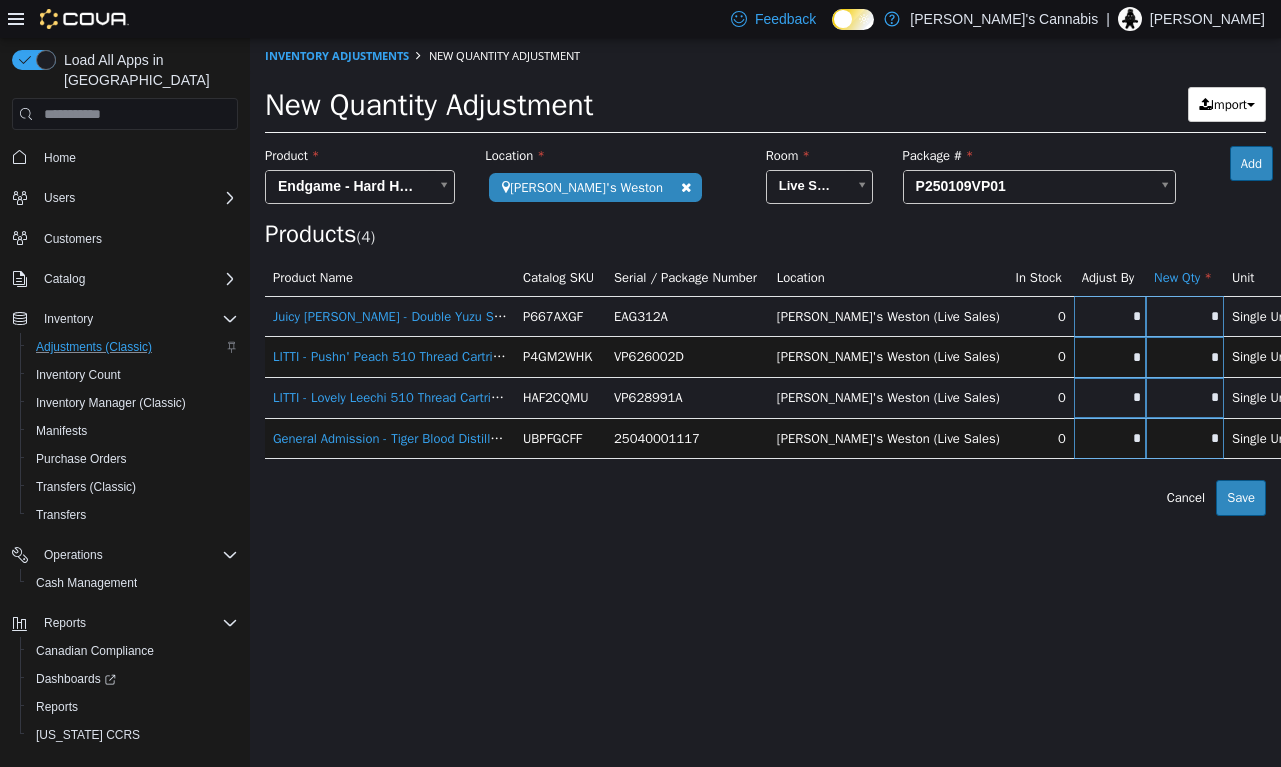click on "Add" at bounding box center (1251, 164) 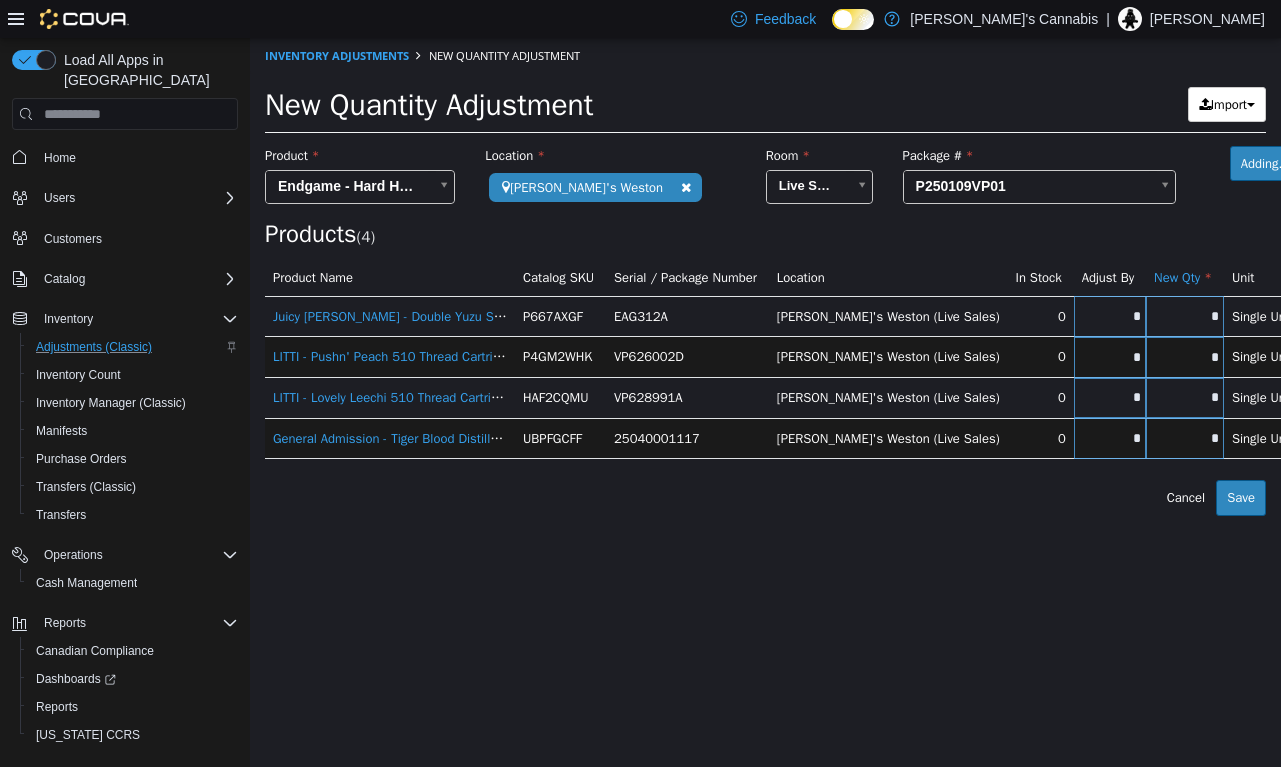 type 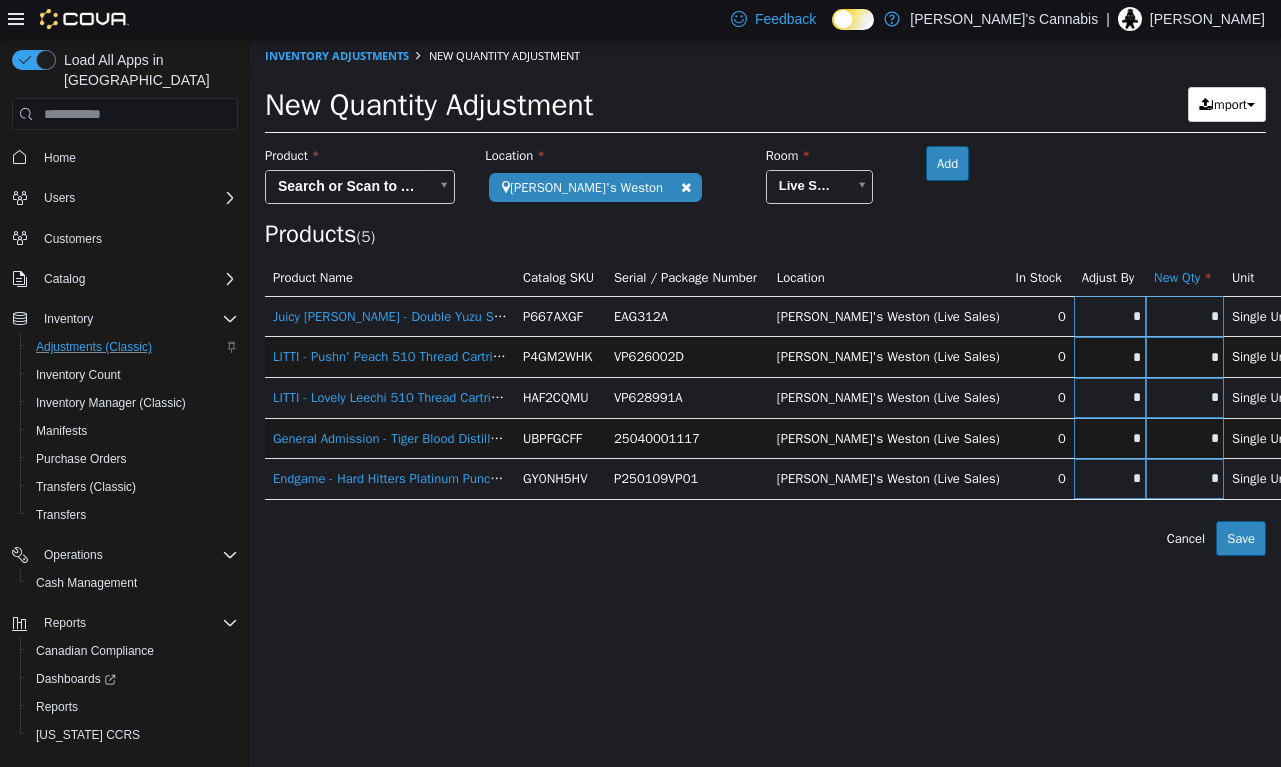 click on "*" at bounding box center (1185, 478) 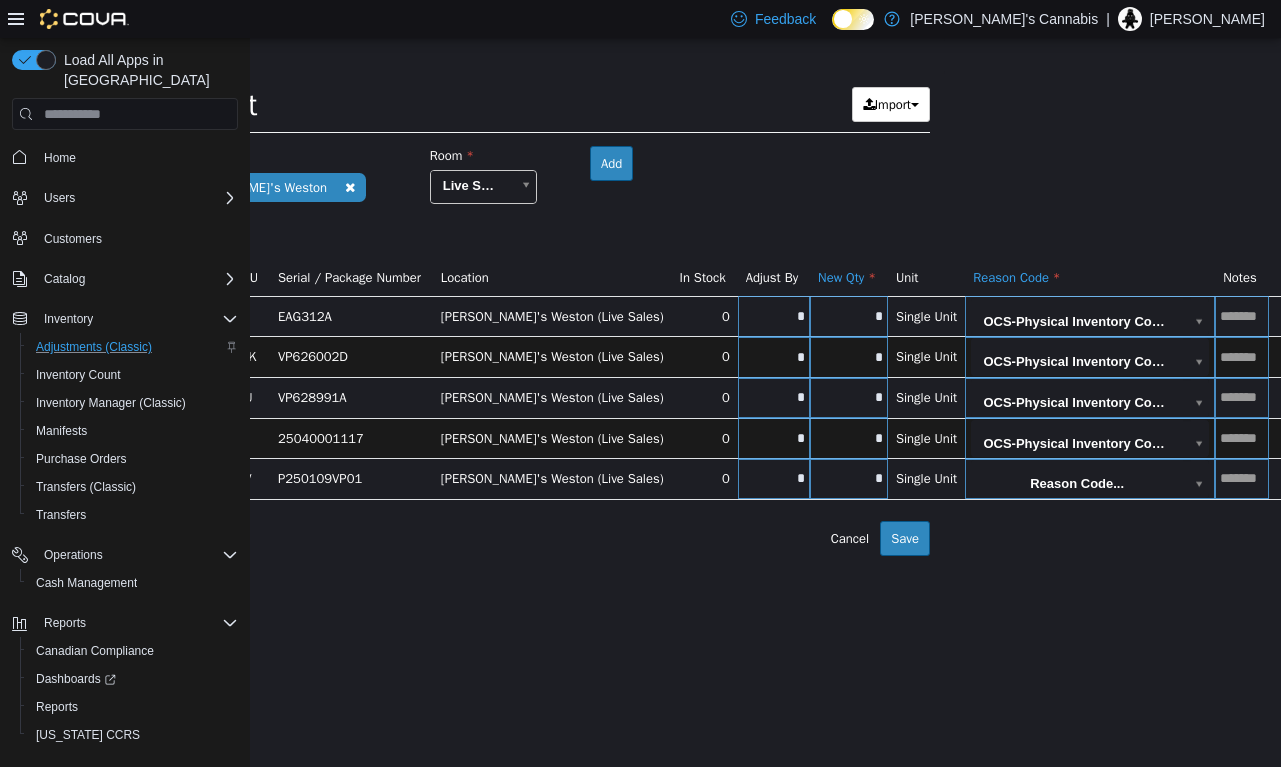 scroll, scrollTop: 0, scrollLeft: 376, axis: horizontal 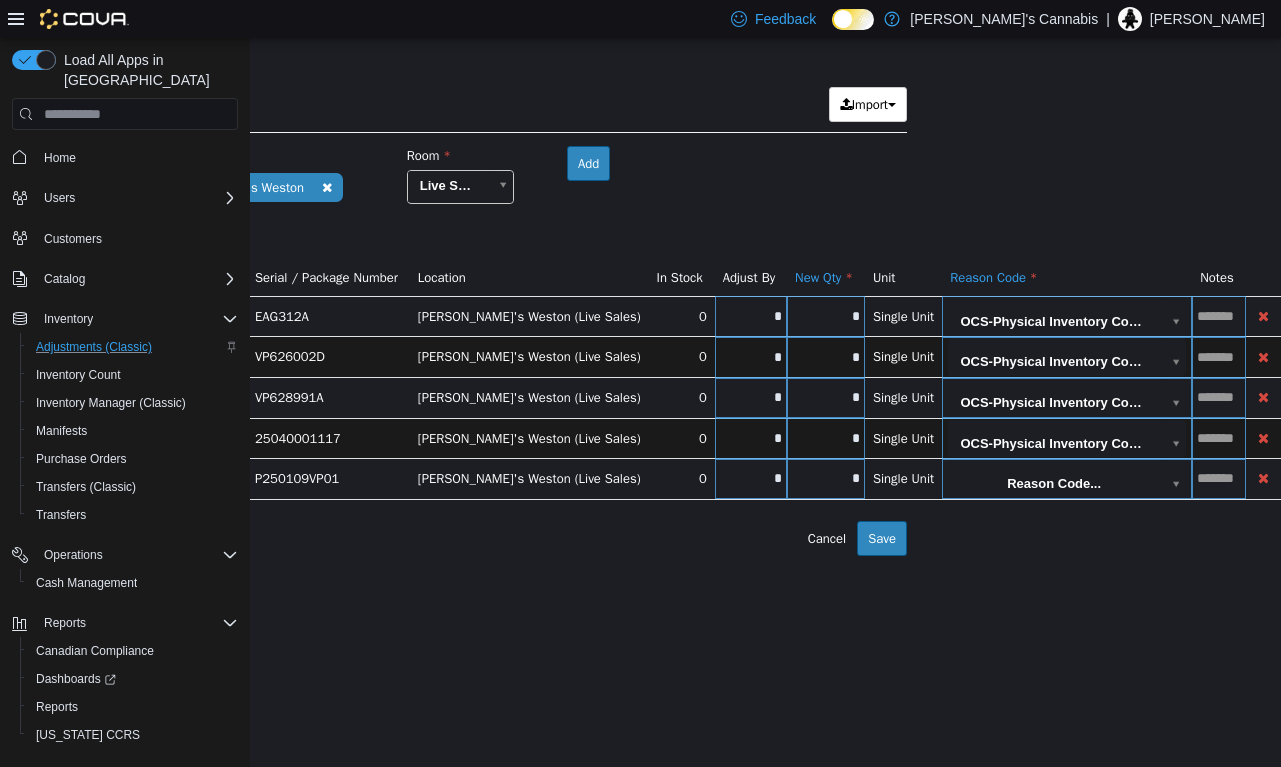 drag, startPoint x: 1006, startPoint y: 607, endPoint x: 1084, endPoint y: 495, distance: 136.48444 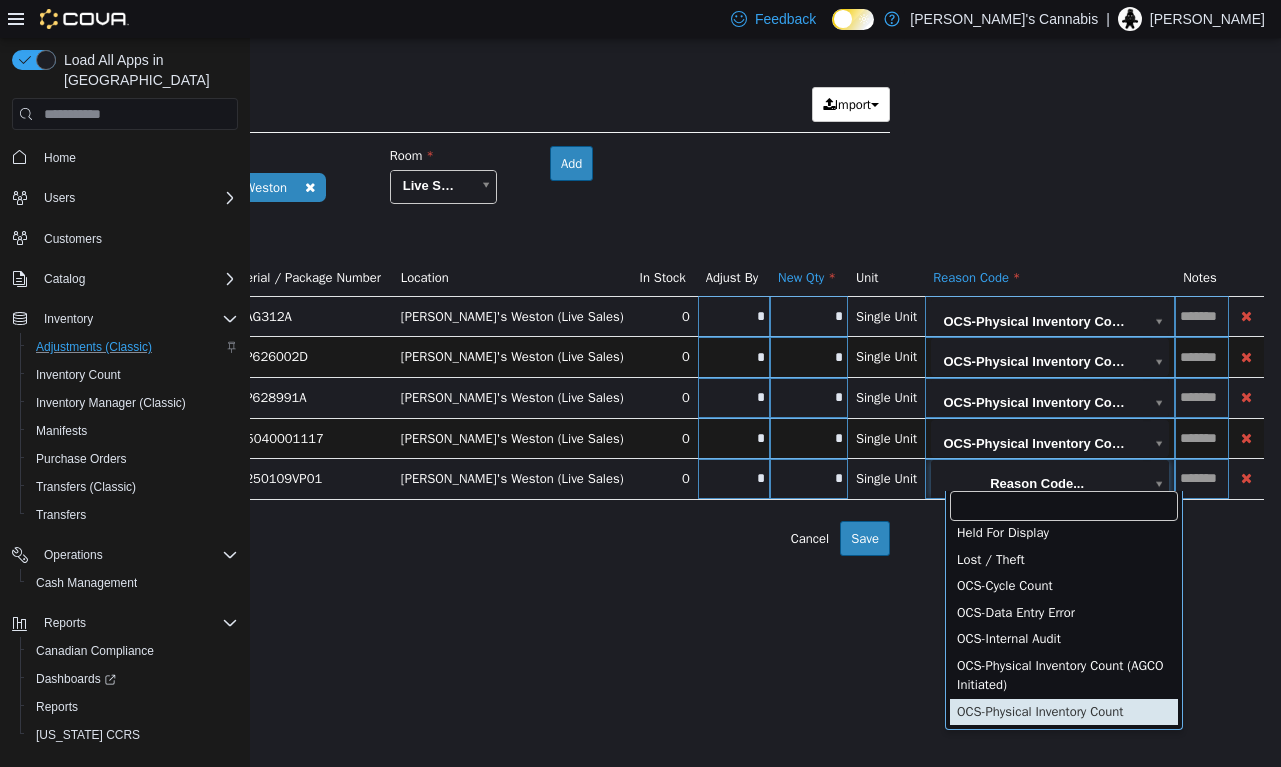scroll, scrollTop: 90, scrollLeft: 0, axis: vertical 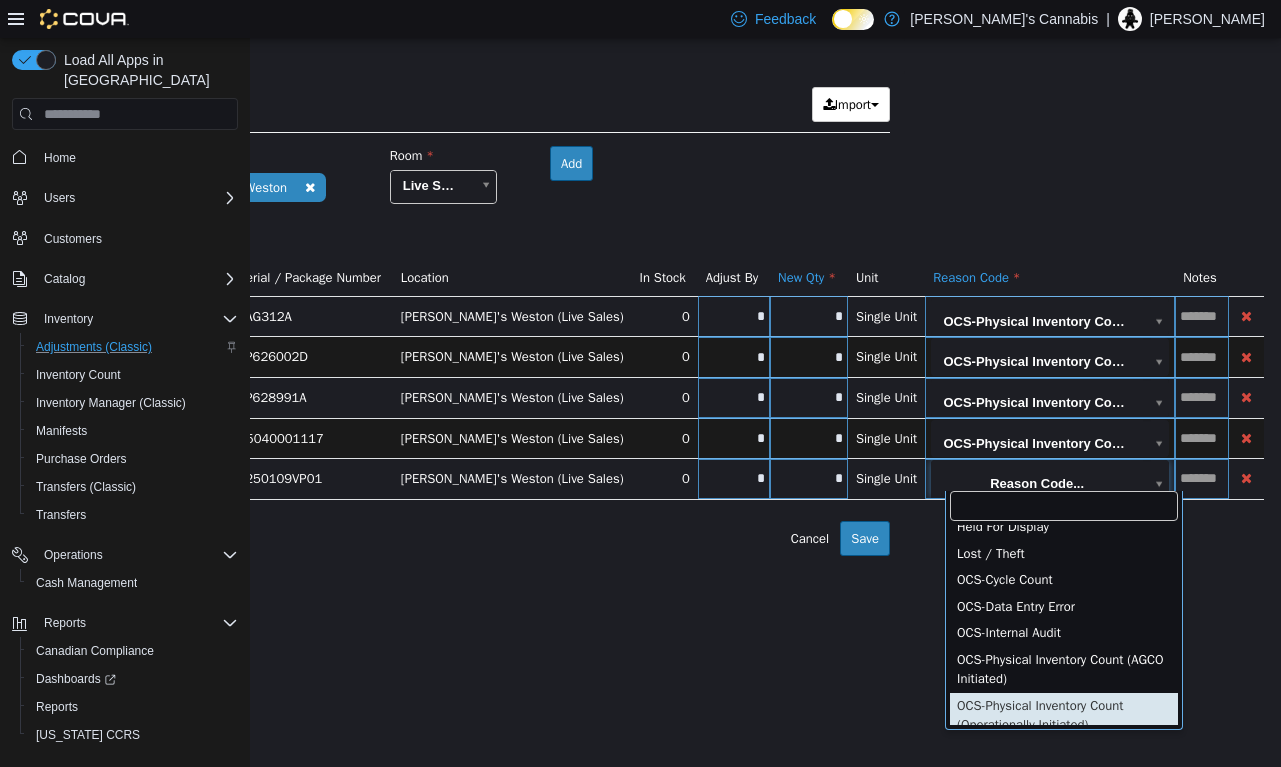type on "**********" 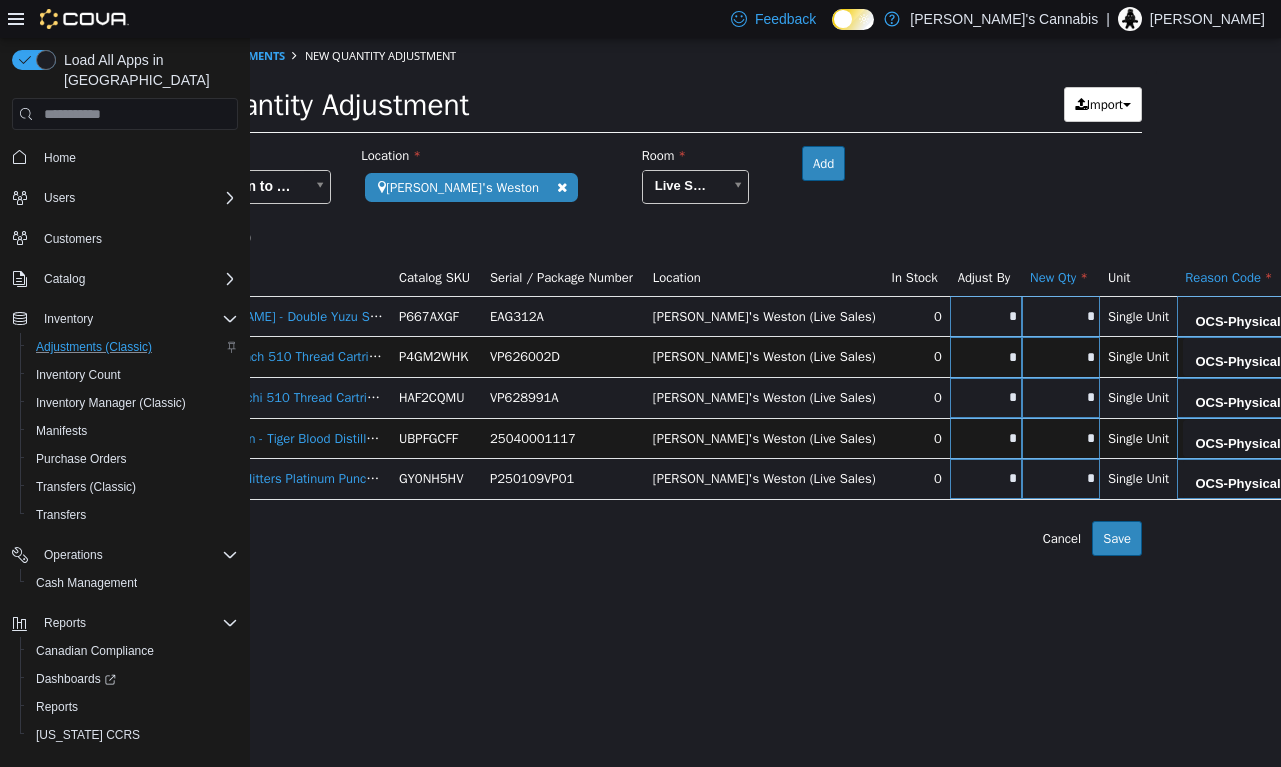 scroll, scrollTop: 0, scrollLeft: 33, axis: horizontal 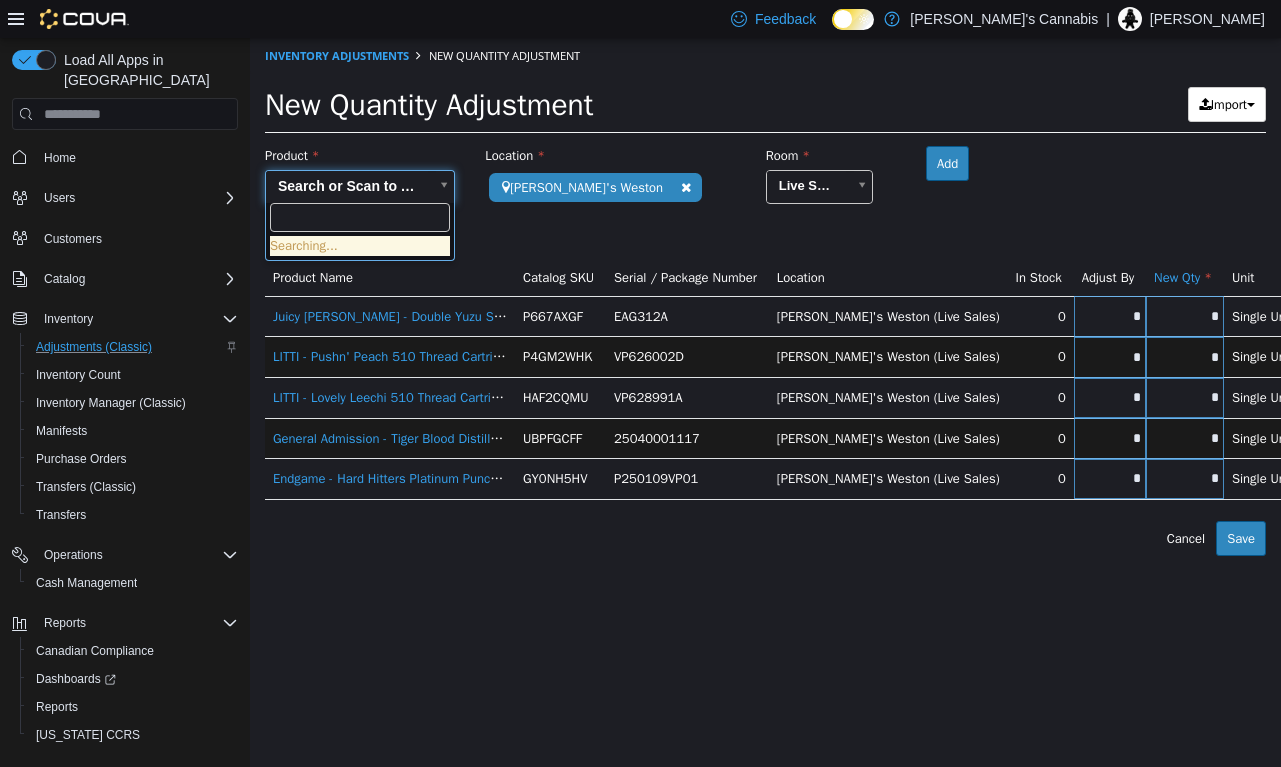 click on "**********" at bounding box center (765, 297) 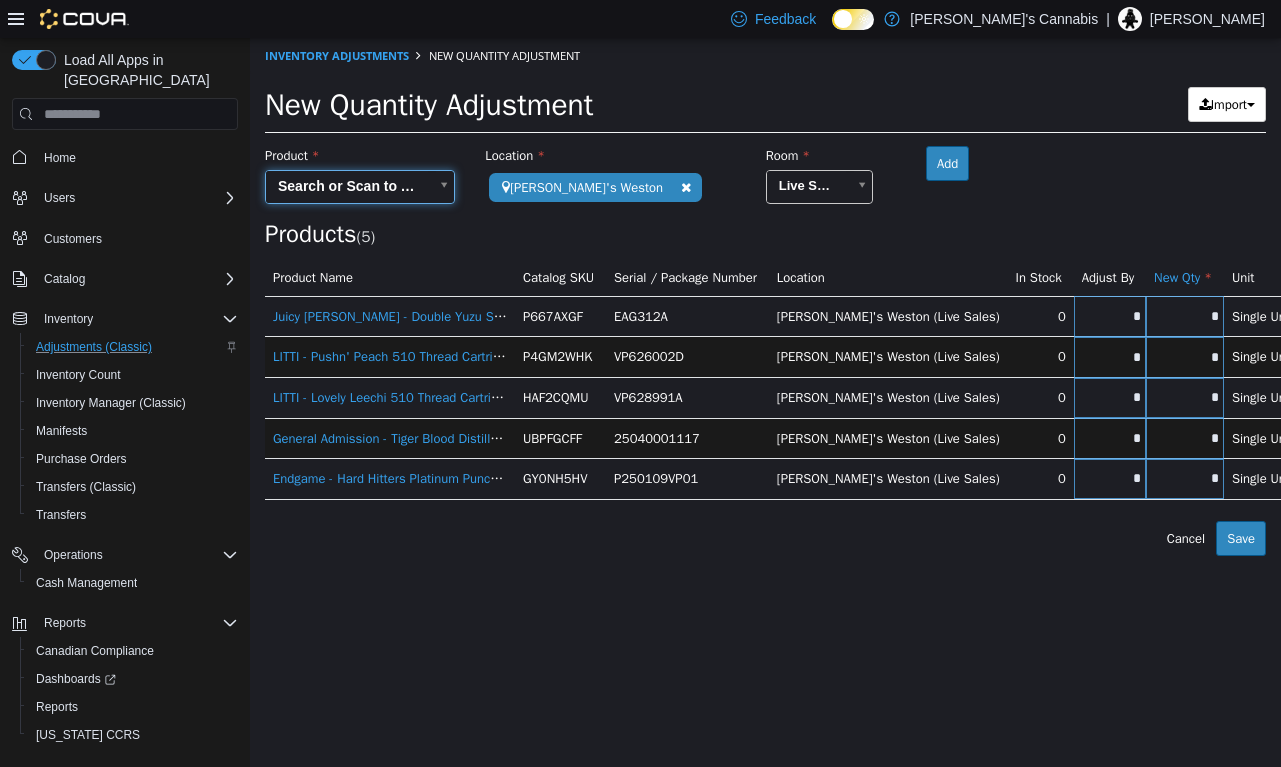 click on "**********" at bounding box center [765, 297] 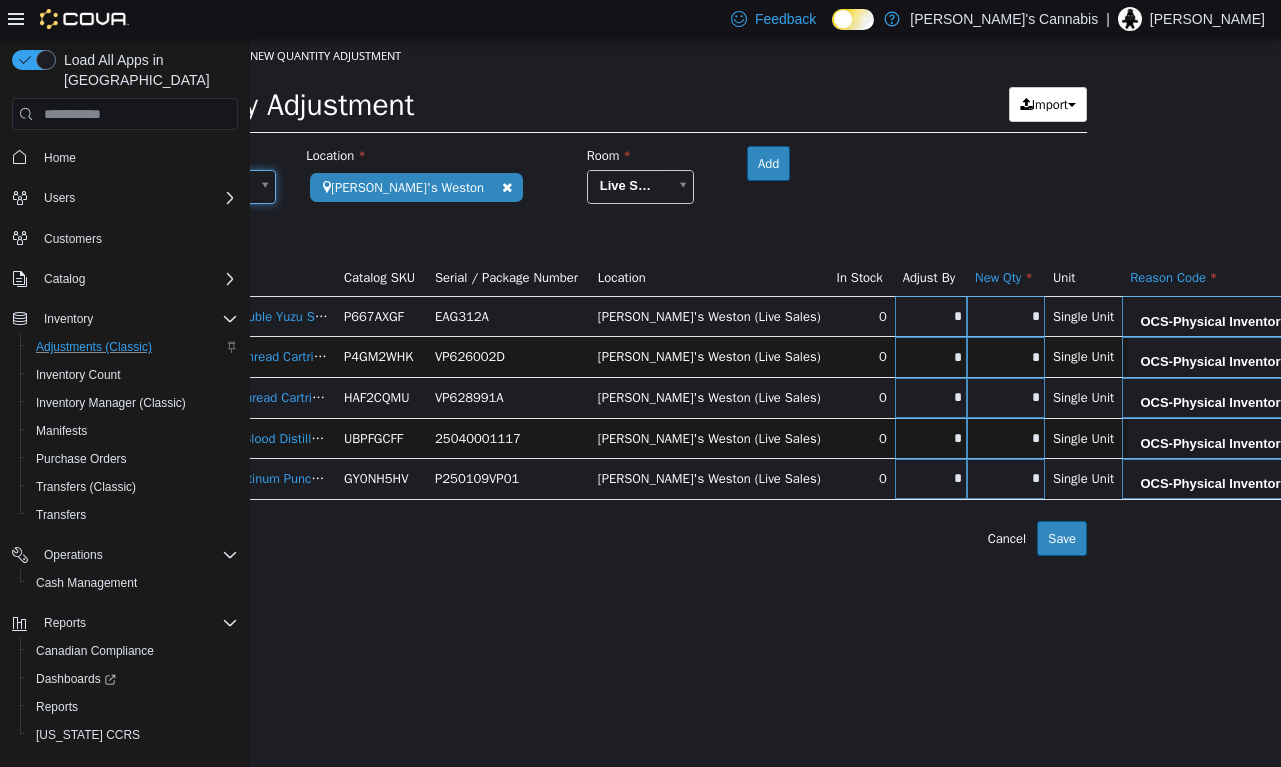 scroll, scrollTop: 0, scrollLeft: 183, axis: horizontal 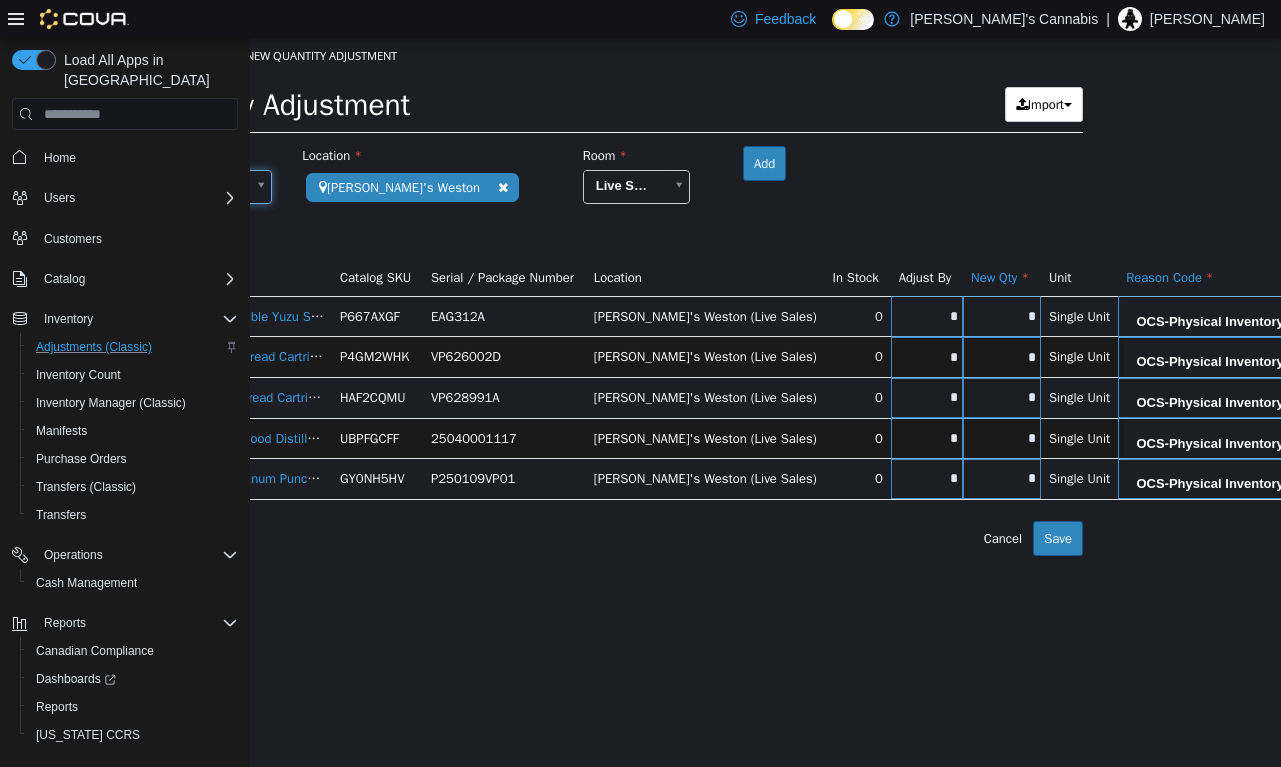 click on "*" at bounding box center (1002, 478) 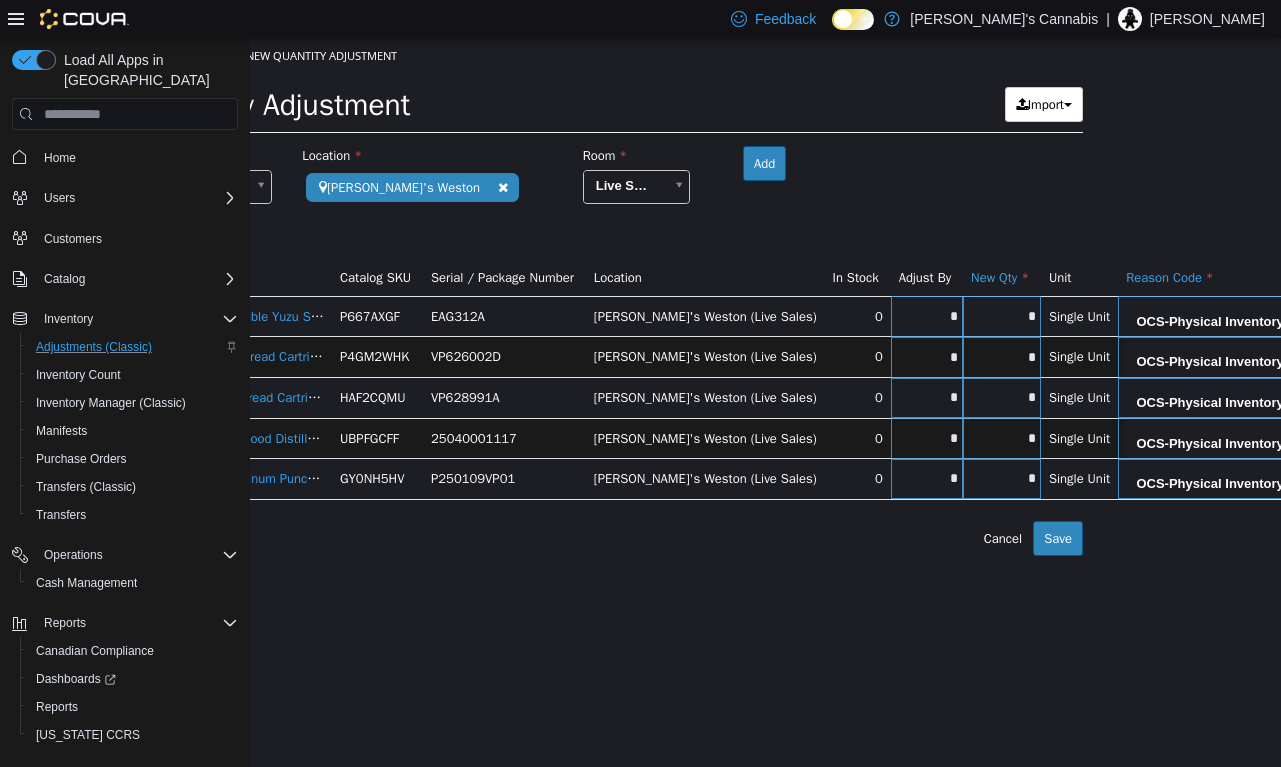 click on "*" at bounding box center (1002, 478) 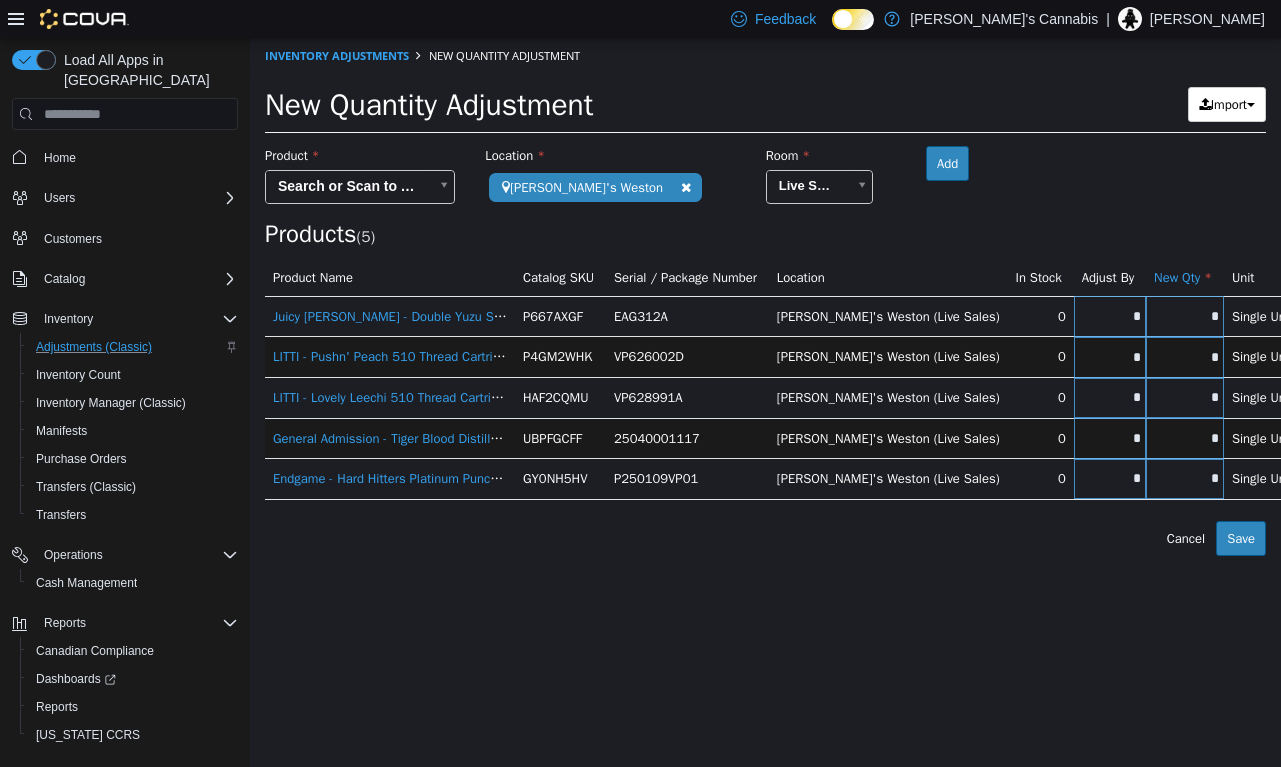 scroll, scrollTop: 0, scrollLeft: -2, axis: horizontal 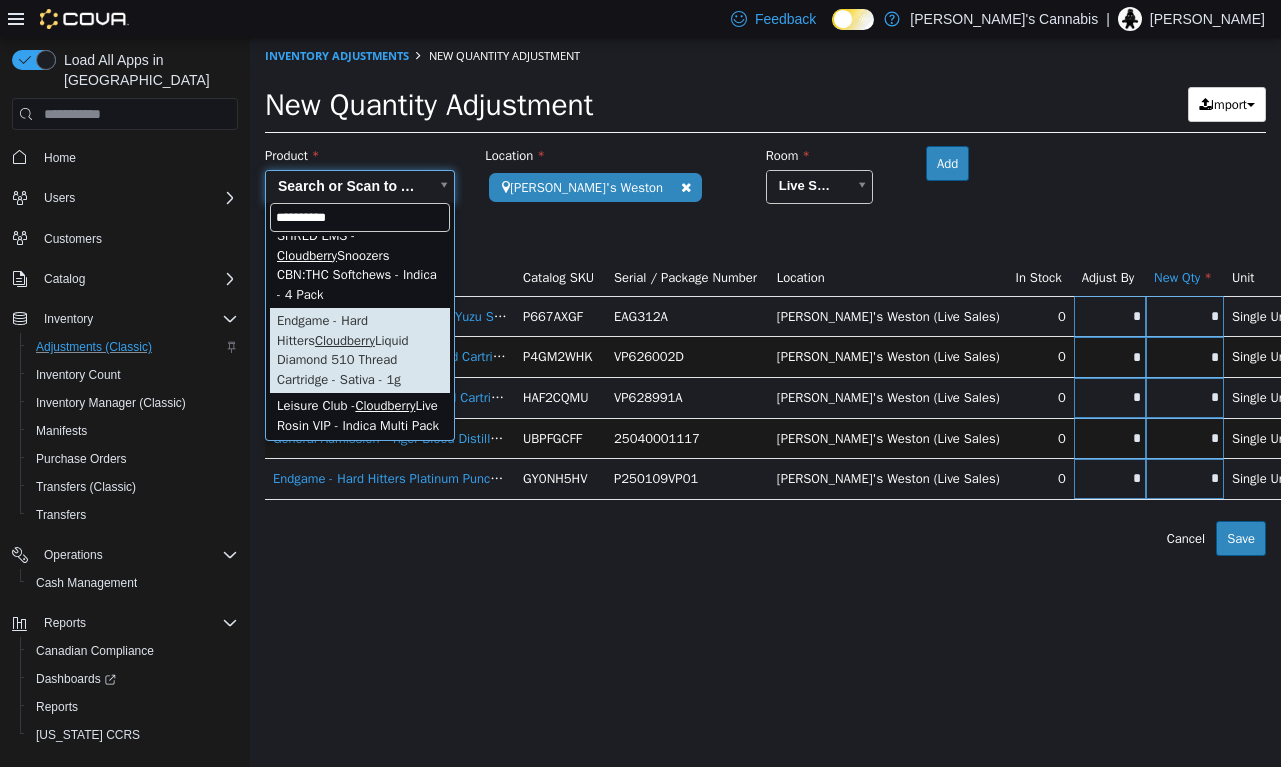 type on "**********" 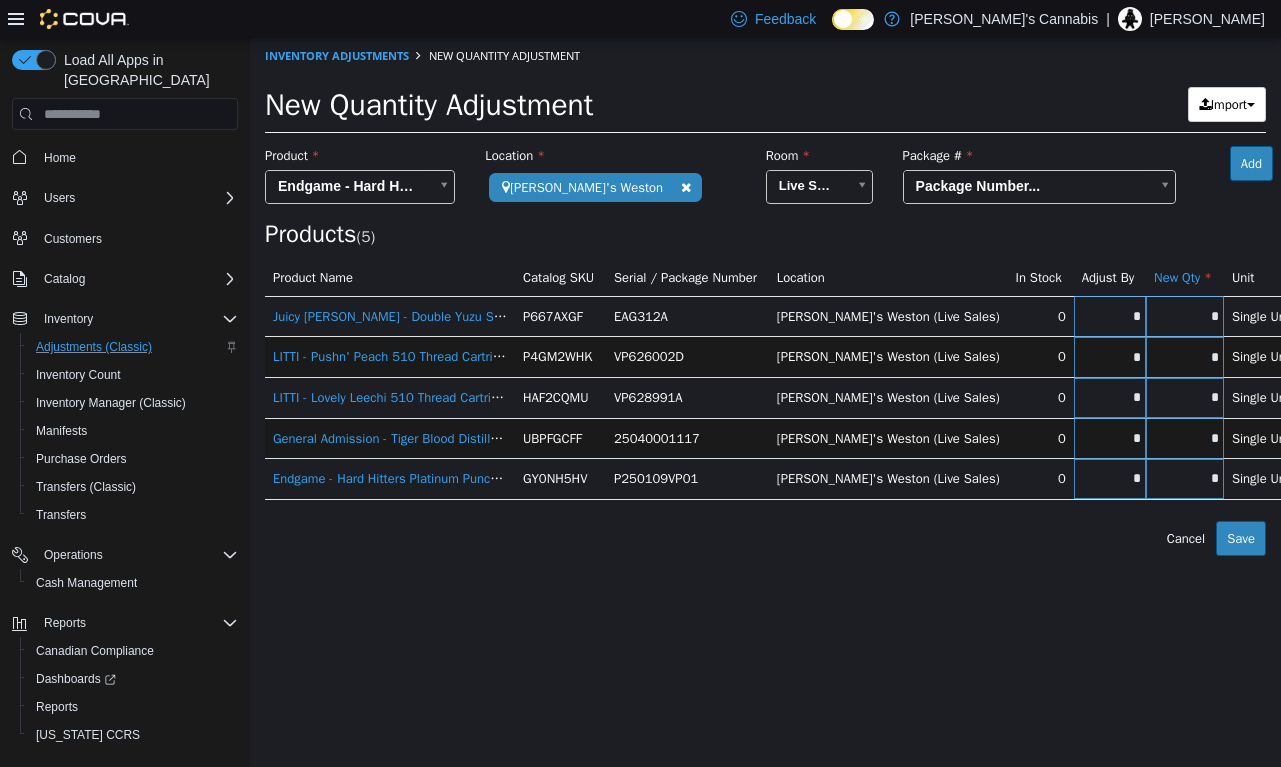 click on "**********" at bounding box center (765, 297) 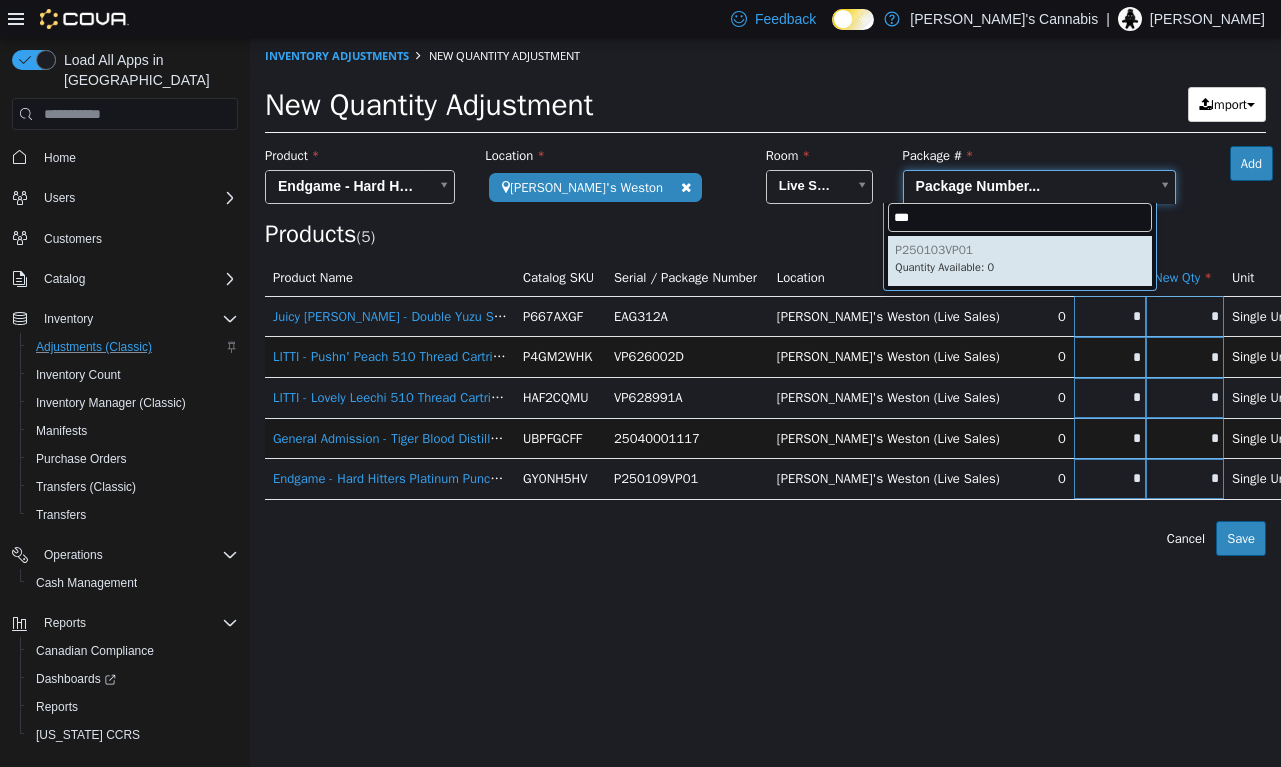 type on "***" 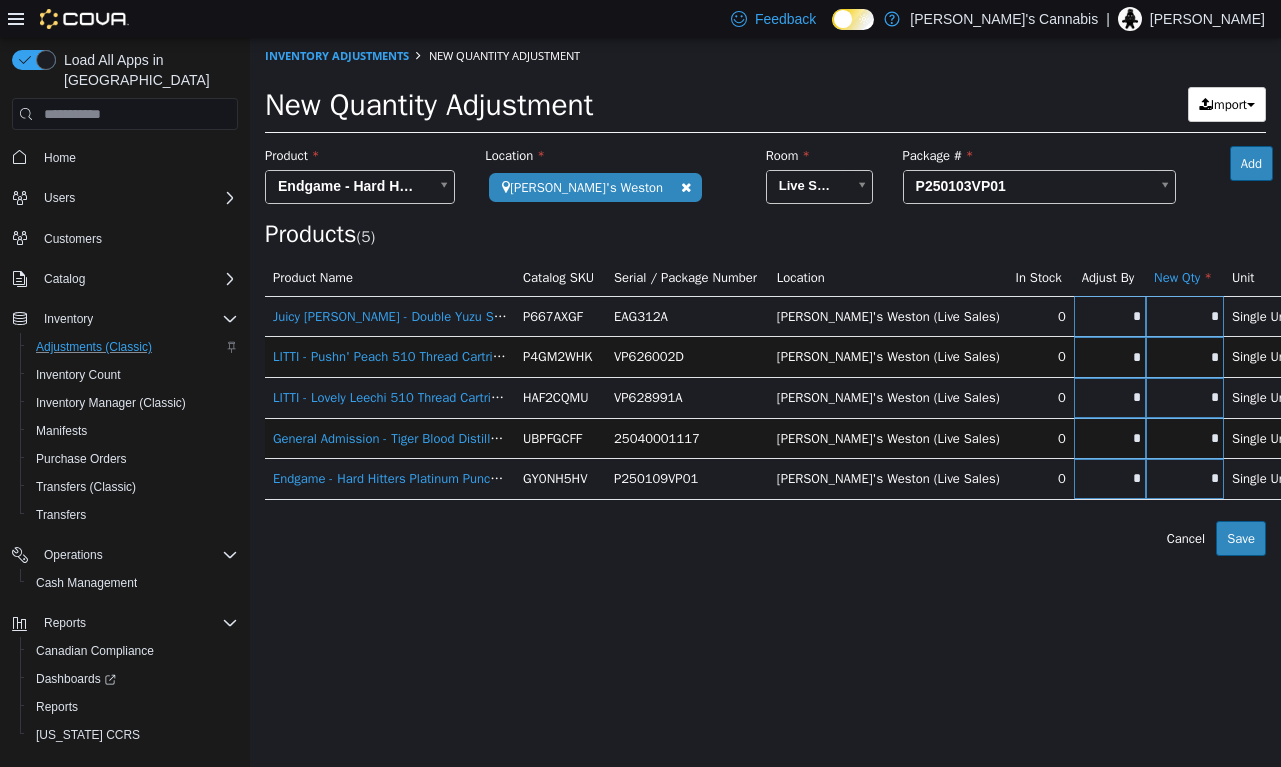 click on "Add" at bounding box center [1251, 164] 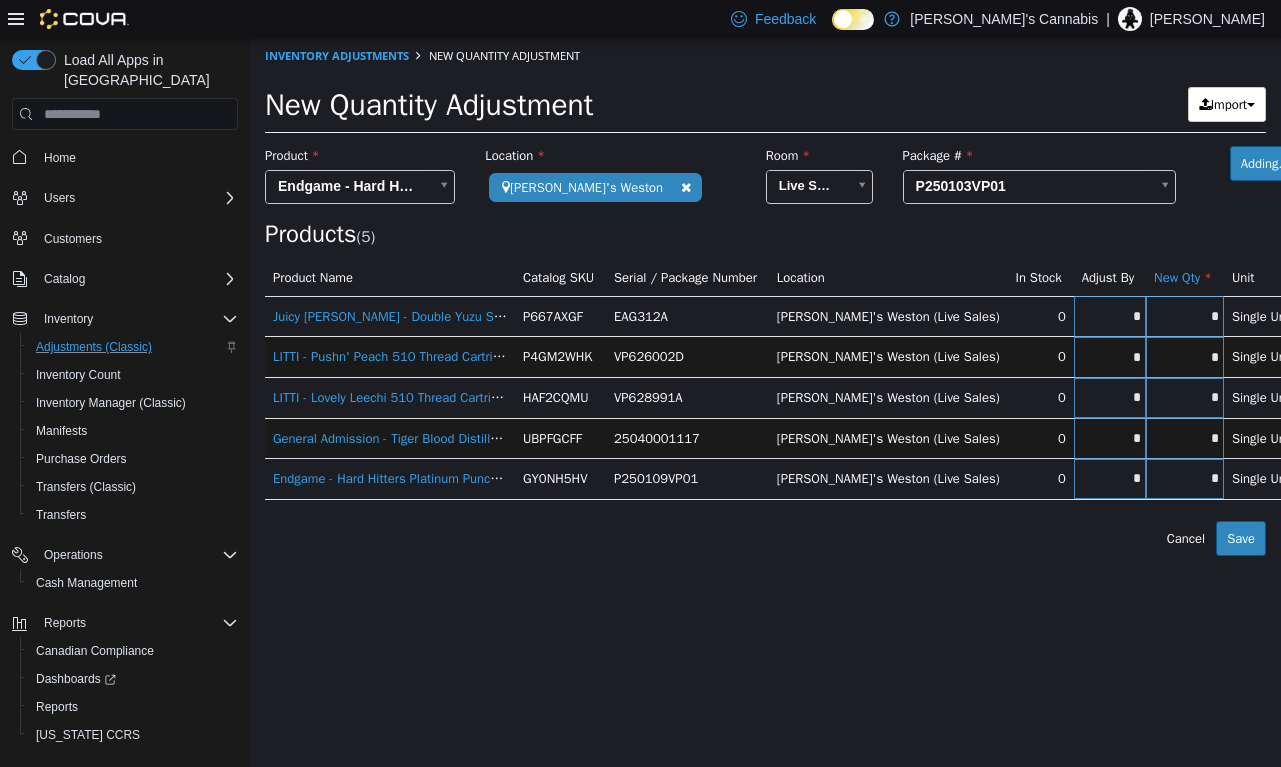 type 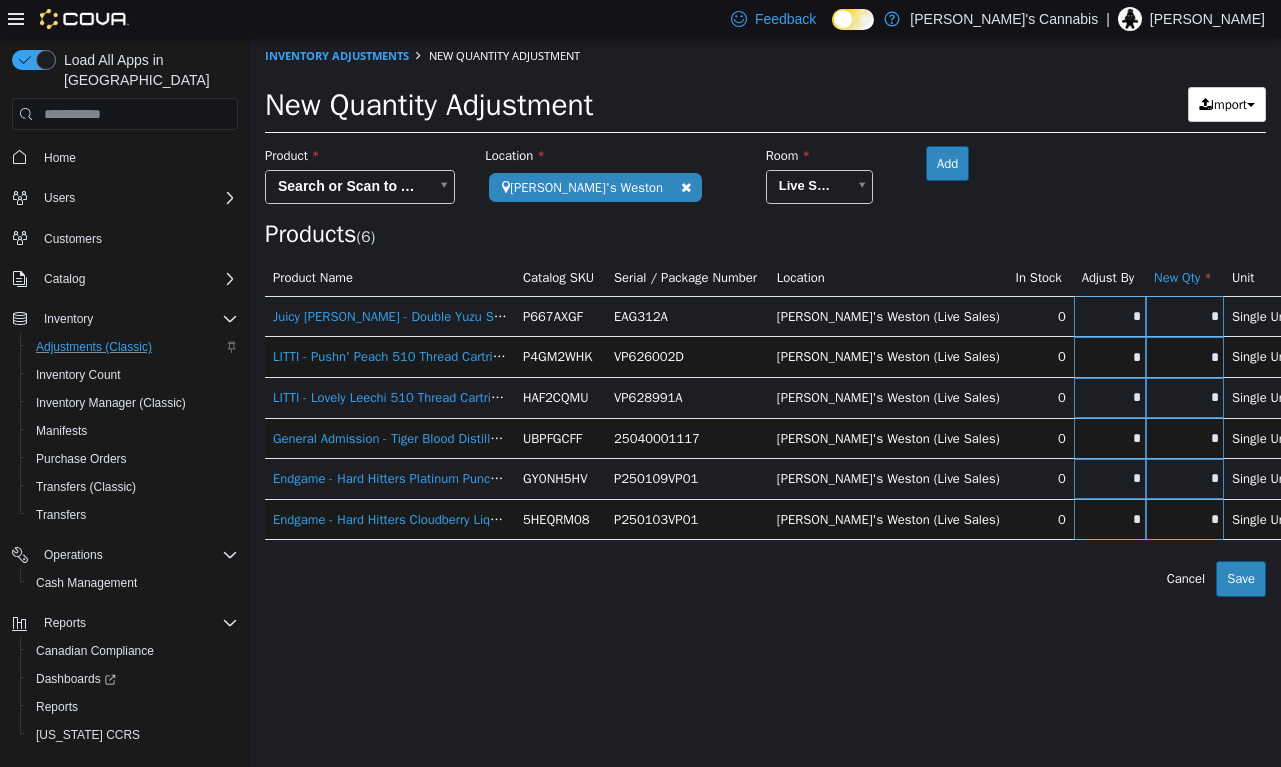 click on "*" at bounding box center [1185, 519] 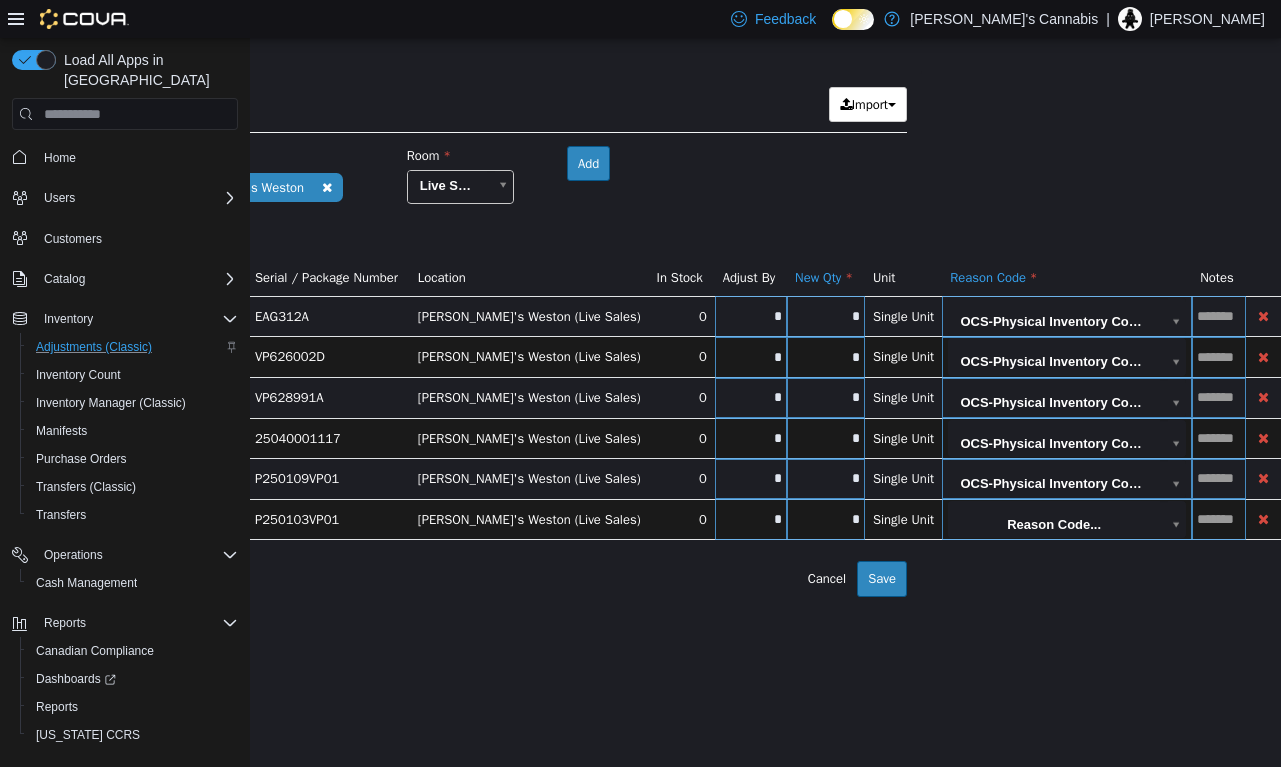 scroll, scrollTop: 0, scrollLeft: 376, axis: horizontal 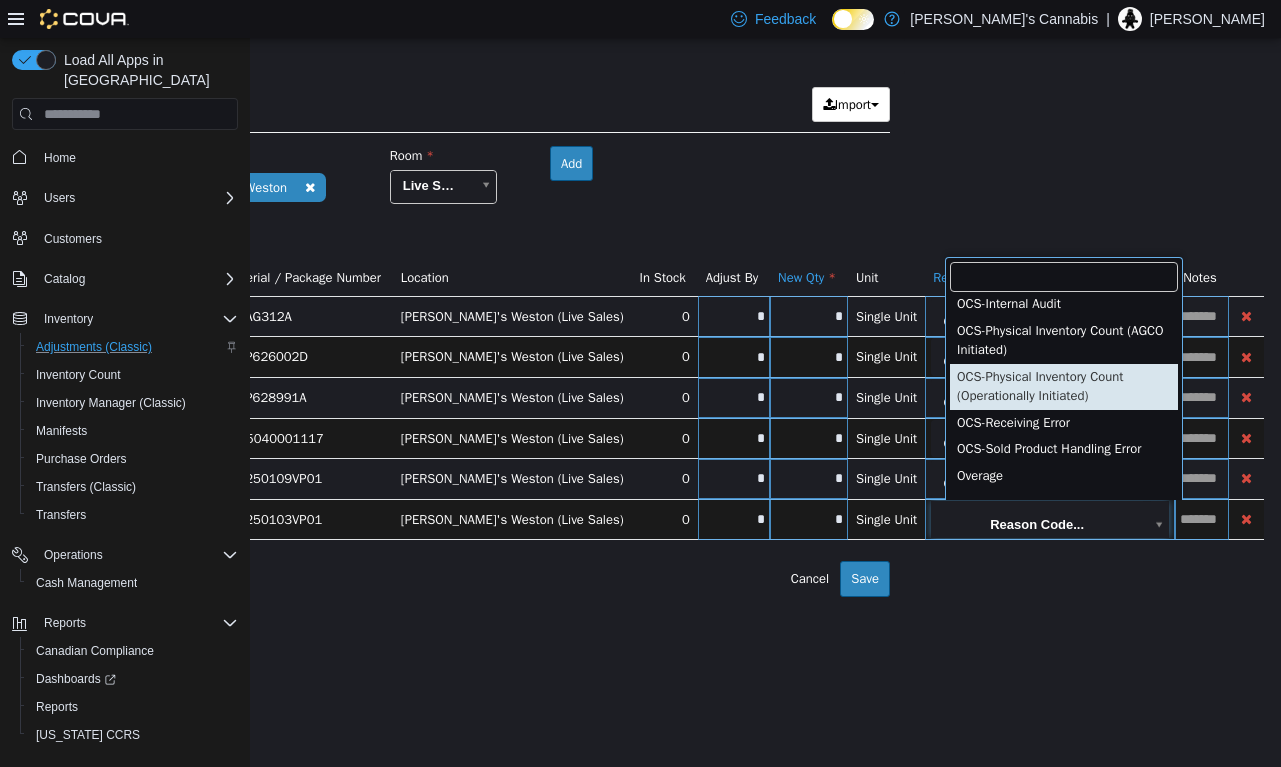 type on "**********" 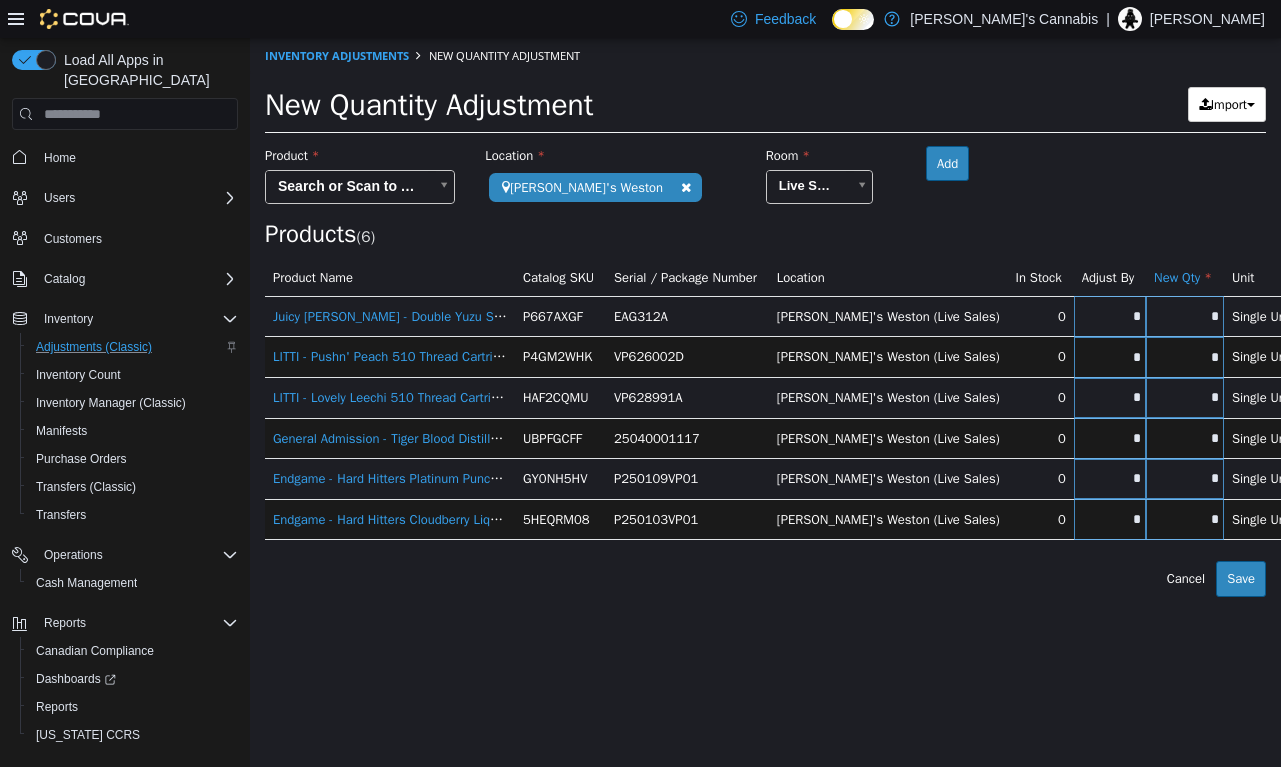 scroll, scrollTop: 0, scrollLeft: 0, axis: both 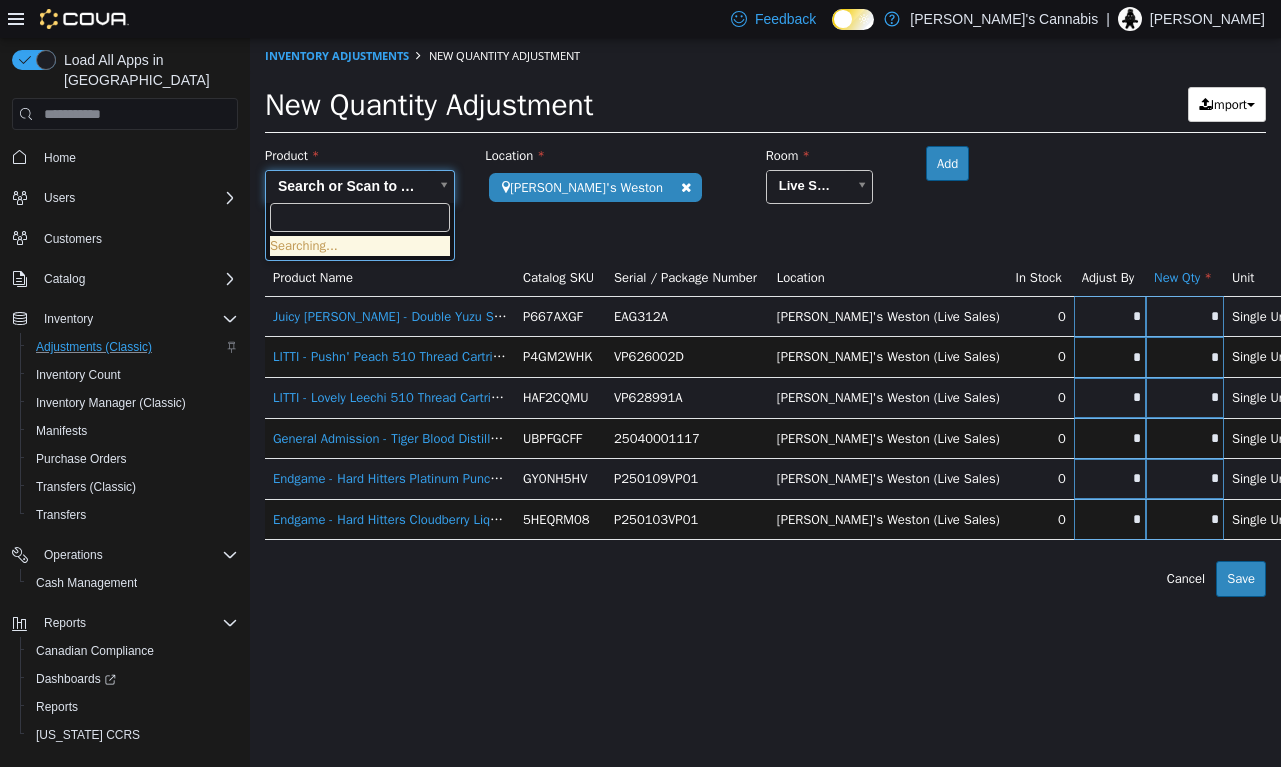 click on "**********" at bounding box center (765, 317) 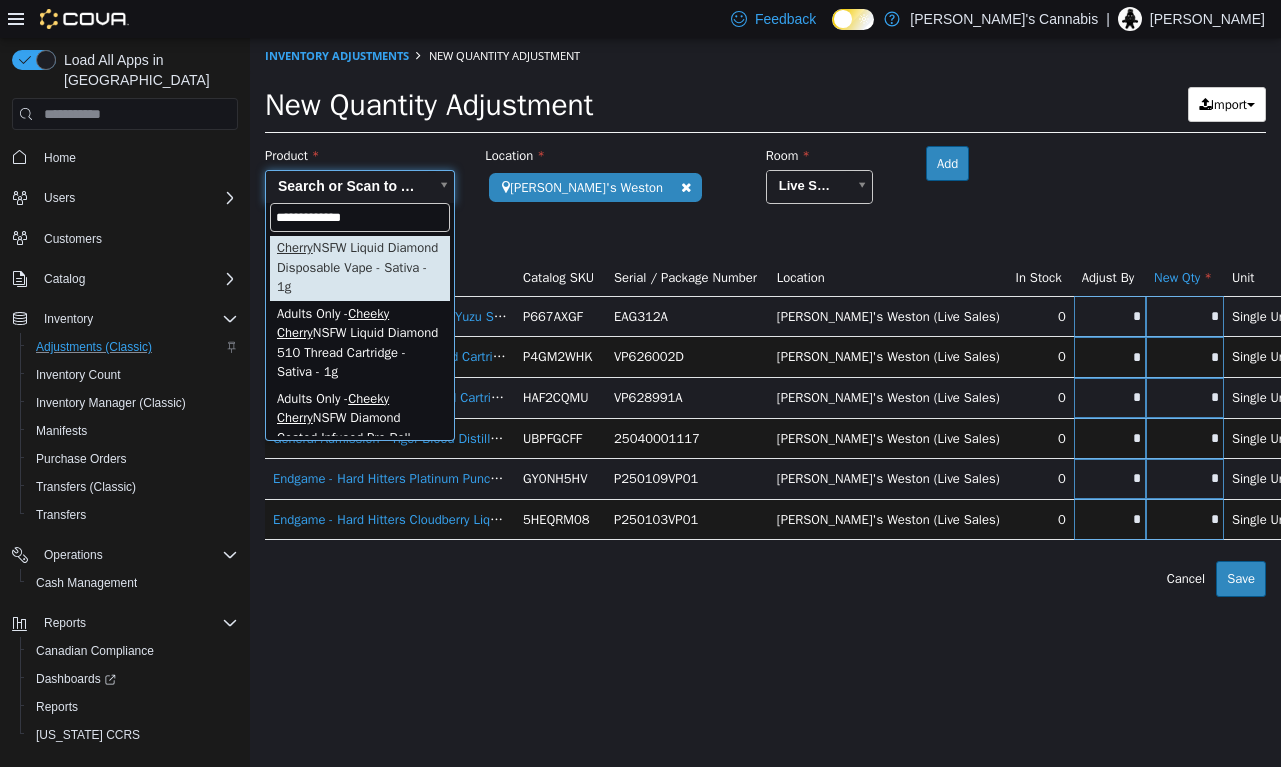scroll, scrollTop: 91, scrollLeft: 0, axis: vertical 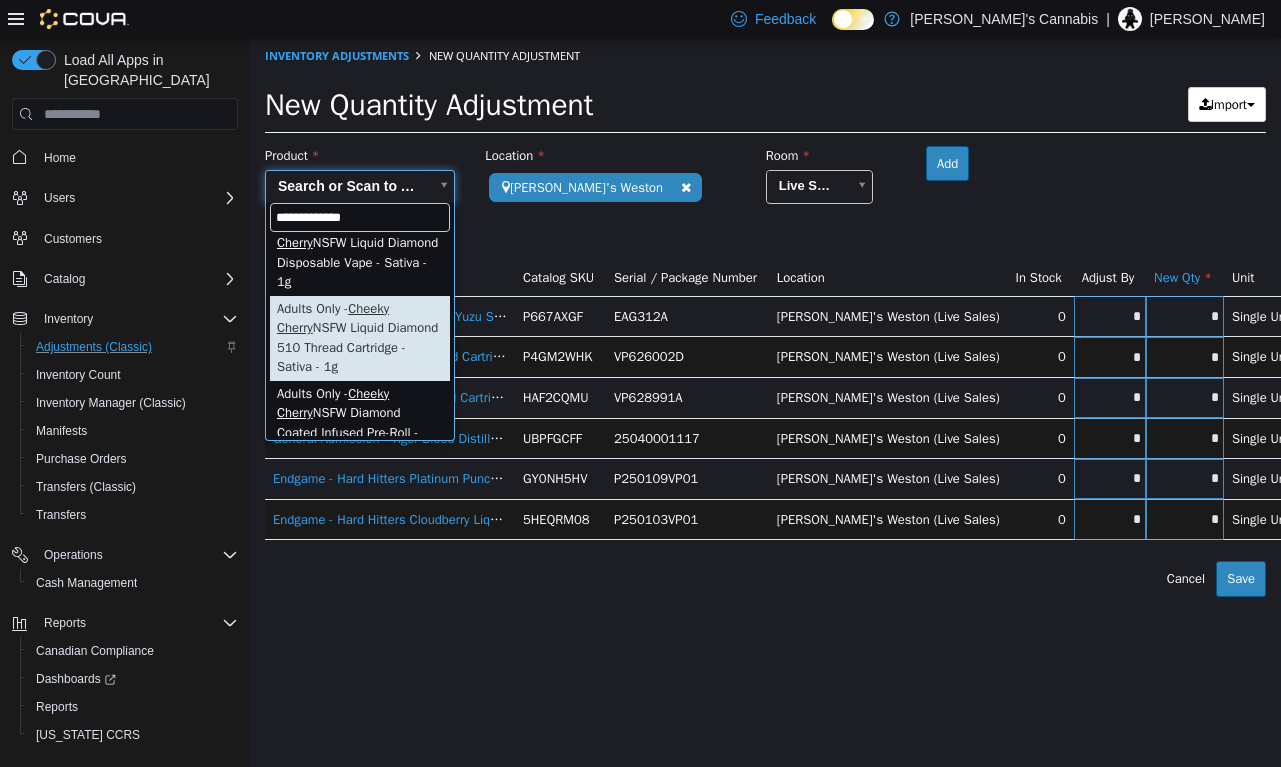 type on "**********" 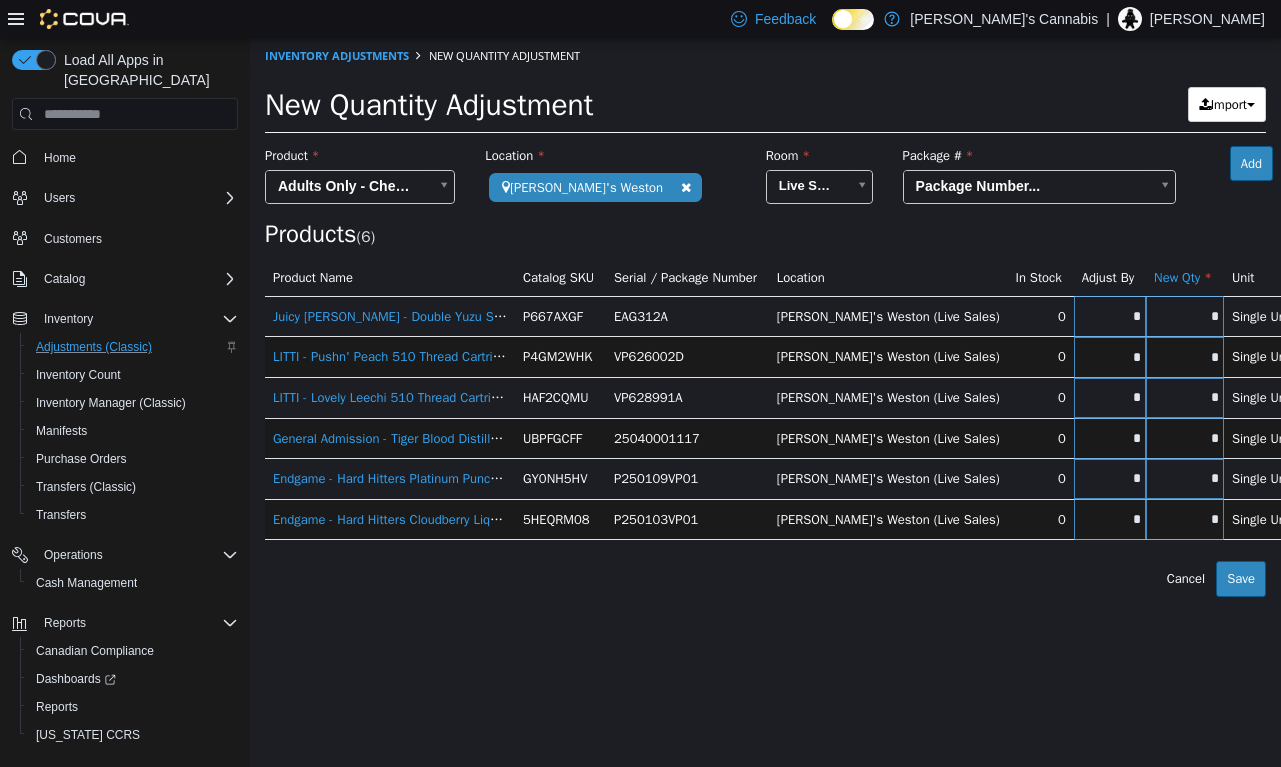 click on "Products  ( 6 )" at bounding box center [765, 197] 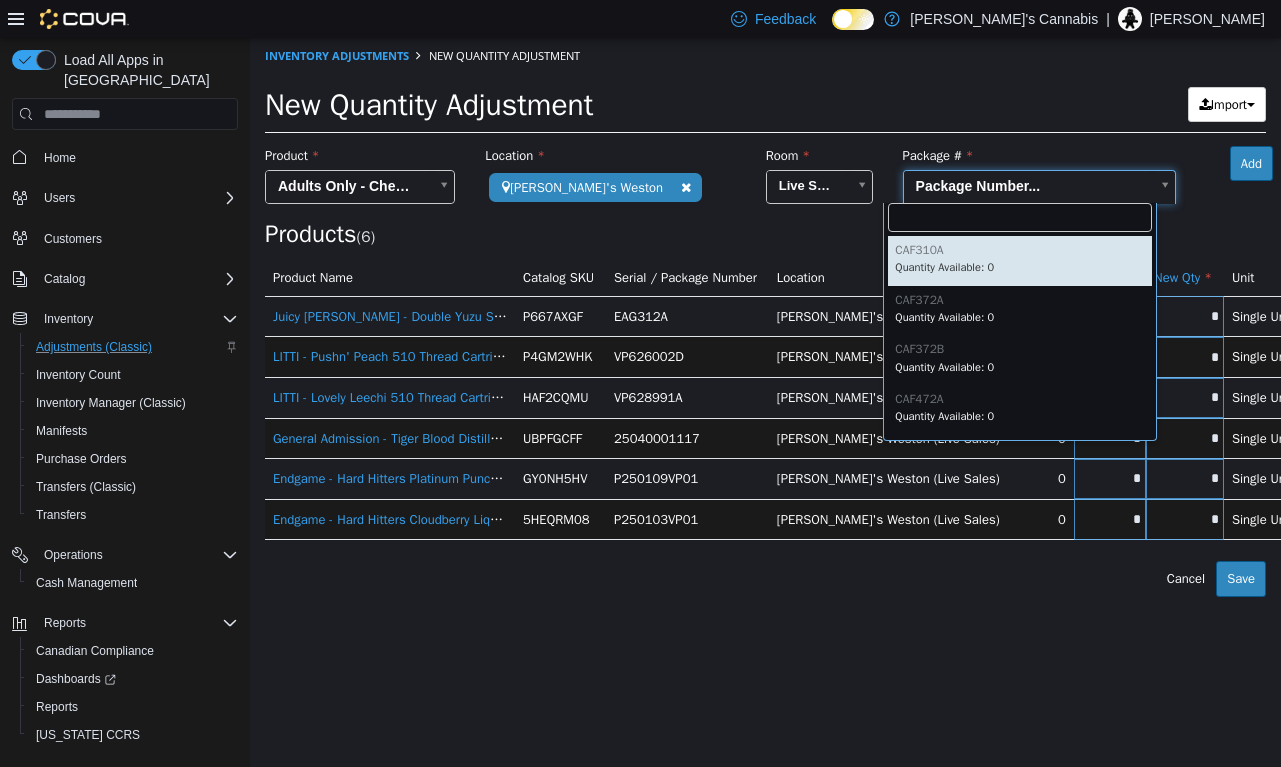 click on "**********" at bounding box center [765, 317] 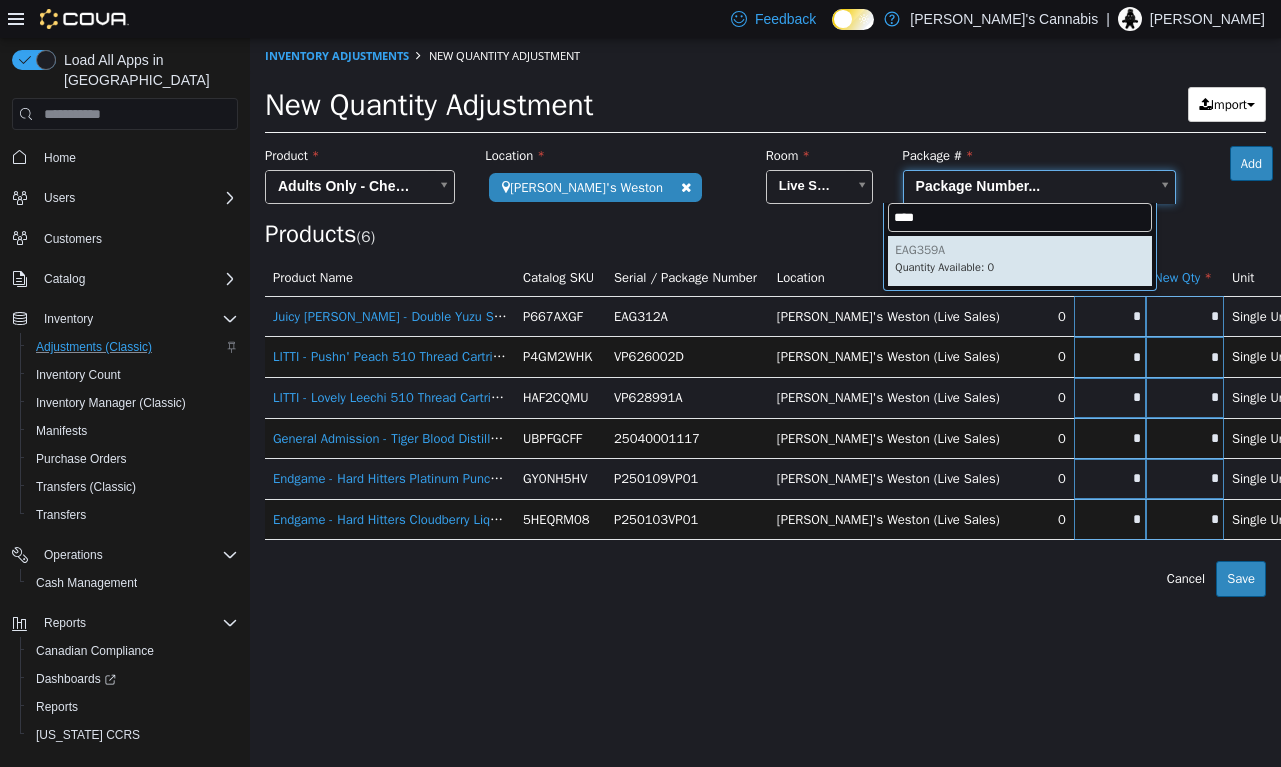 type on "****" 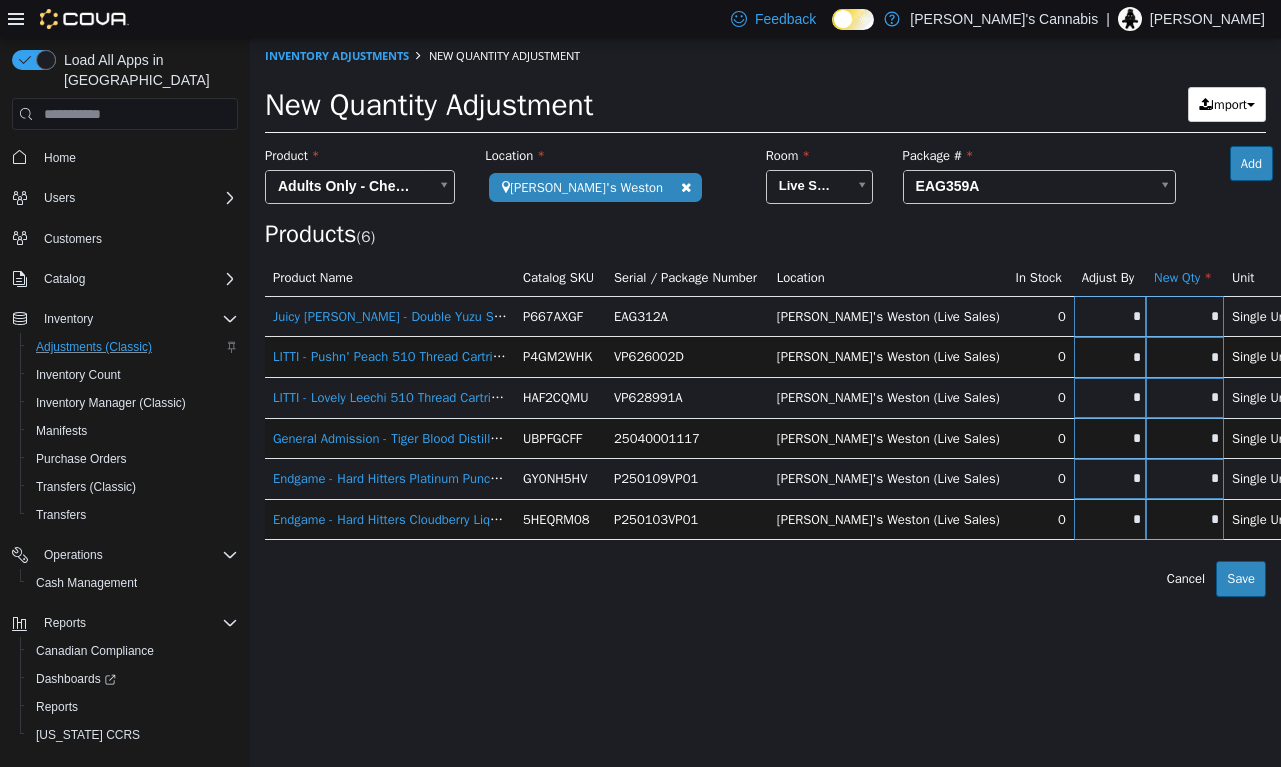 click on "Add" at bounding box center (1251, 164) 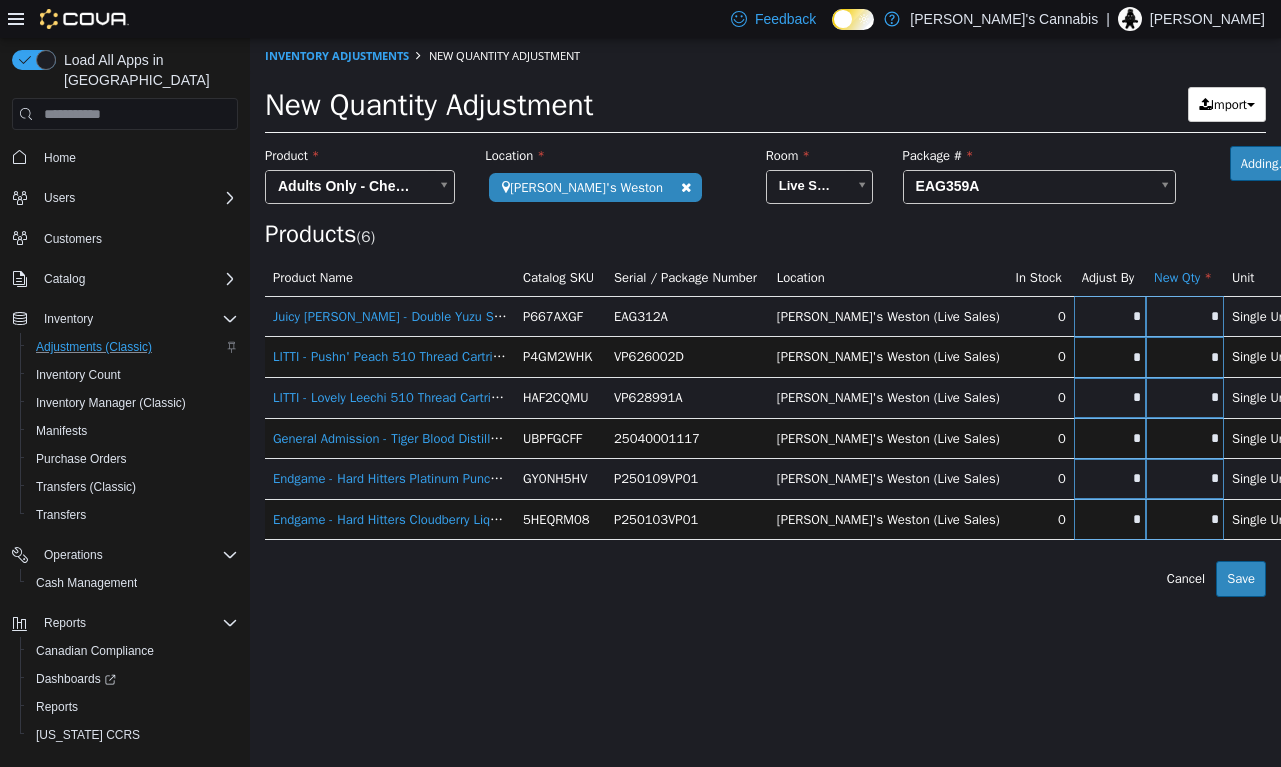 type 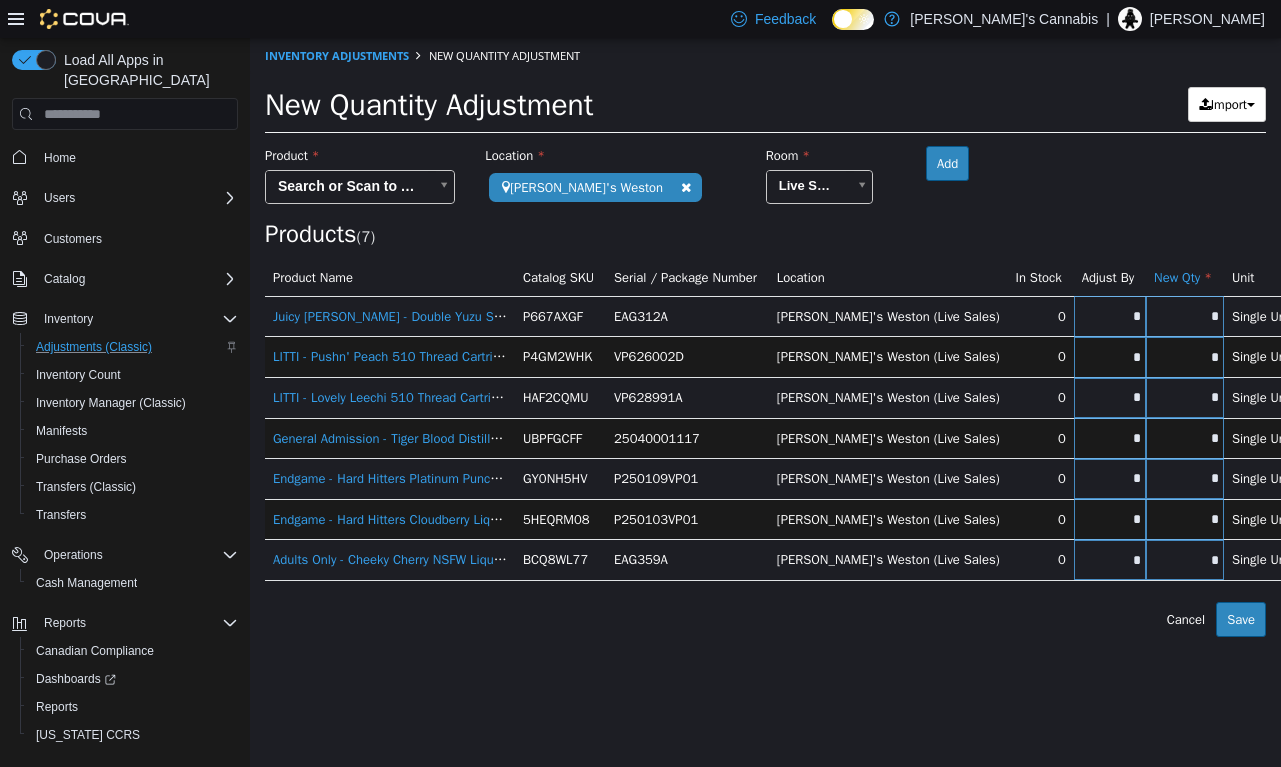 click on "*" at bounding box center [1185, 560] 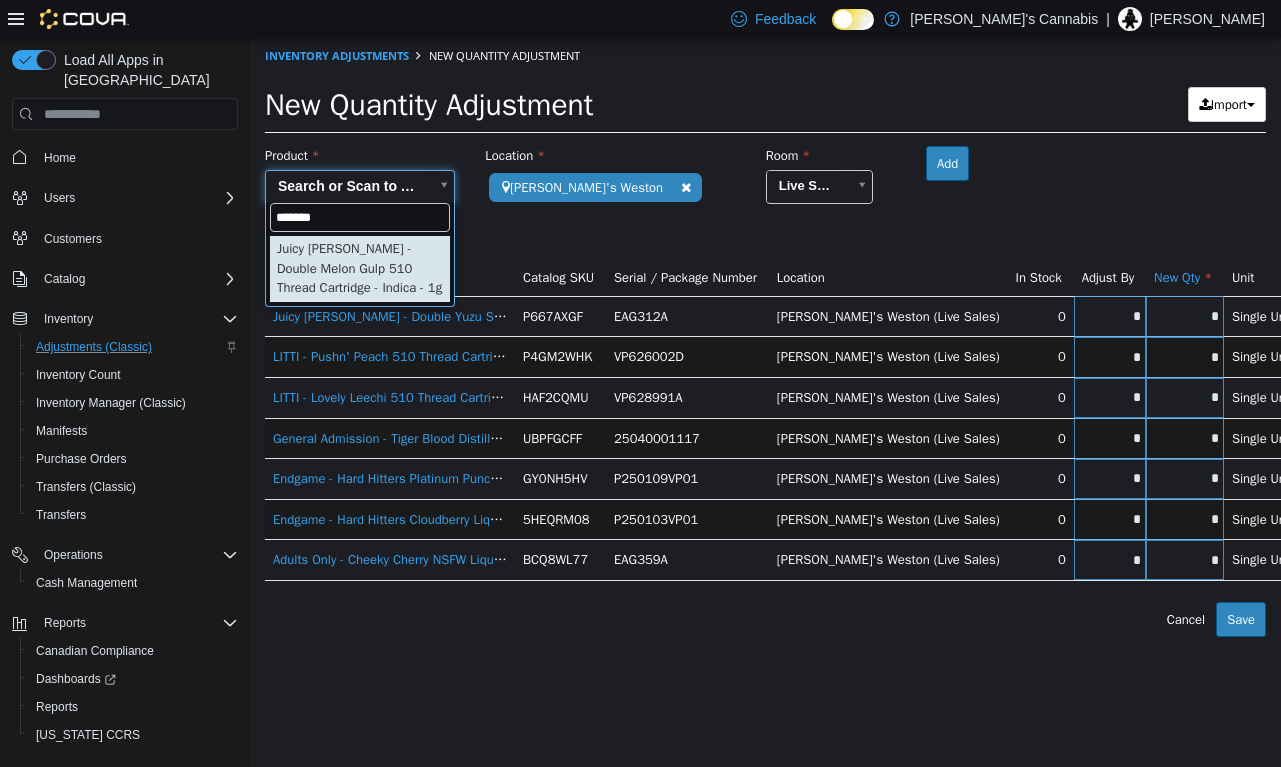drag, startPoint x: 332, startPoint y: 218, endPoint x: 167, endPoint y: 218, distance: 165 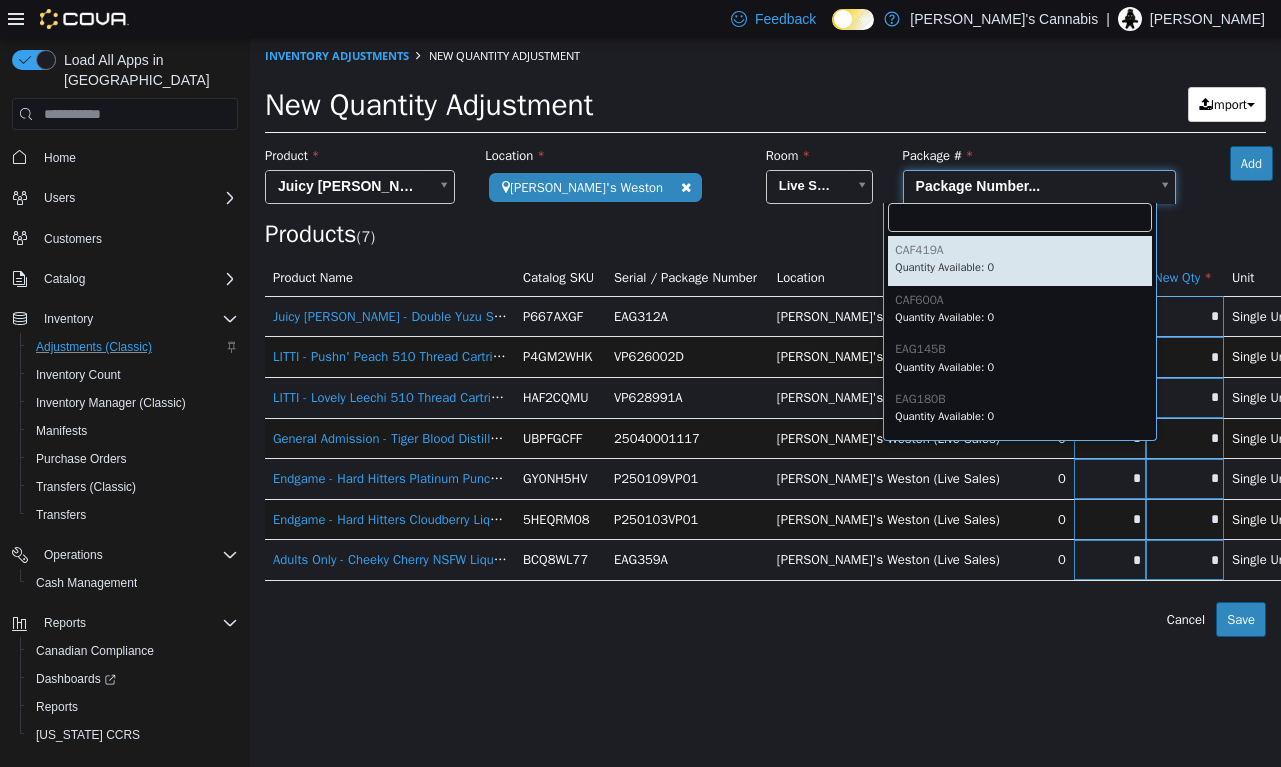 click on "**********" at bounding box center (765, 337) 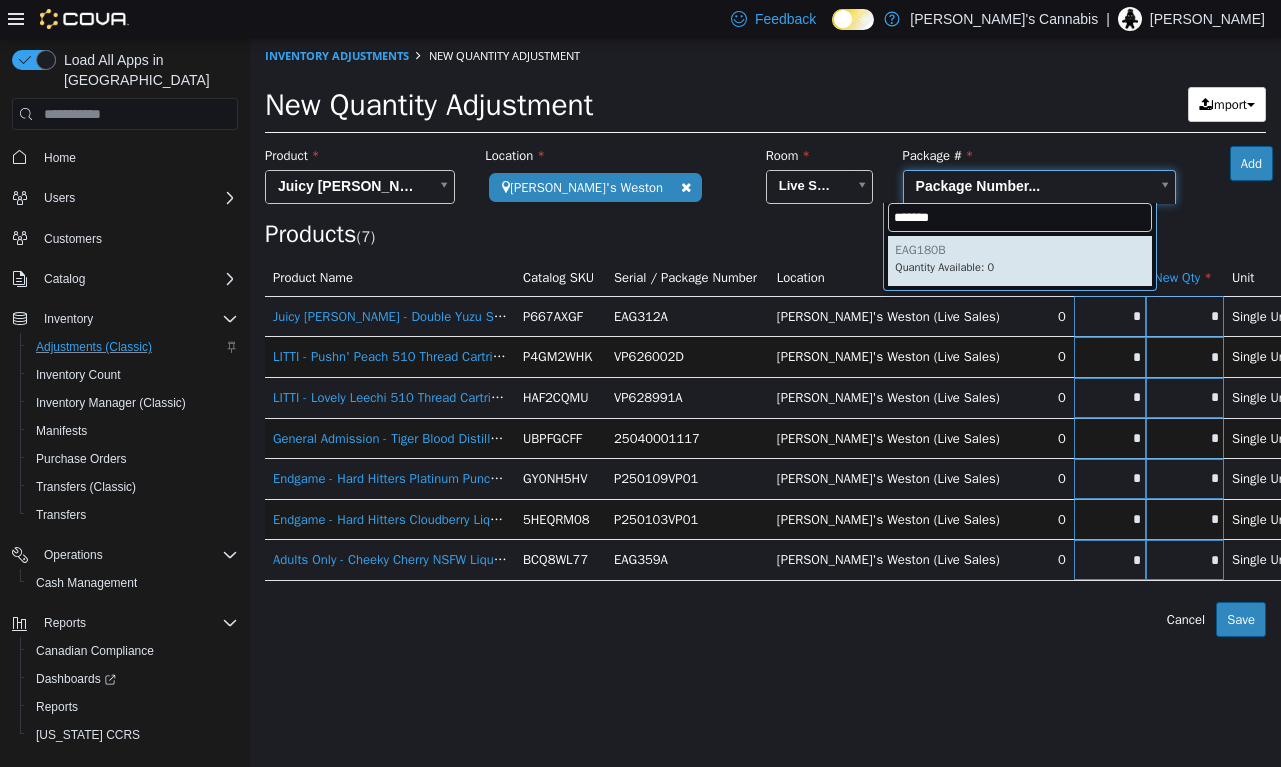 type on "*******" 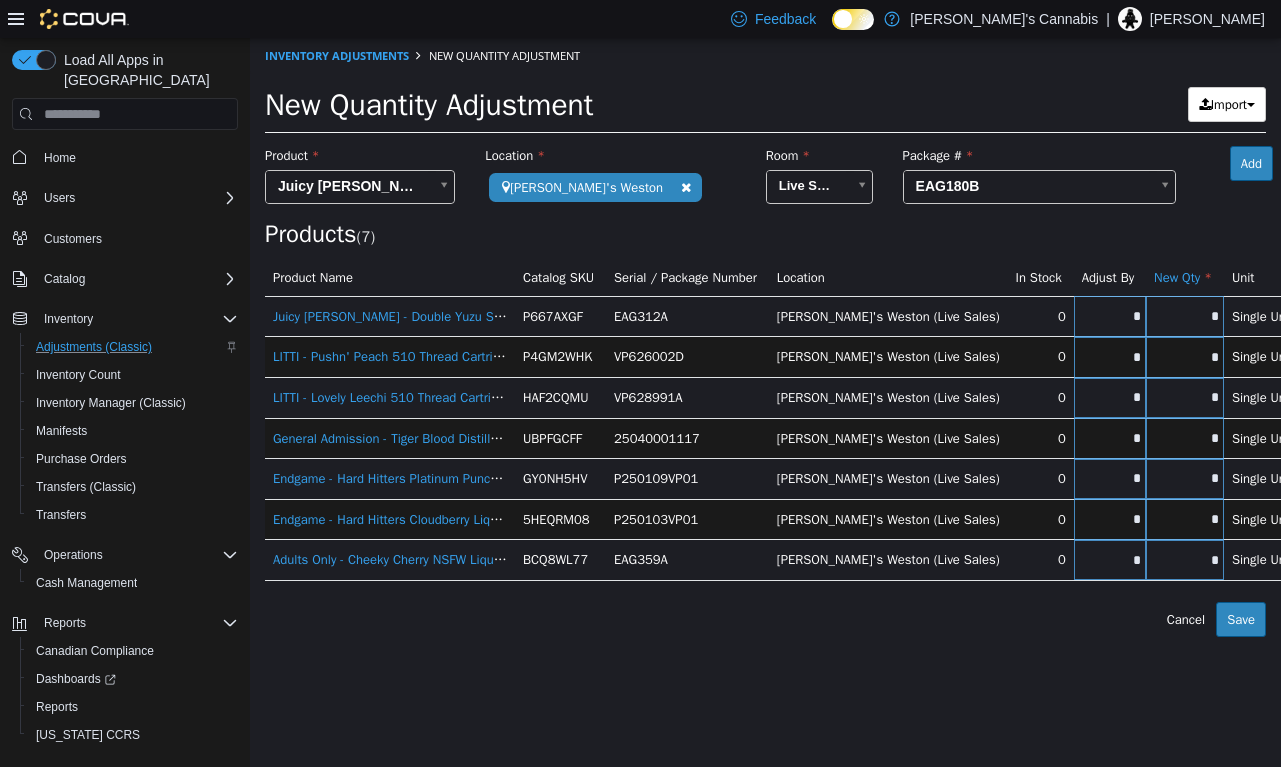 click on "Add" at bounding box center [1251, 164] 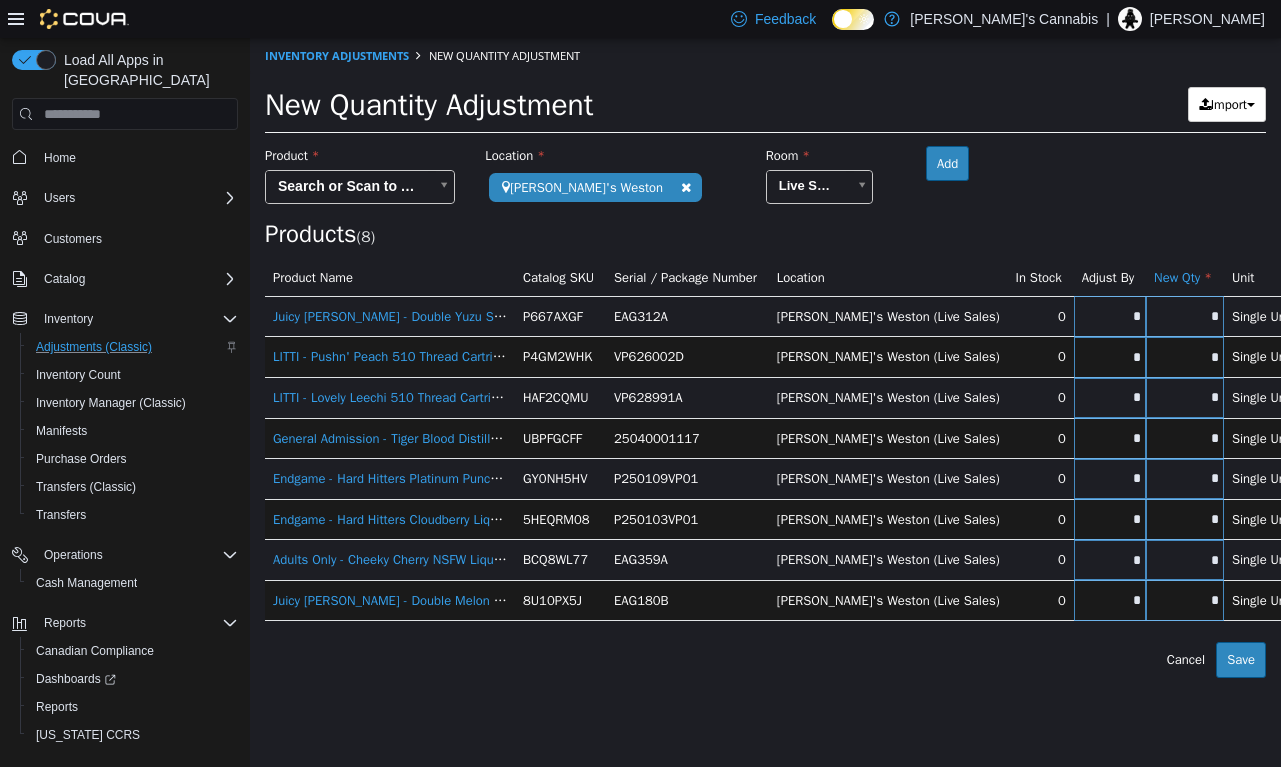 click on "*" at bounding box center [1185, 600] 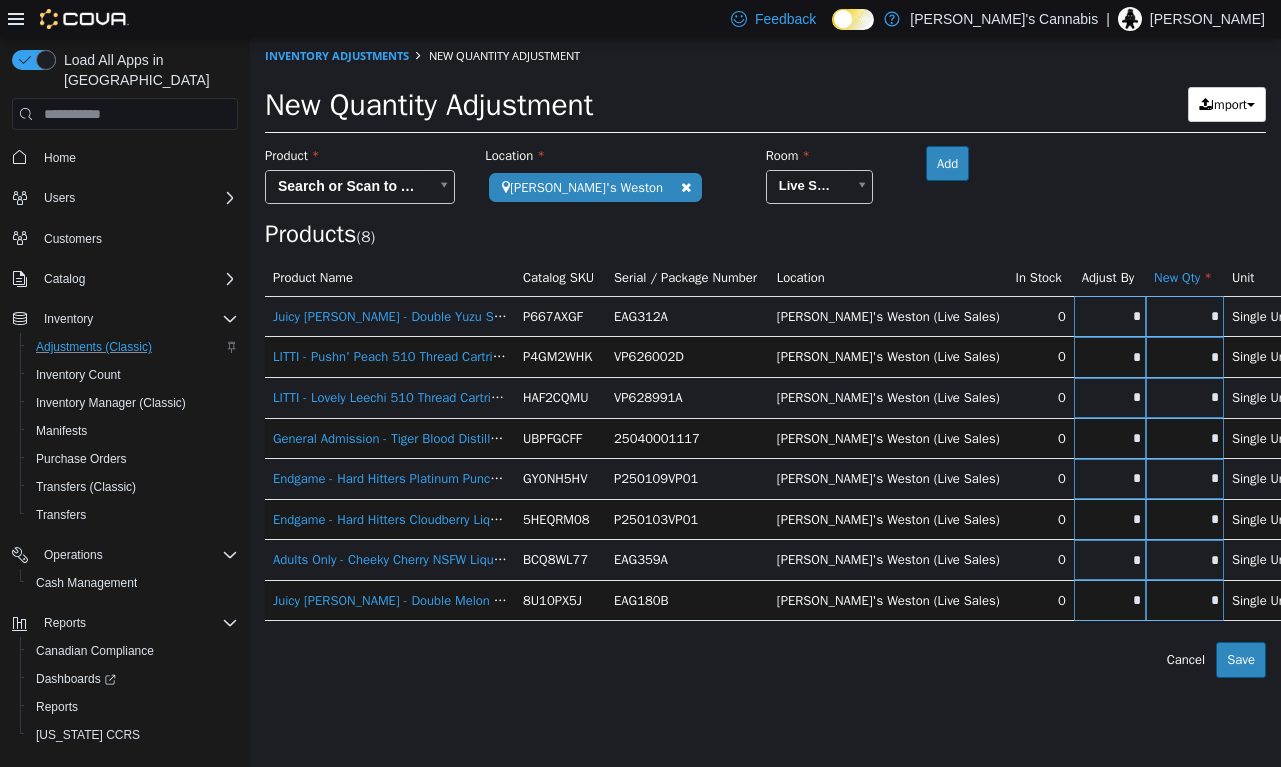 type on "*" 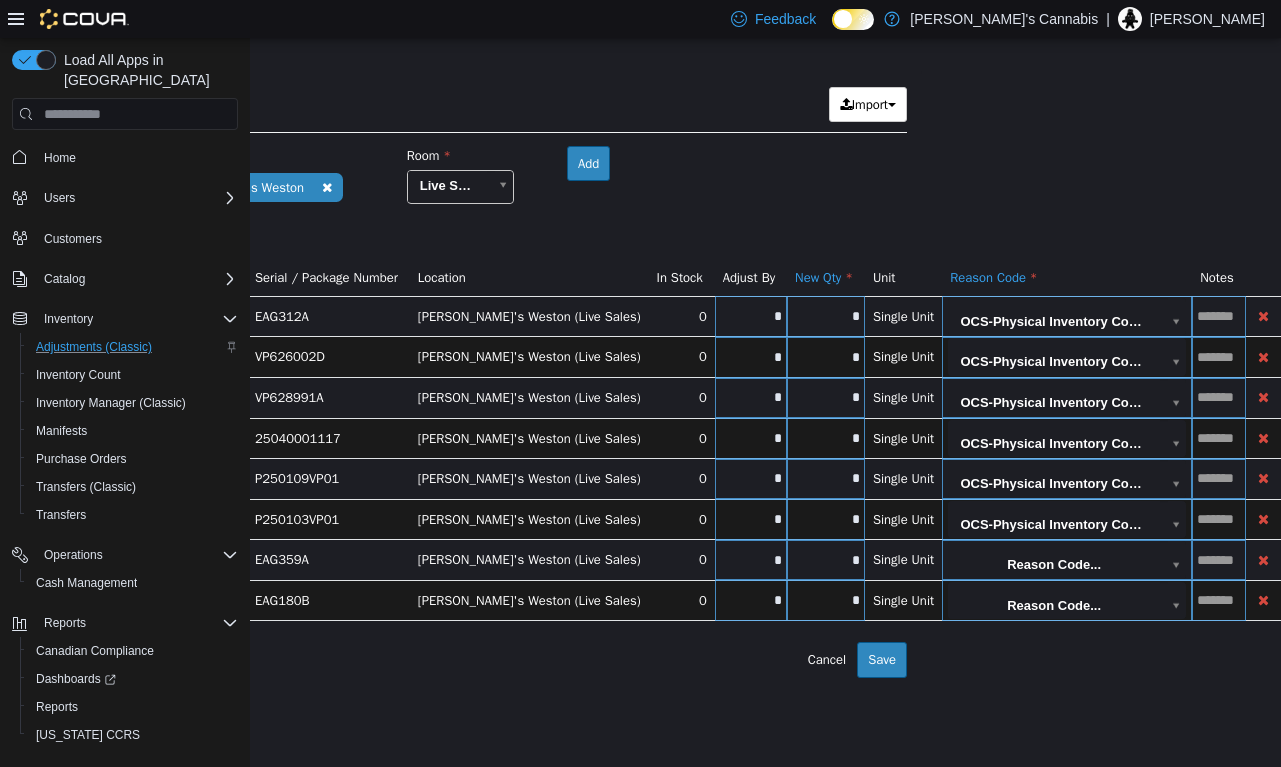 scroll, scrollTop: 0, scrollLeft: 376, axis: horizontal 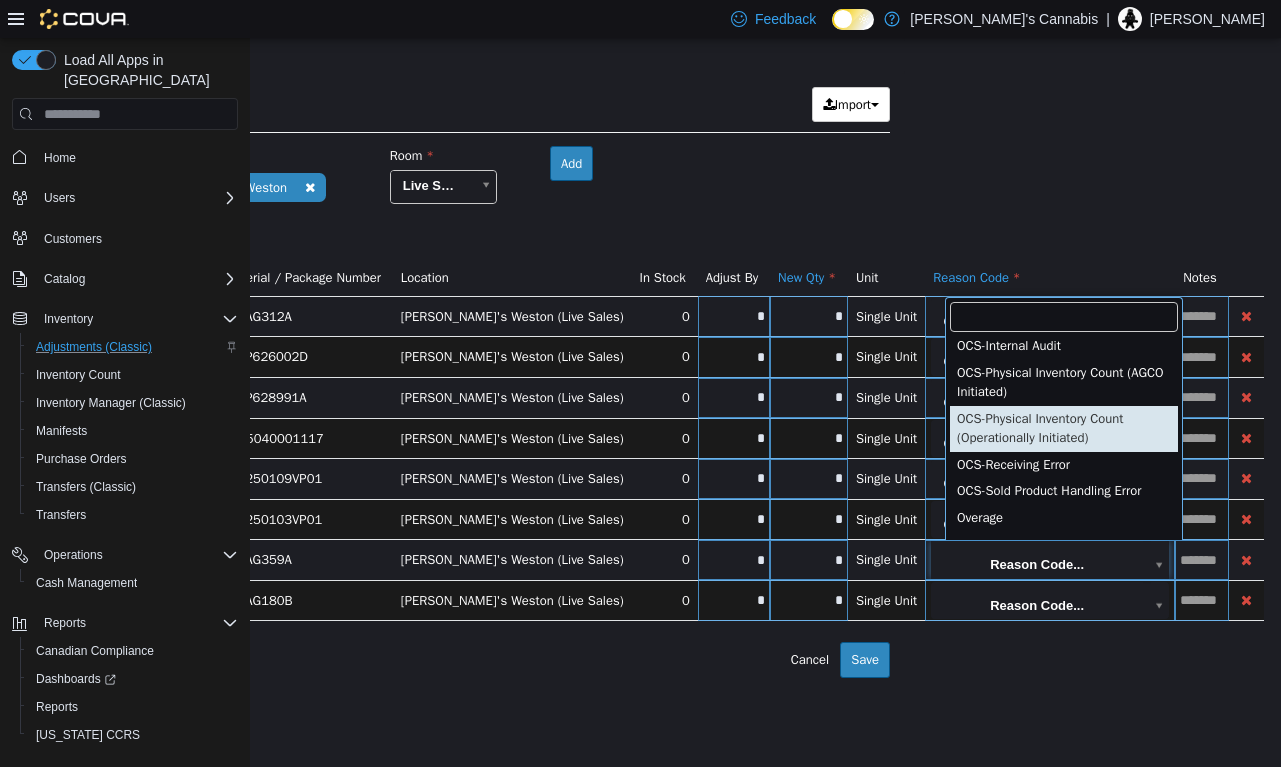 type on "**********" 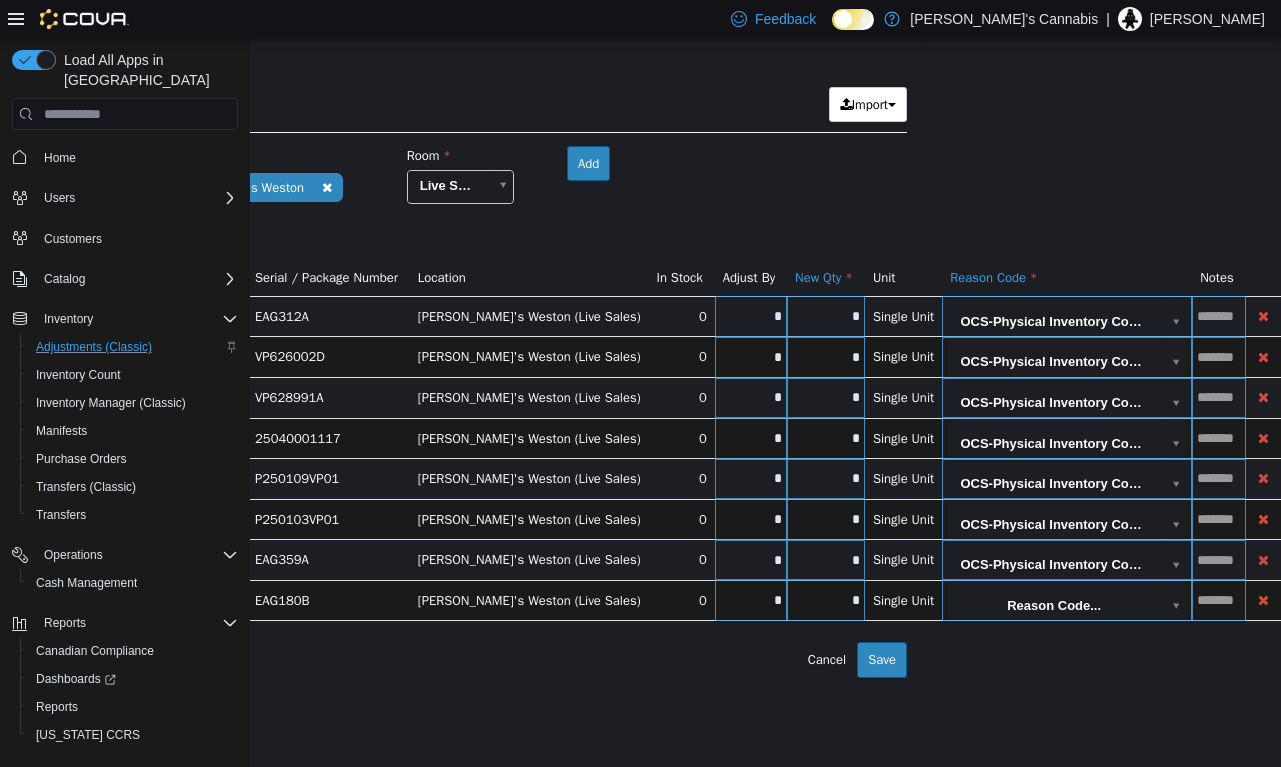 click on "**********" at bounding box center (406, 358) 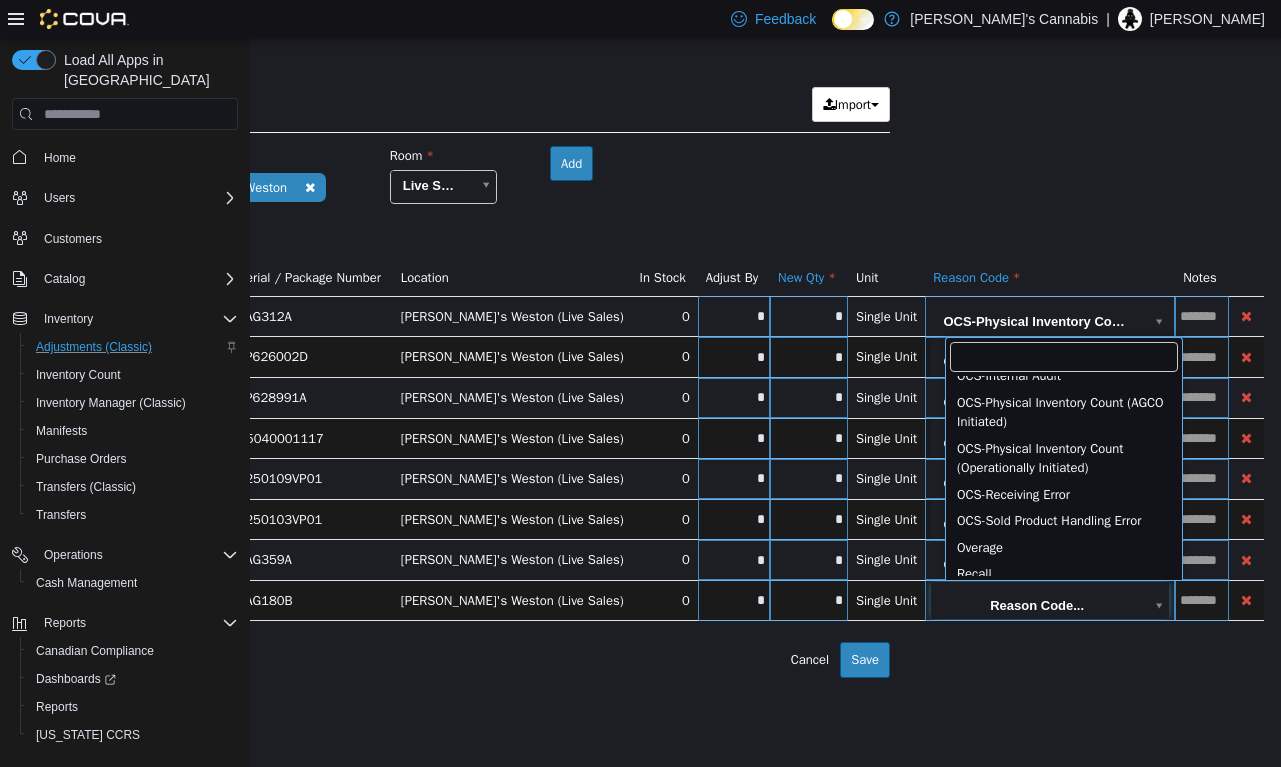scroll, scrollTop: 199, scrollLeft: 0, axis: vertical 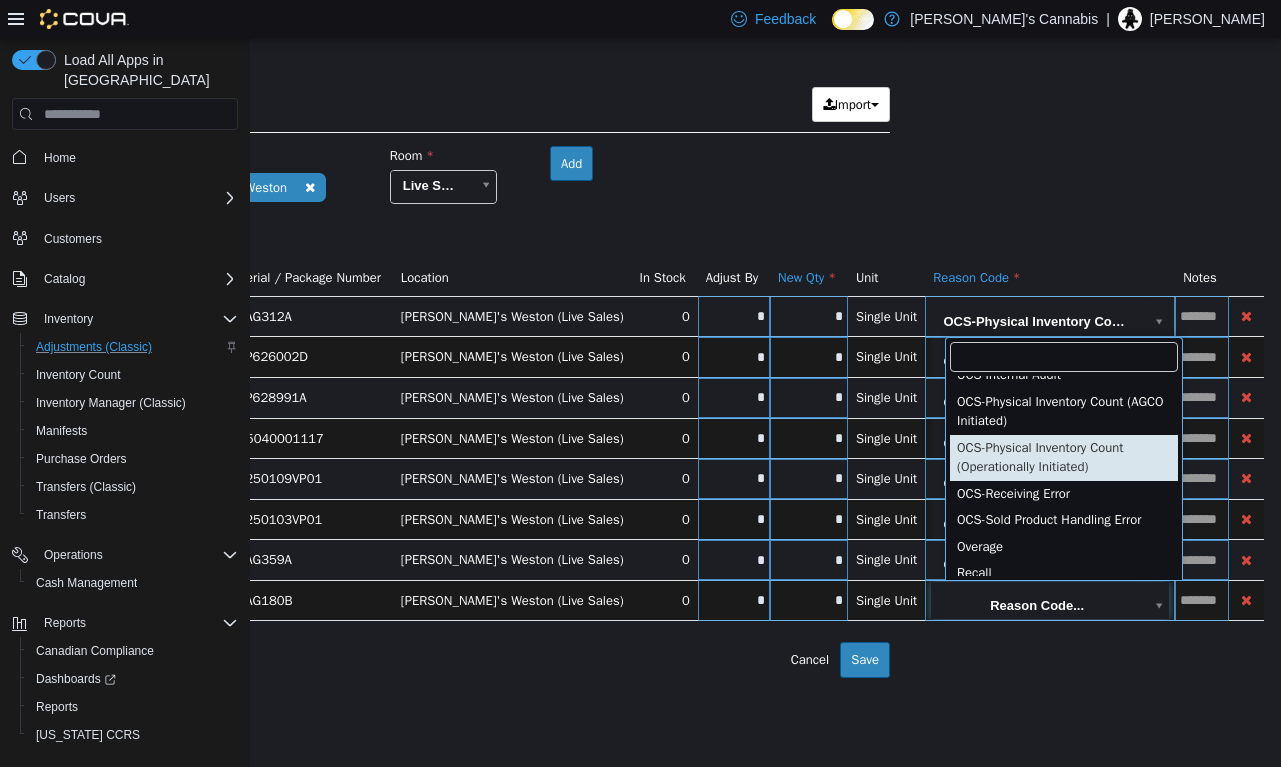 type on "**********" 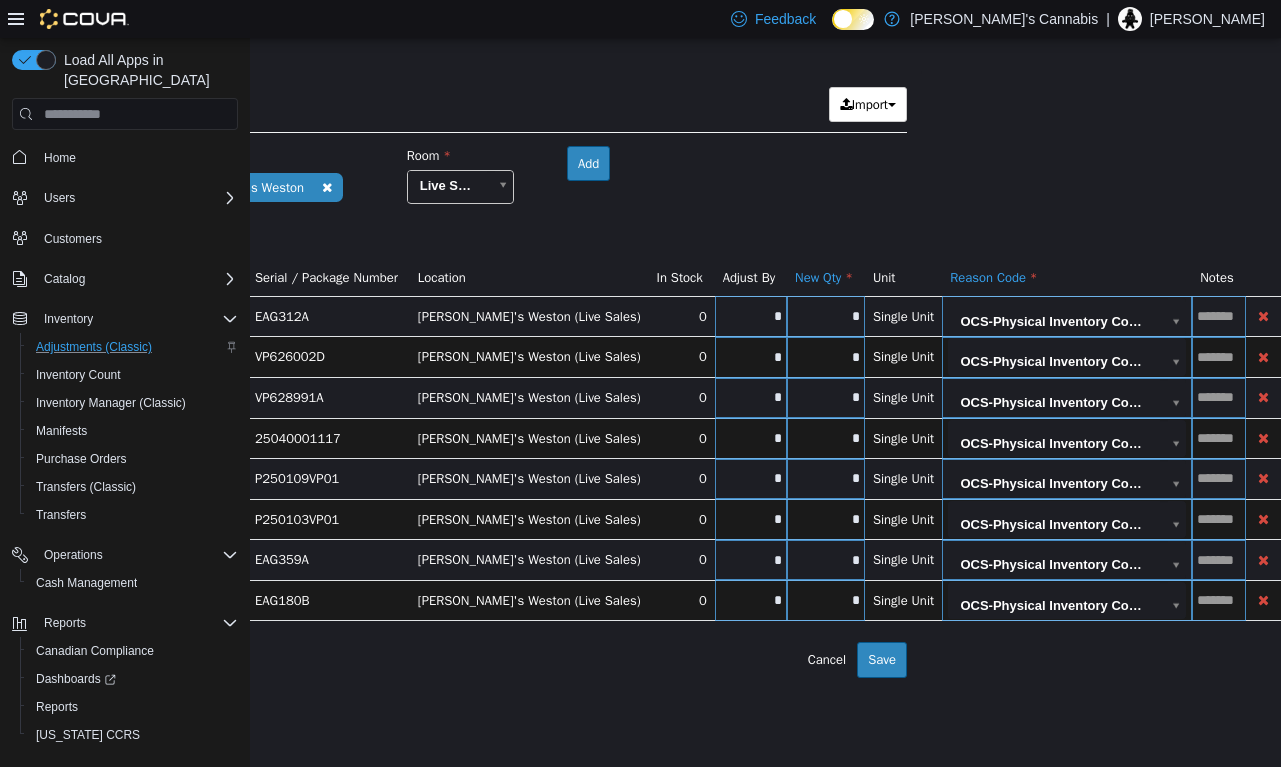scroll, scrollTop: 0, scrollLeft: 0, axis: both 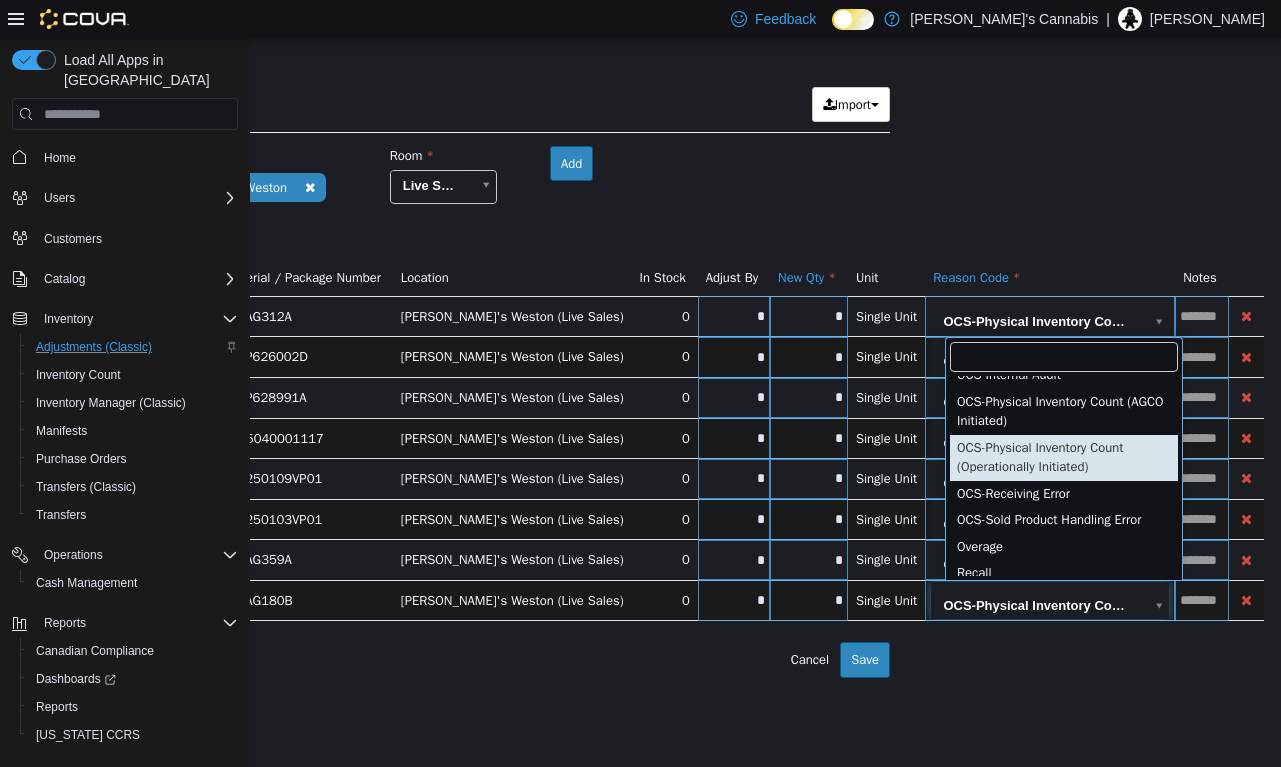 click on "**********" at bounding box center [389, 358] 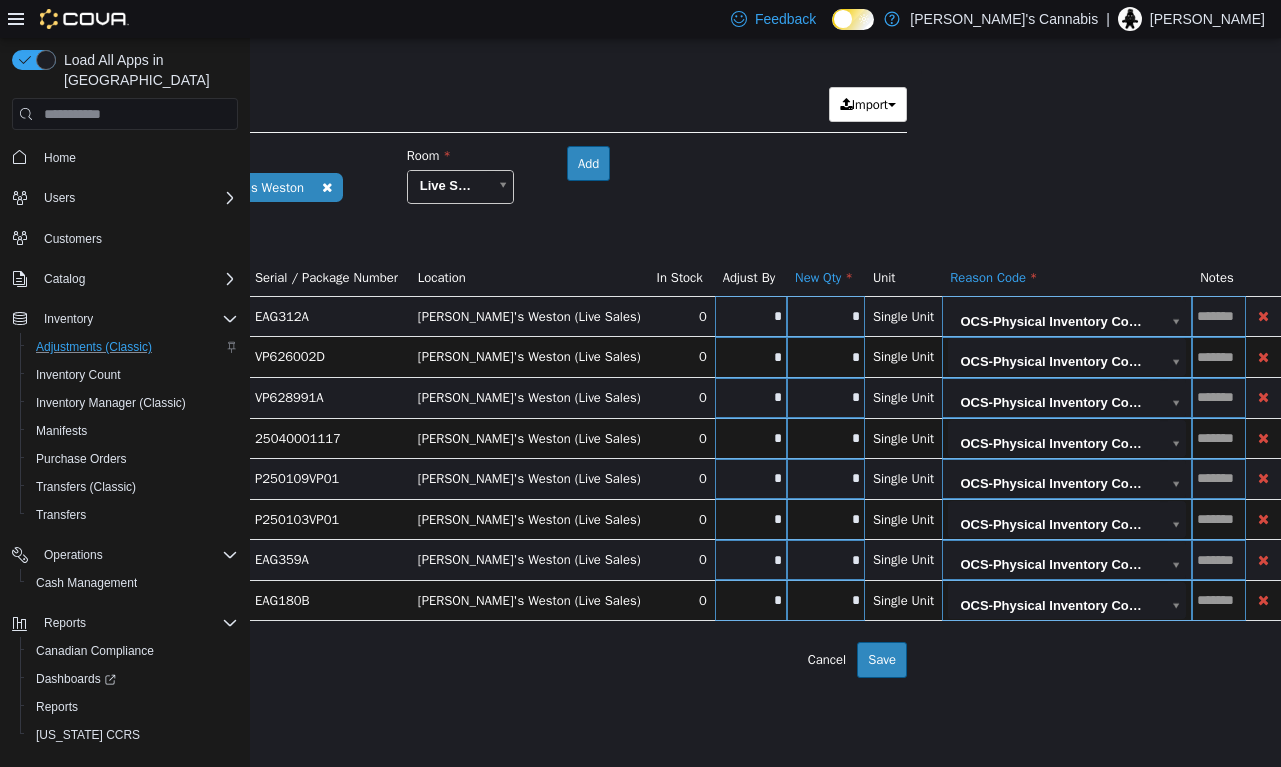 scroll, scrollTop: 0, scrollLeft: 0, axis: both 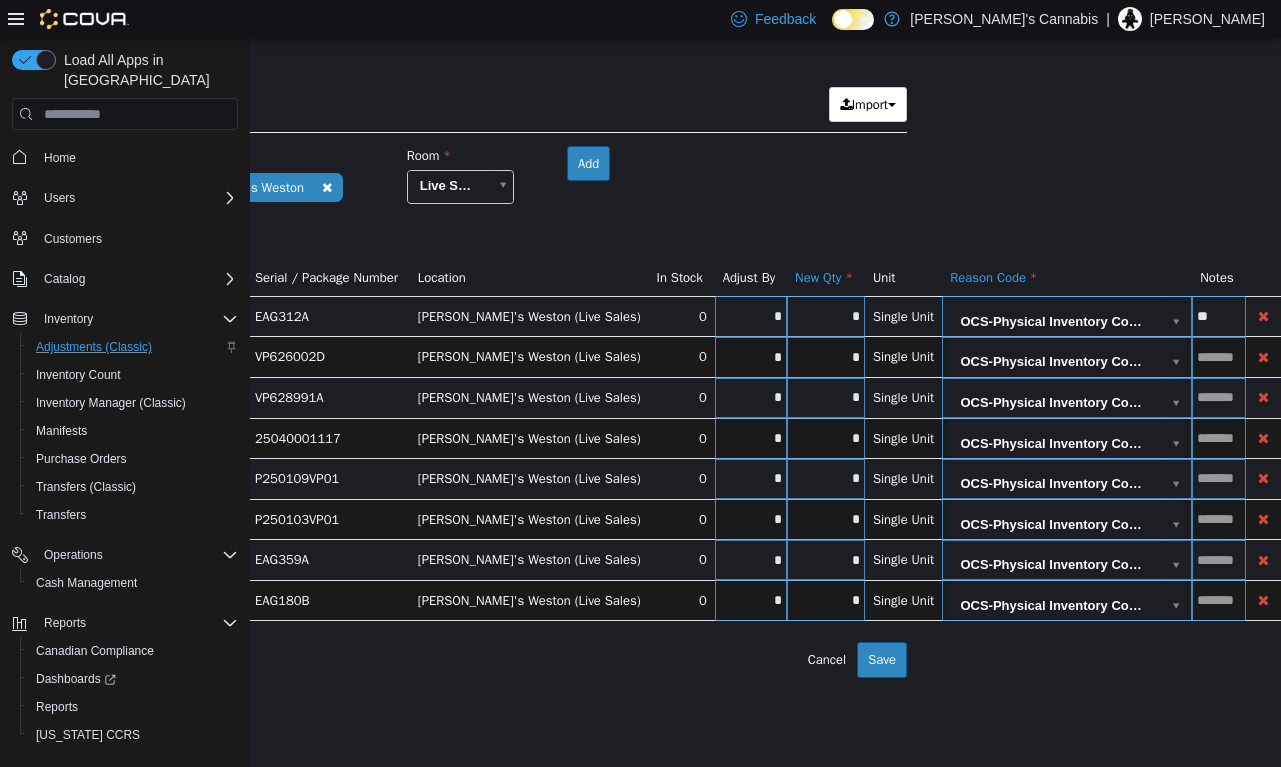 drag, startPoint x: 1223, startPoint y: 313, endPoint x: 1154, endPoint y: 313, distance: 69 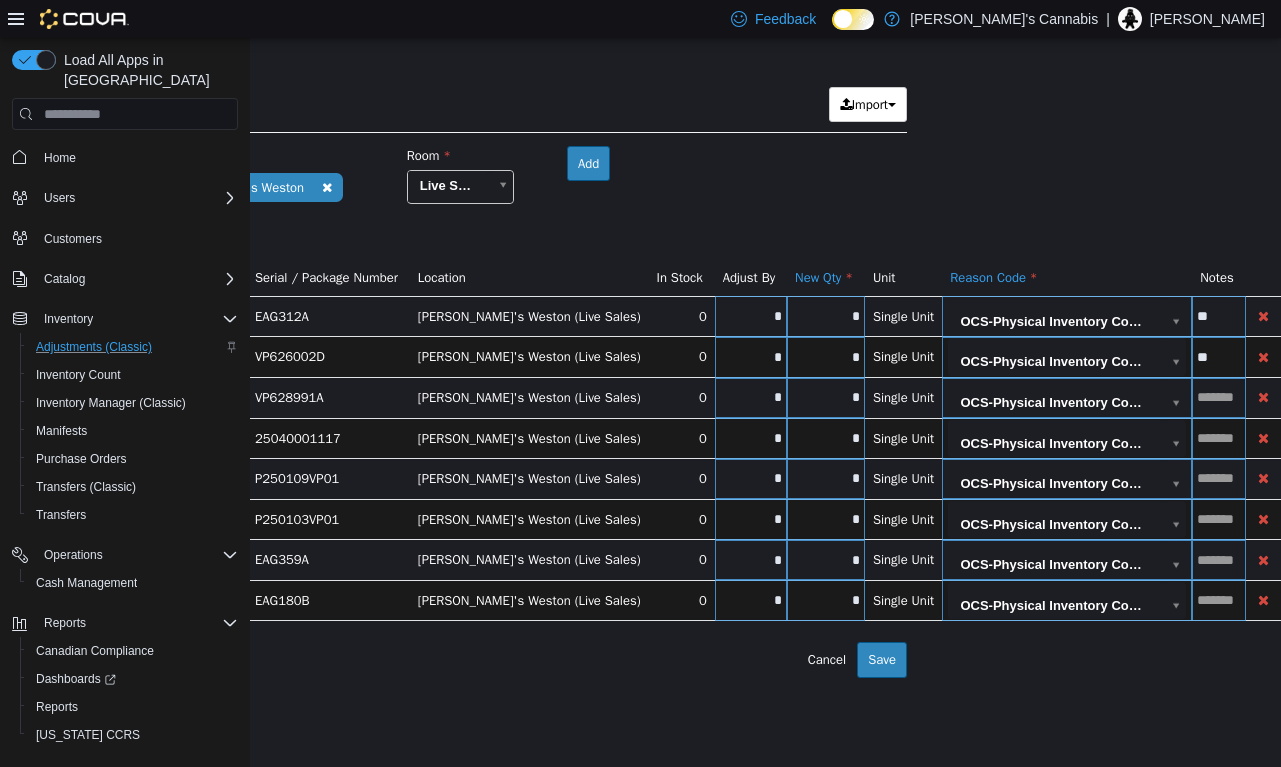 type on "**" 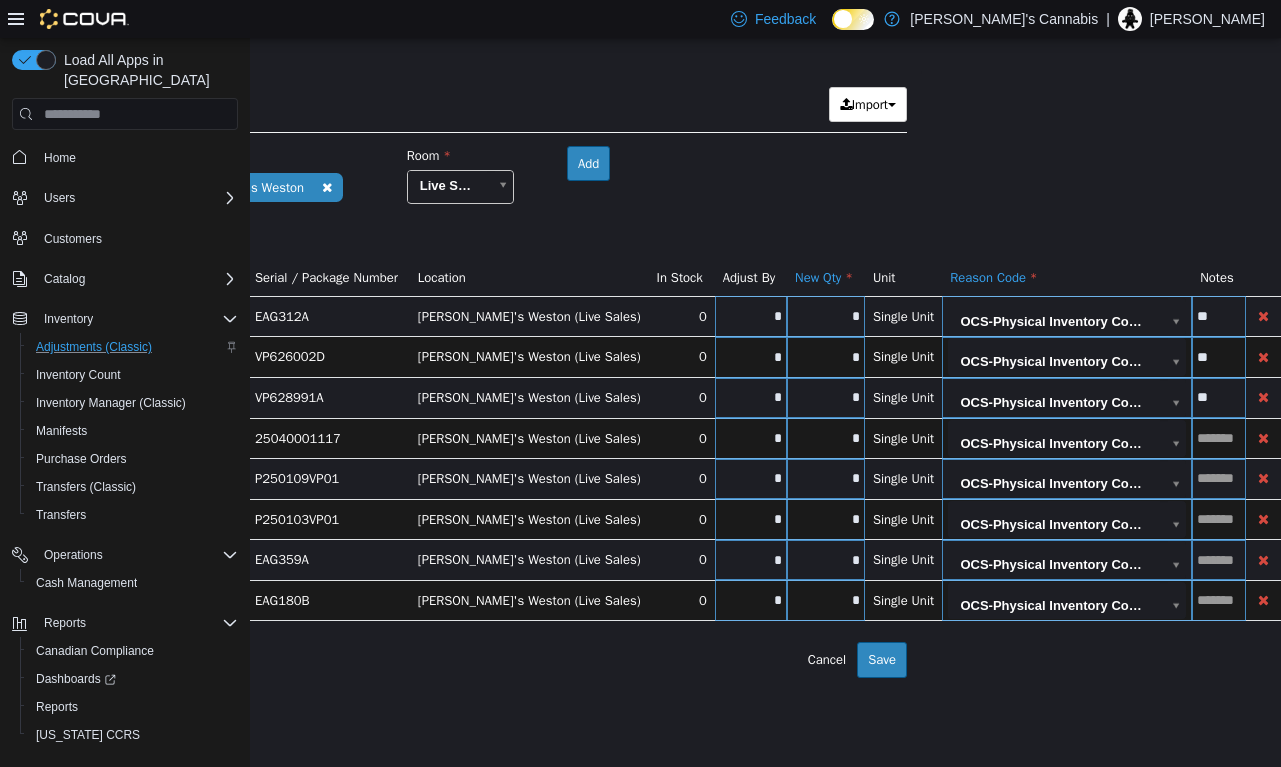 type on "**" 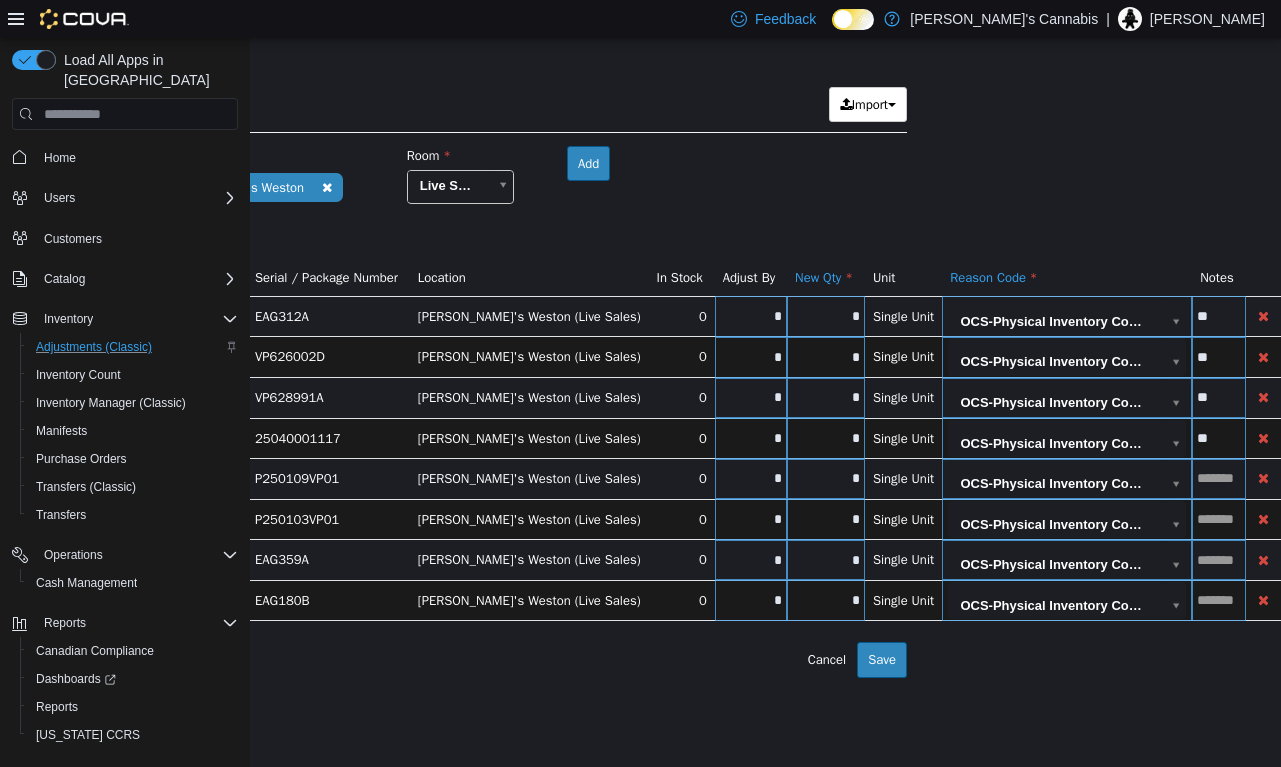 scroll, scrollTop: 0, scrollLeft: 376, axis: horizontal 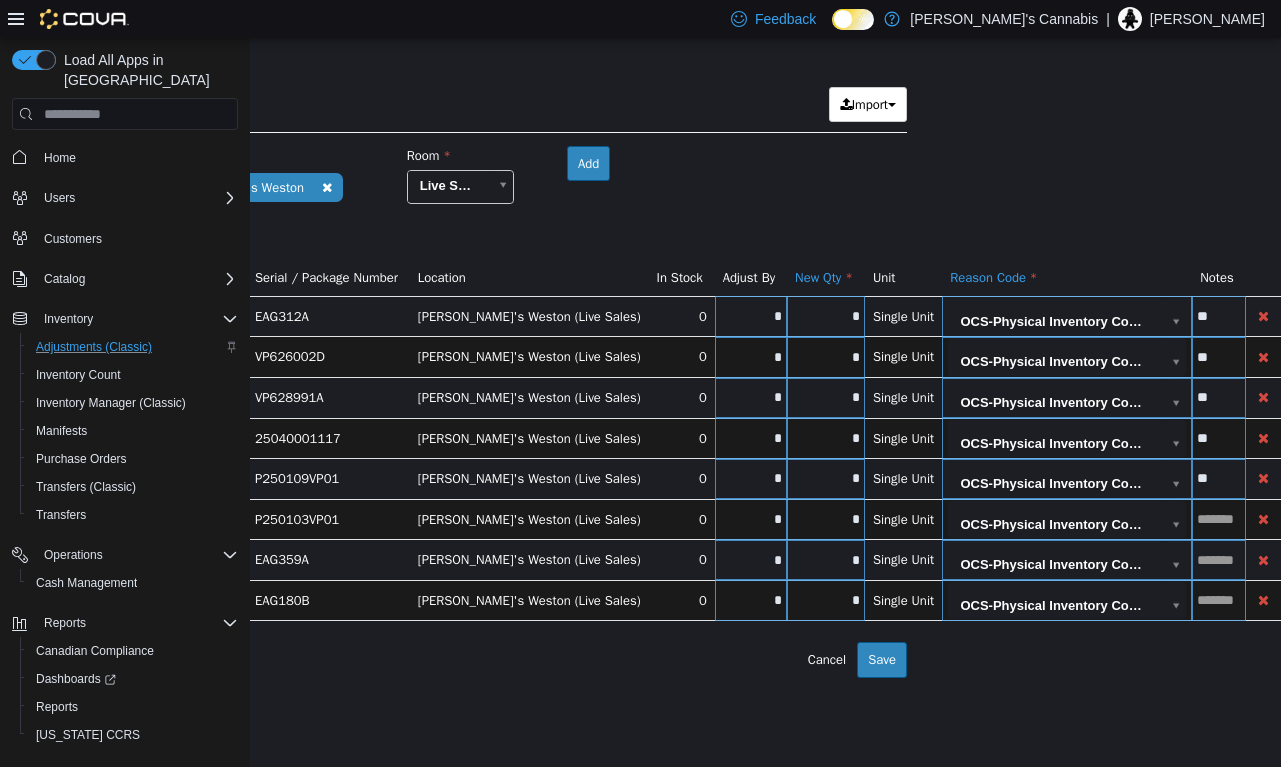 type on "**" 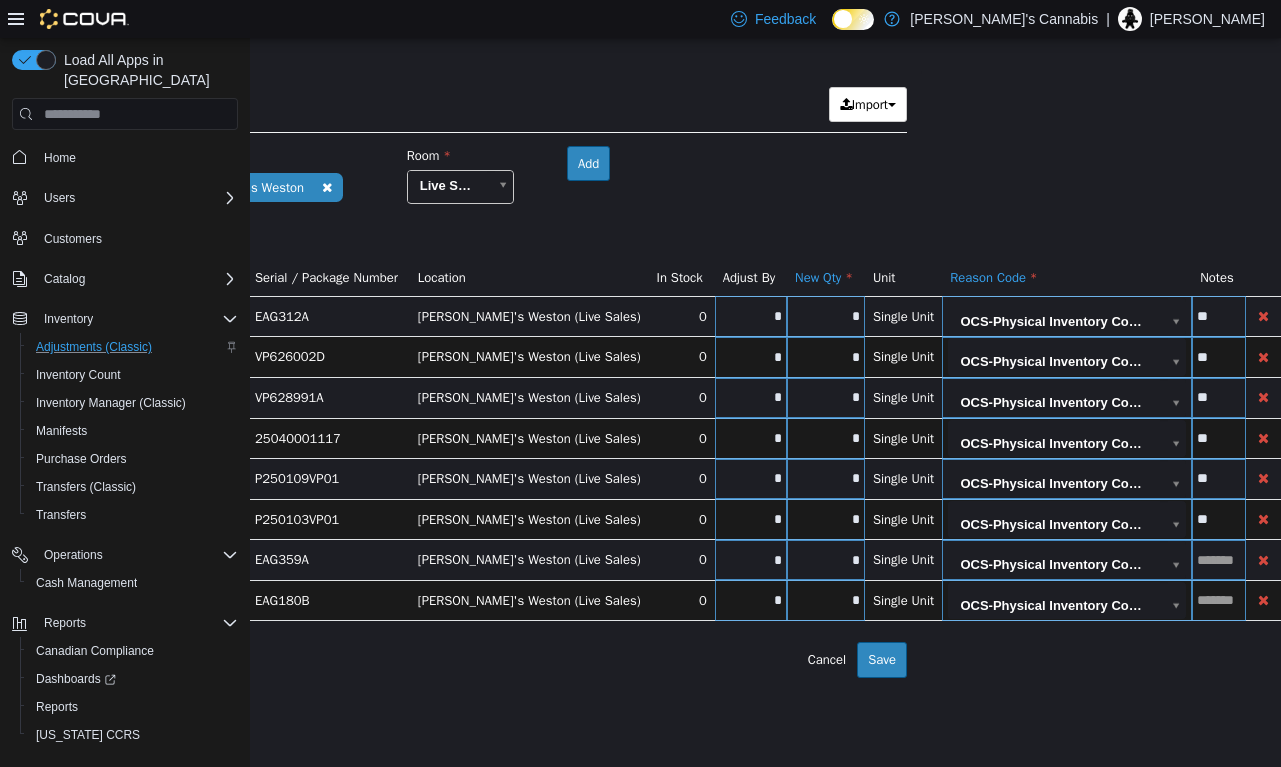 type on "**" 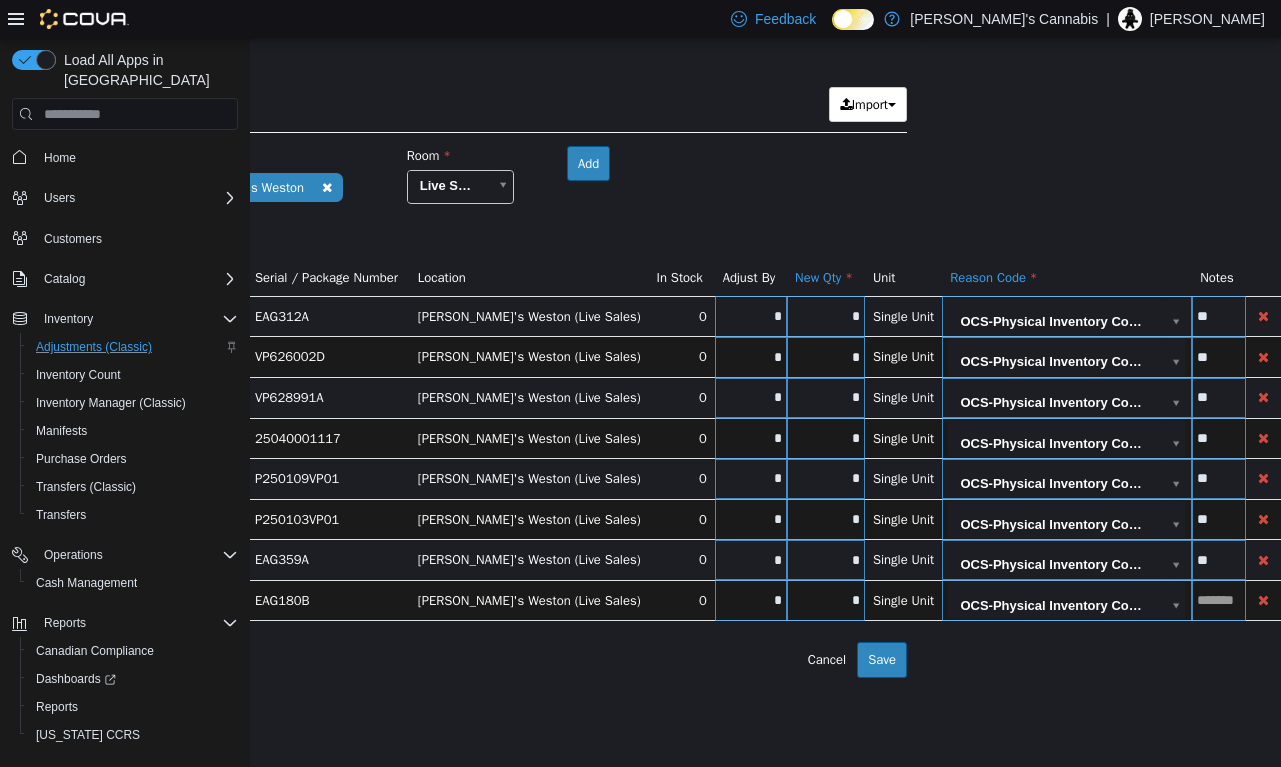 type on "**" 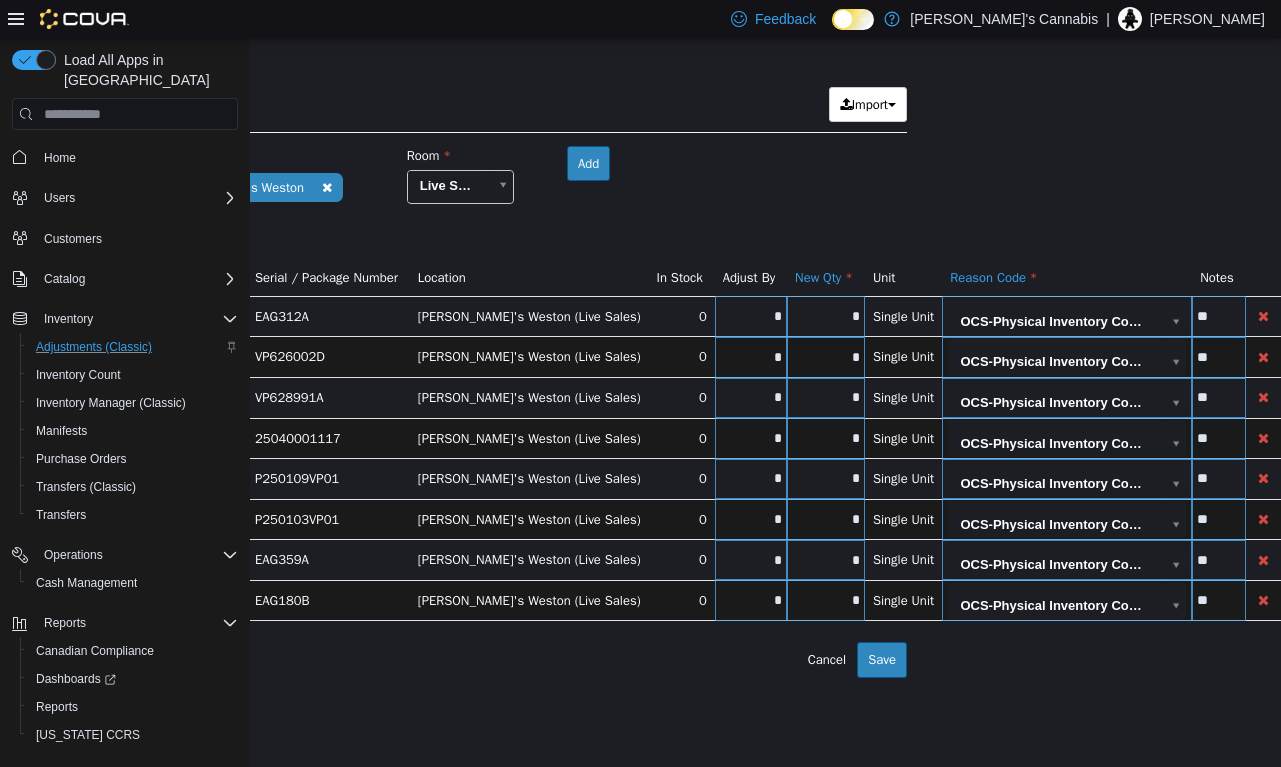 type on "**" 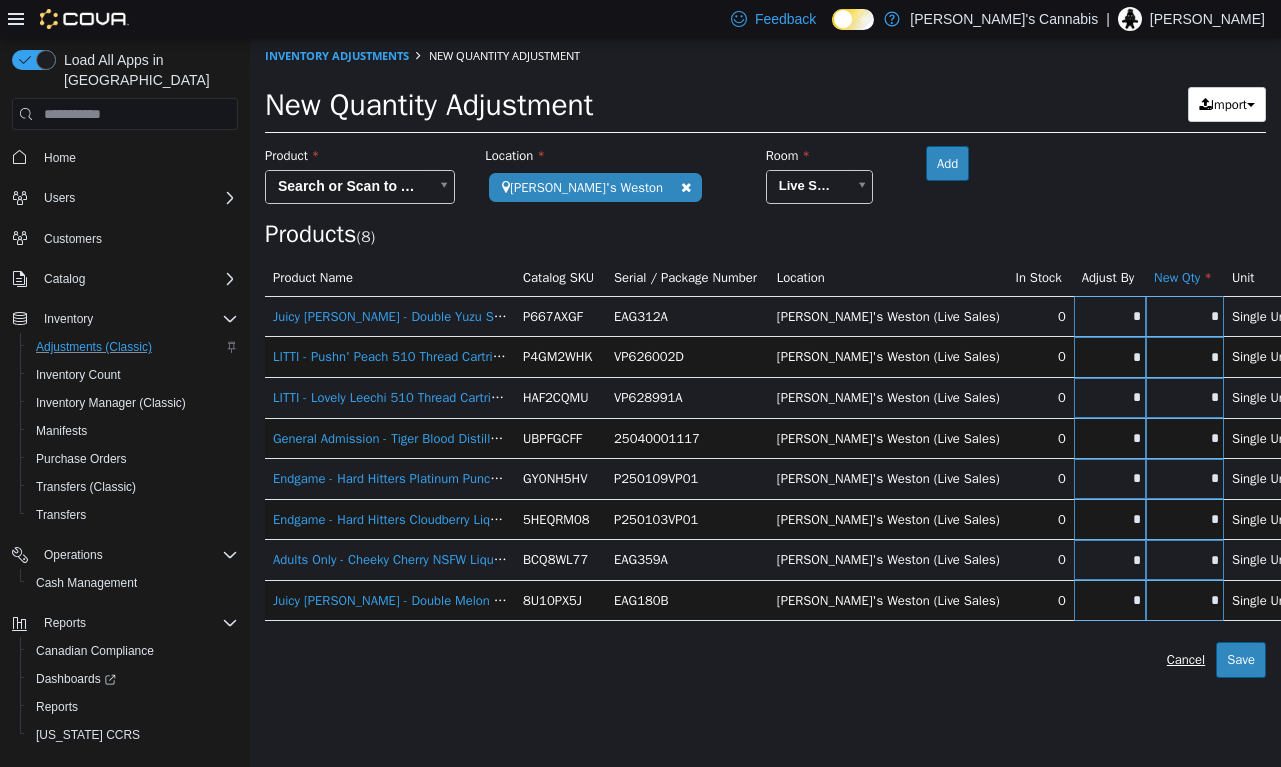 scroll, scrollTop: 0, scrollLeft: 0, axis: both 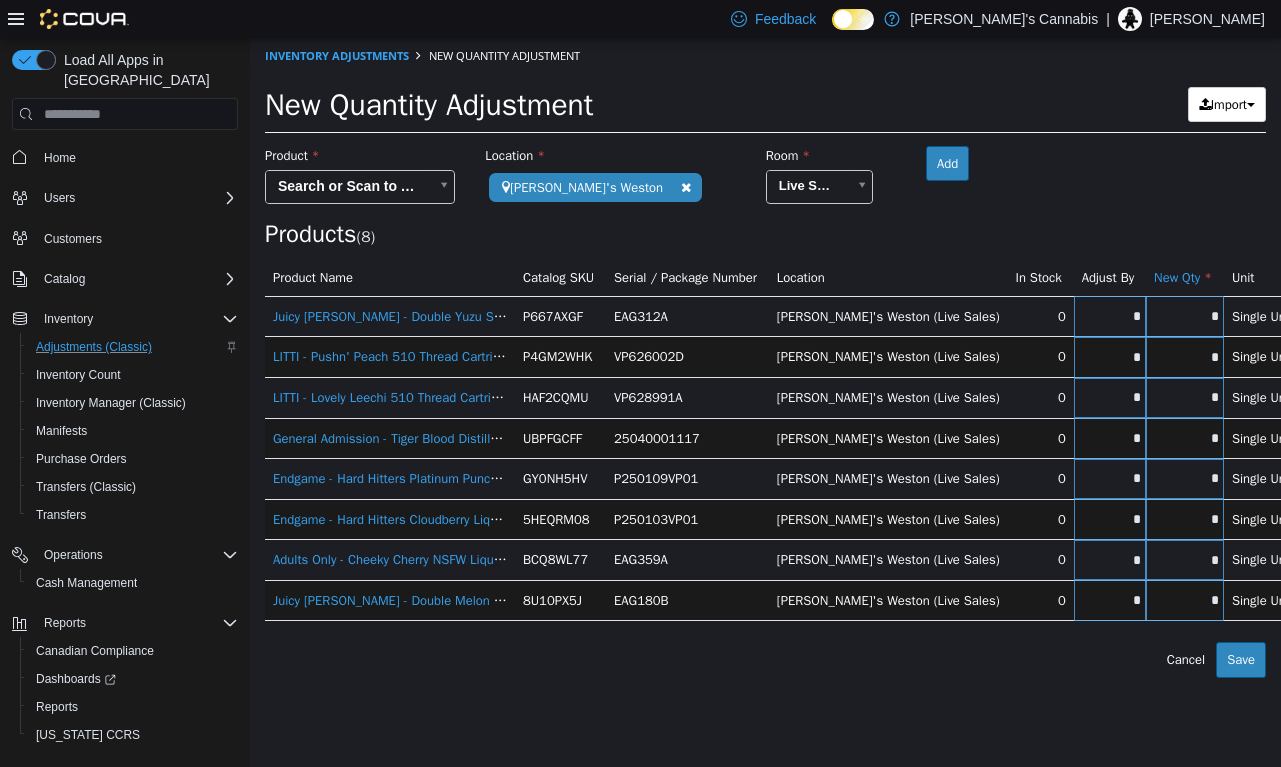 click on "Save" at bounding box center (1241, 660) 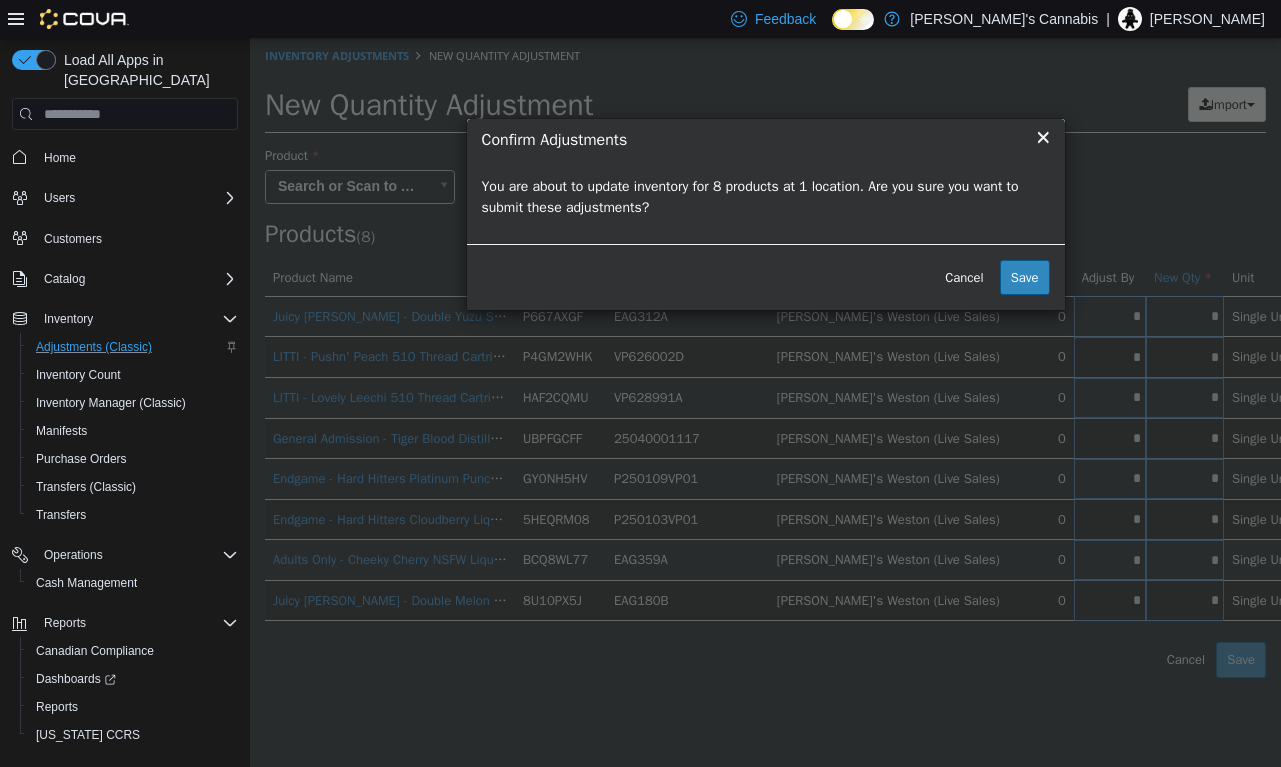 click on "Save" at bounding box center (1025, 278) 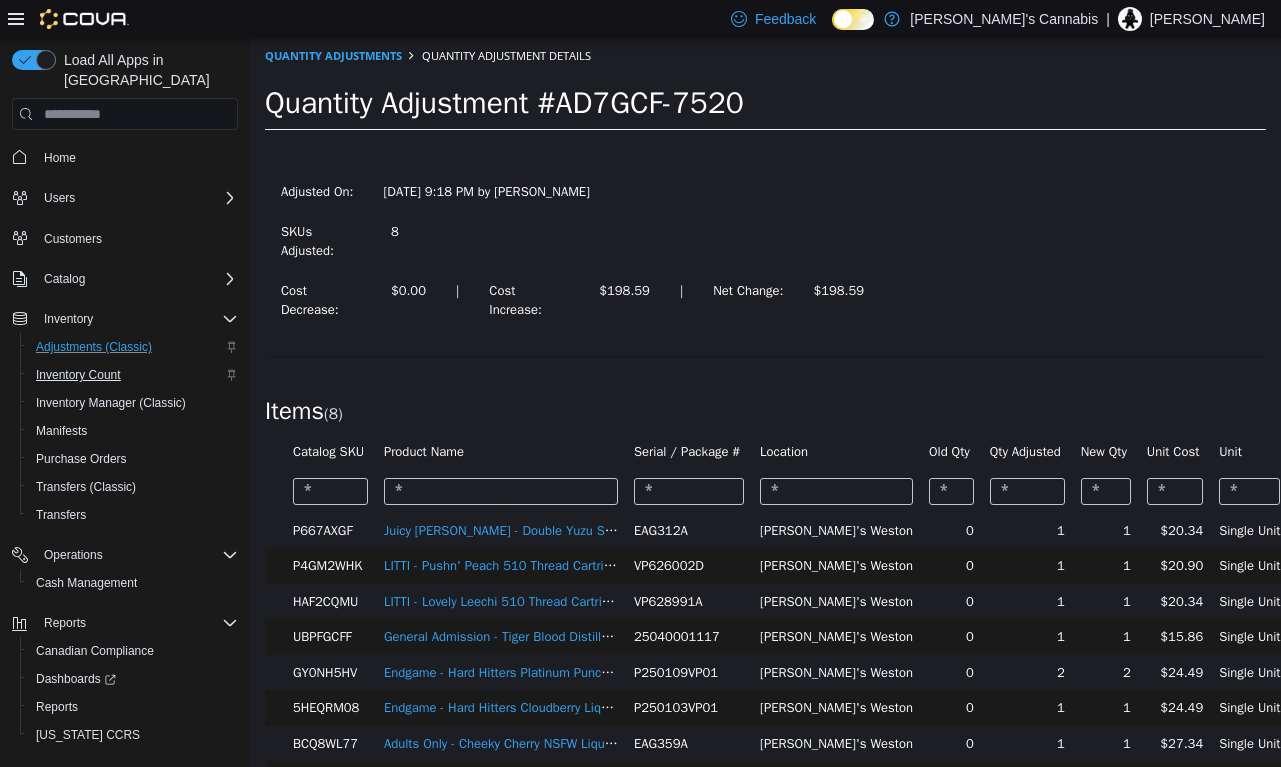 click on "Inventory Count" at bounding box center [78, 375] 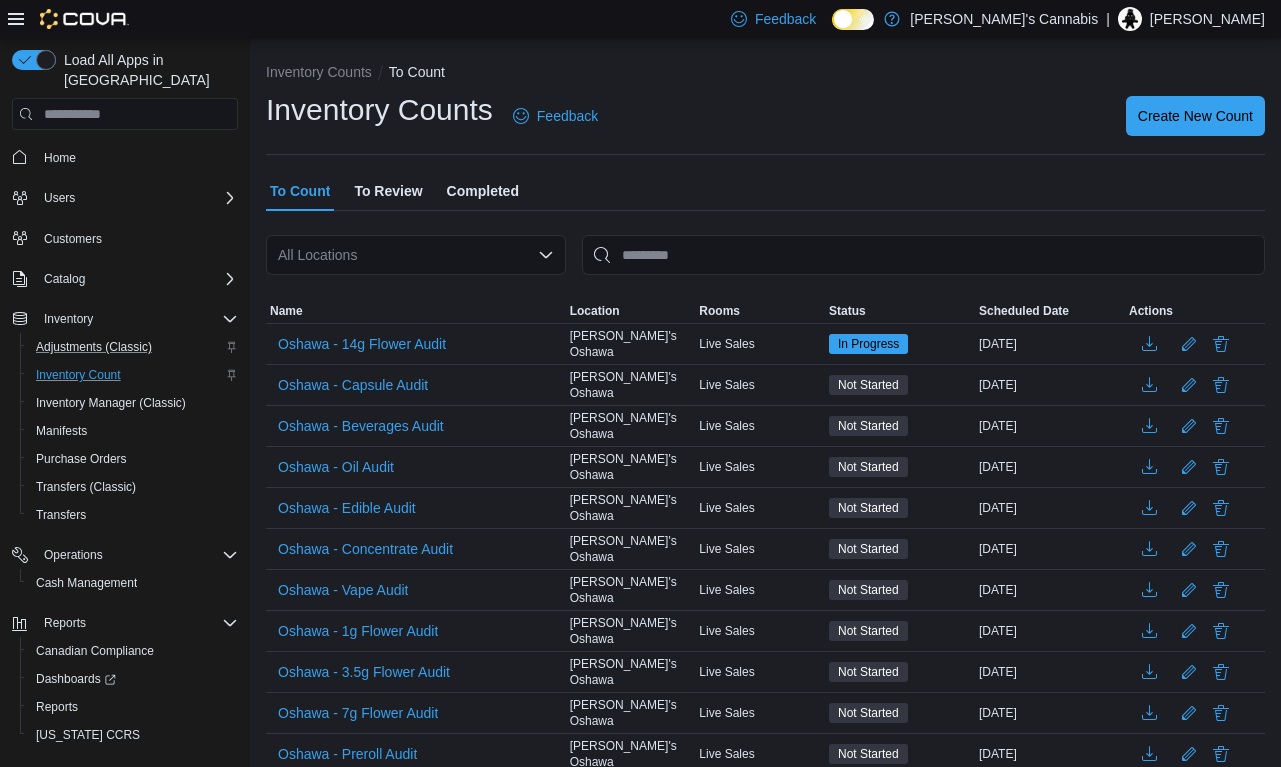 click on "Completed" at bounding box center [483, 191] 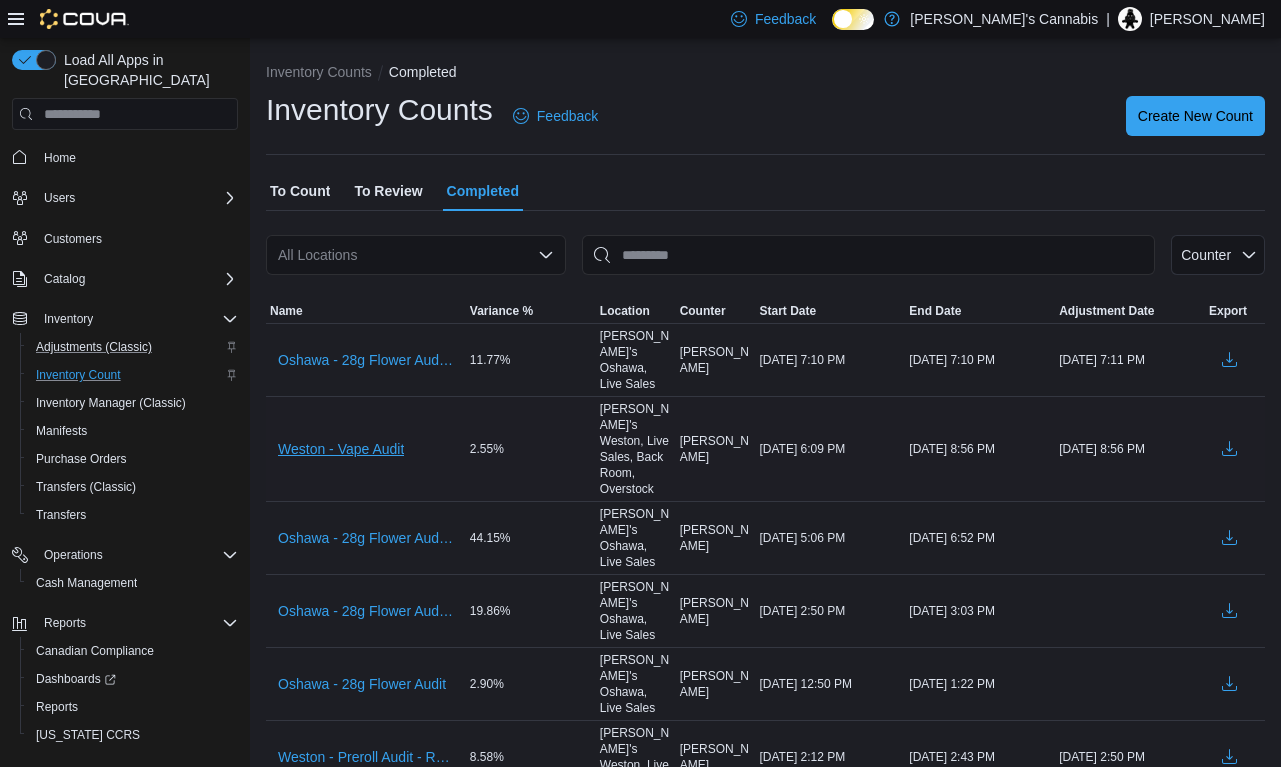 click on "Weston - Vape Audit" at bounding box center (341, 449) 